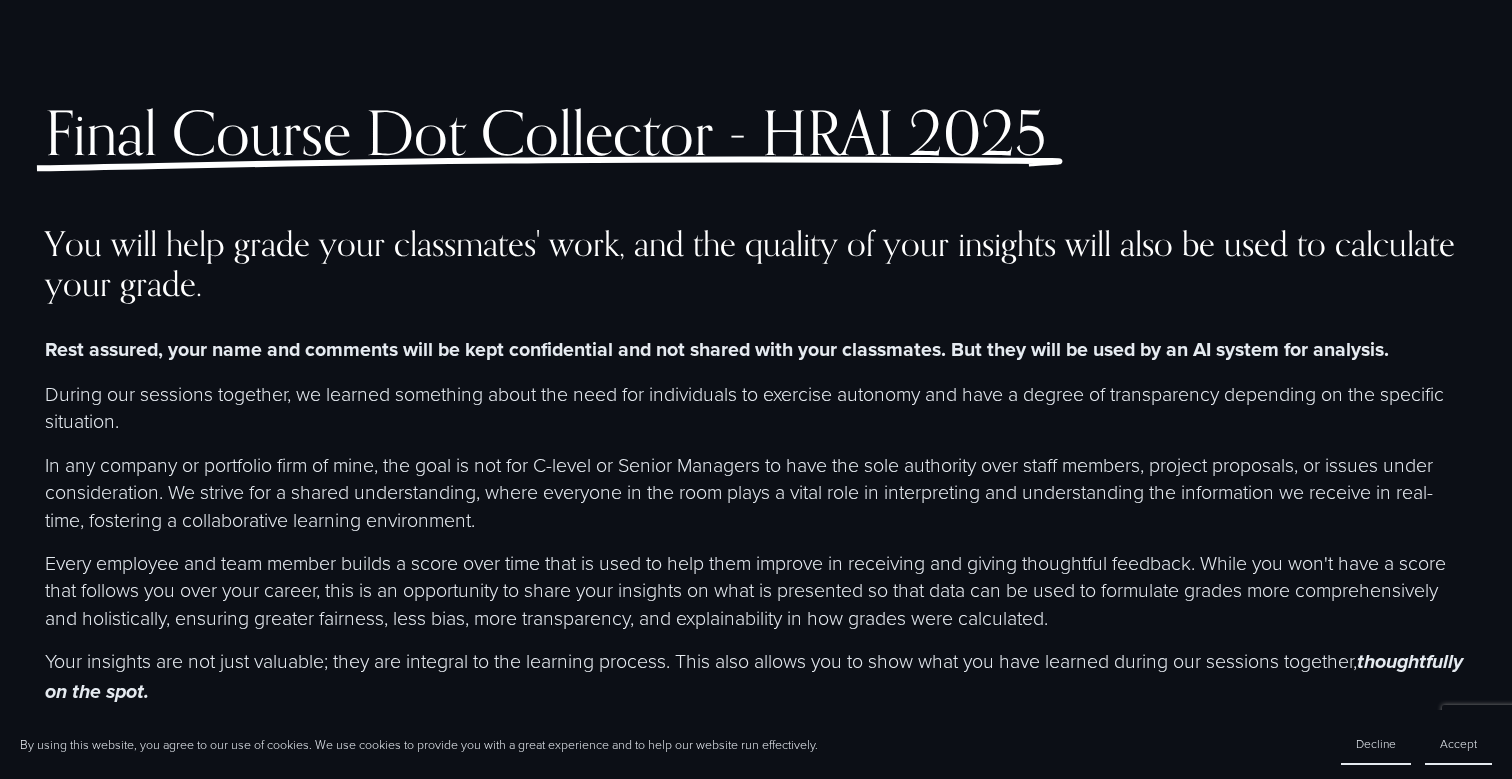 scroll, scrollTop: 1389, scrollLeft: 0, axis: vertical 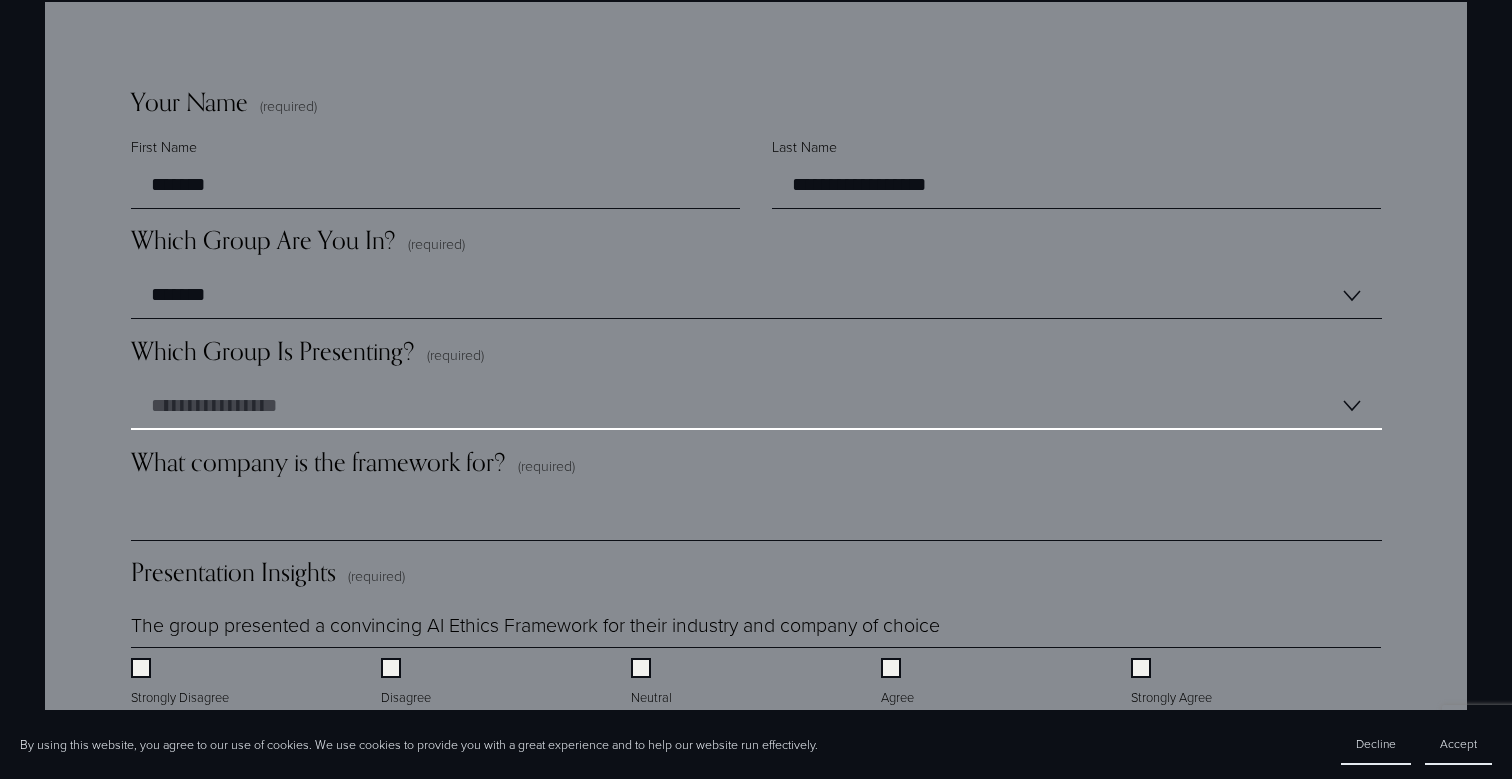 select on "*******" 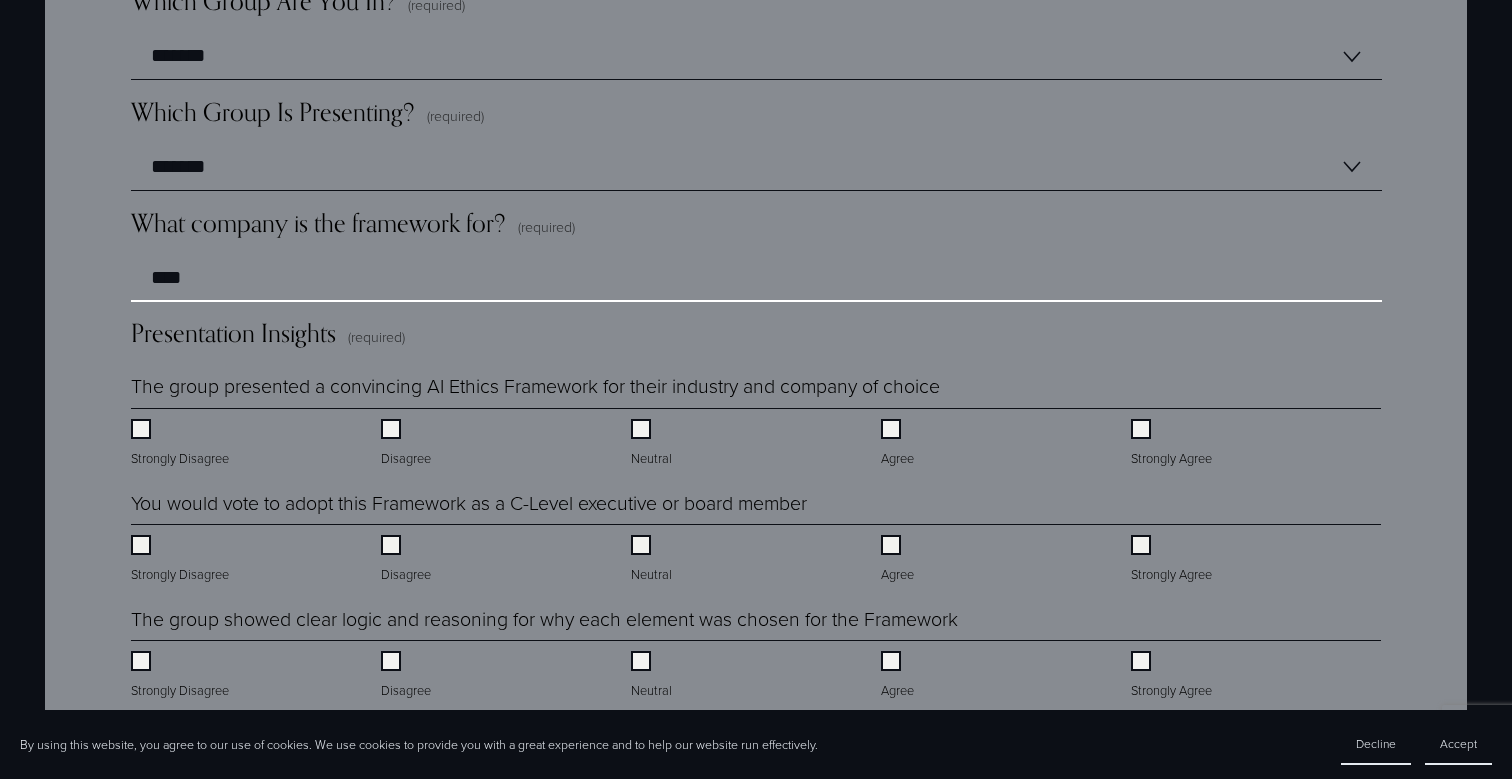 scroll, scrollTop: 1649, scrollLeft: 0, axis: vertical 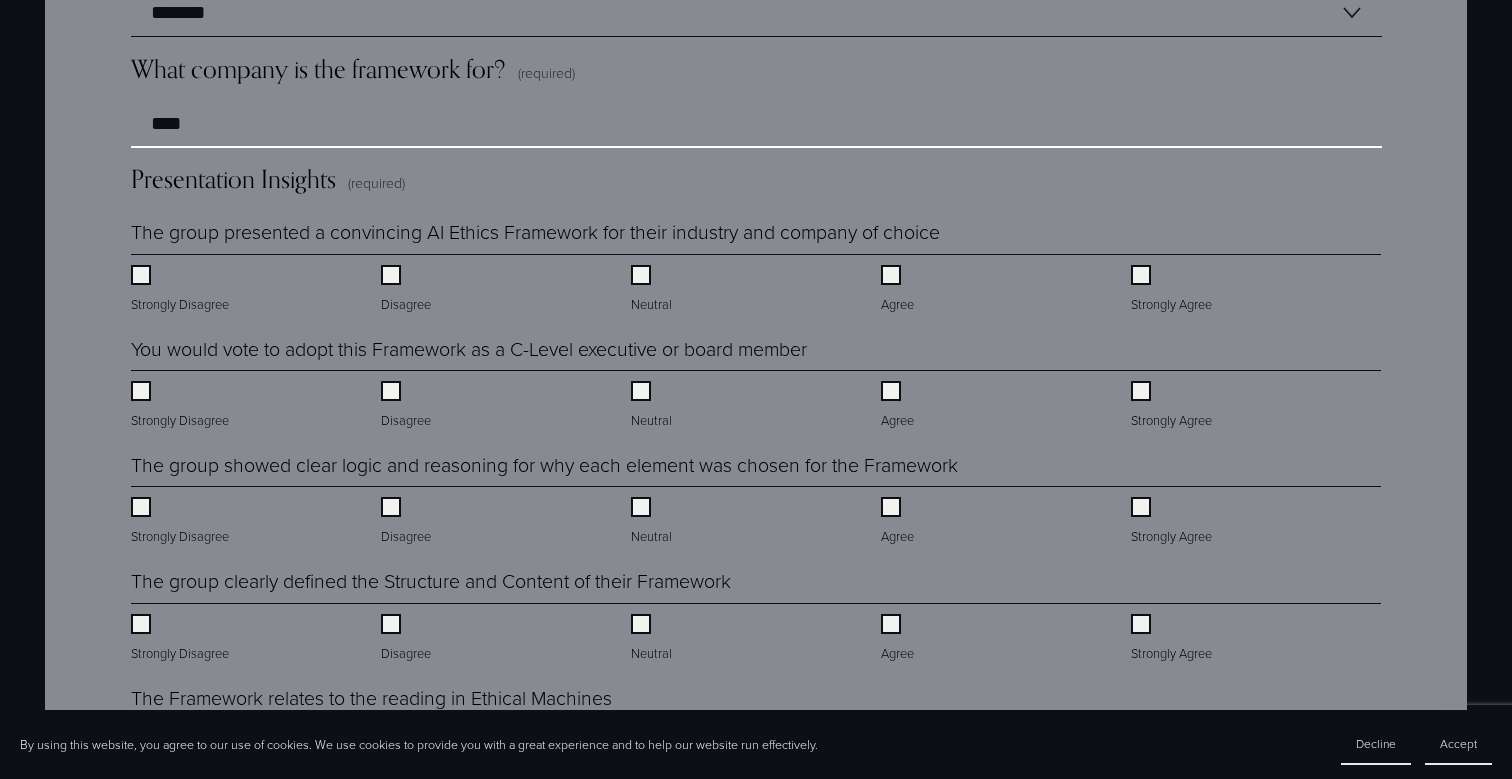 type on "****" 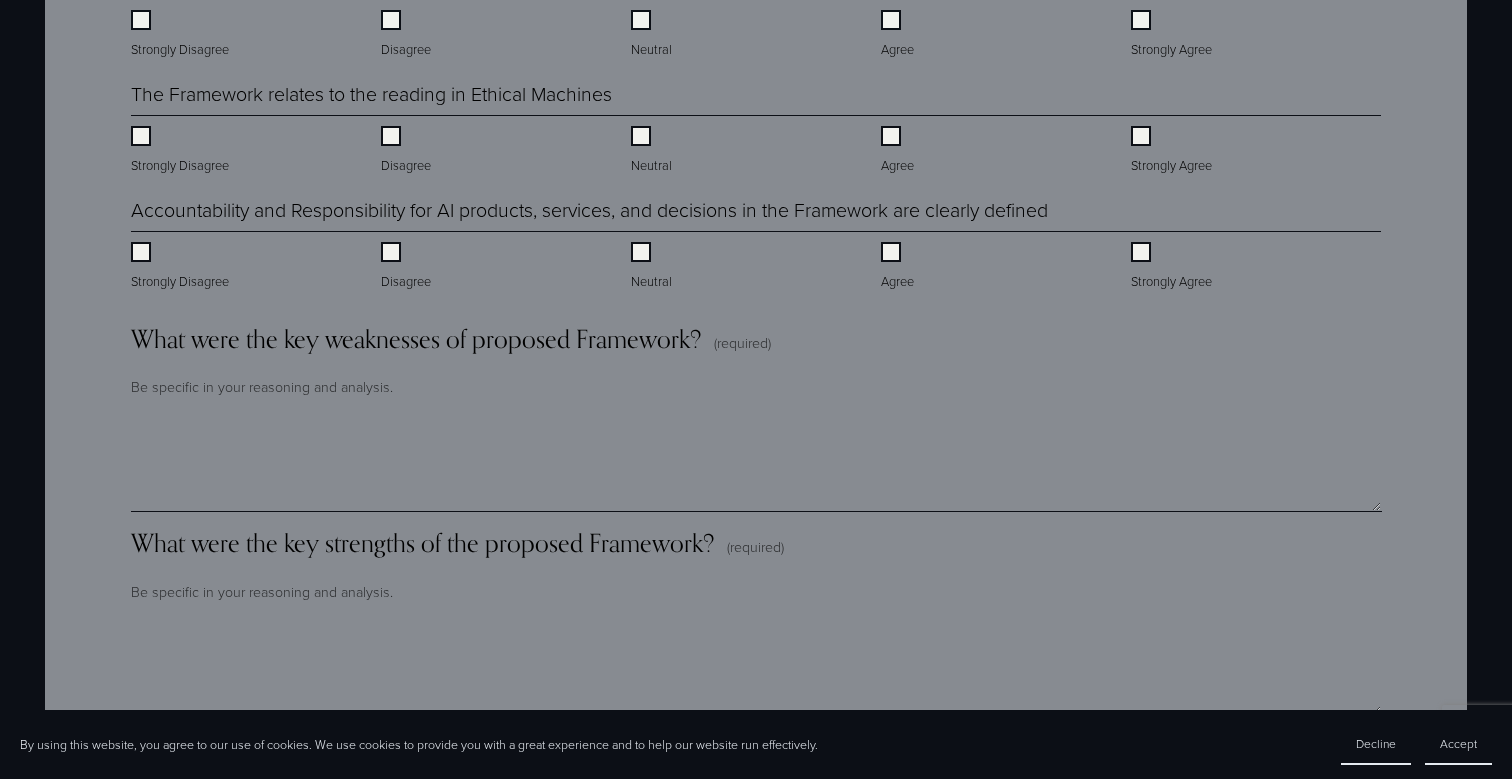 scroll, scrollTop: 2386, scrollLeft: 0, axis: vertical 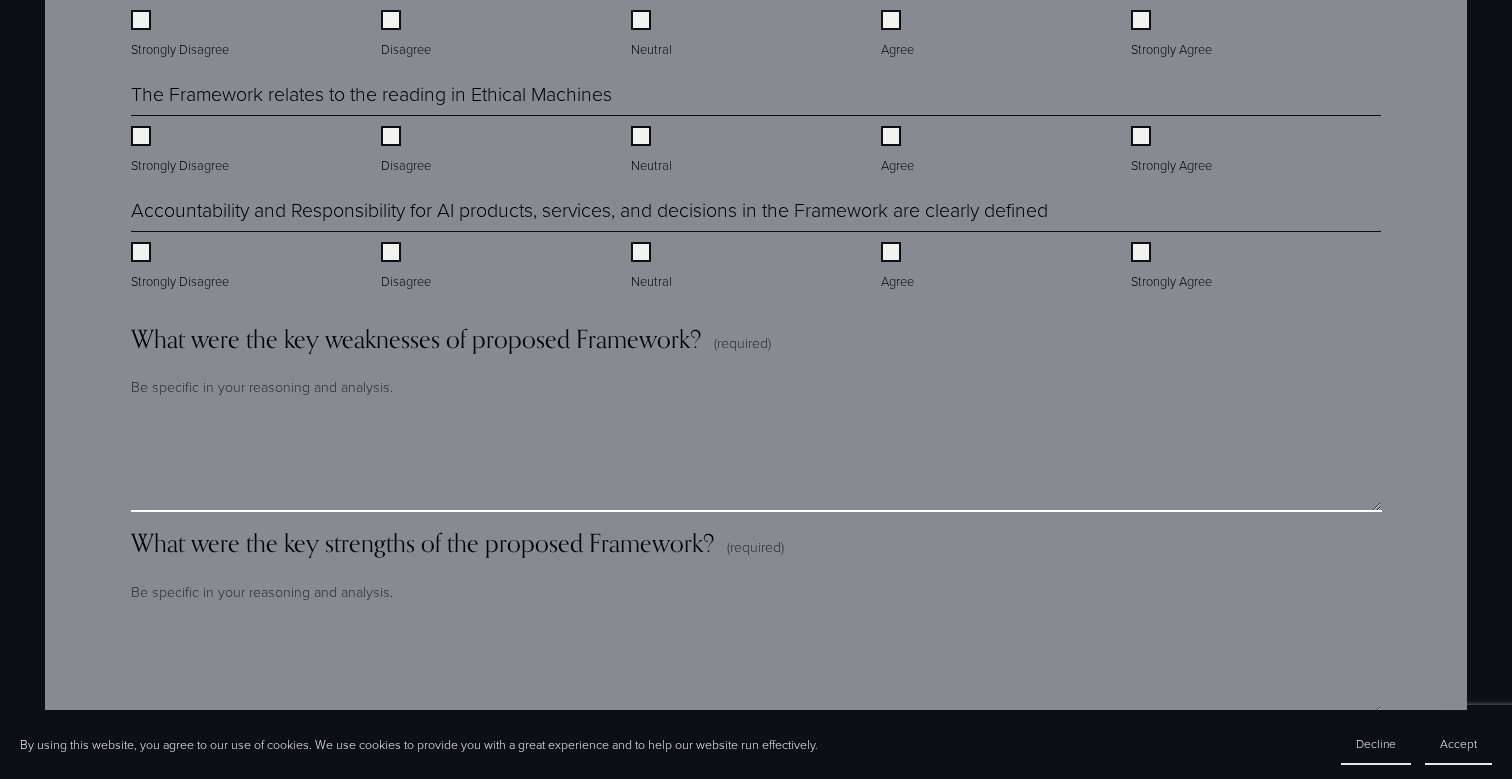 click on "What were the key weaknesses of proposed Framework? (required)" at bounding box center (756, 462) 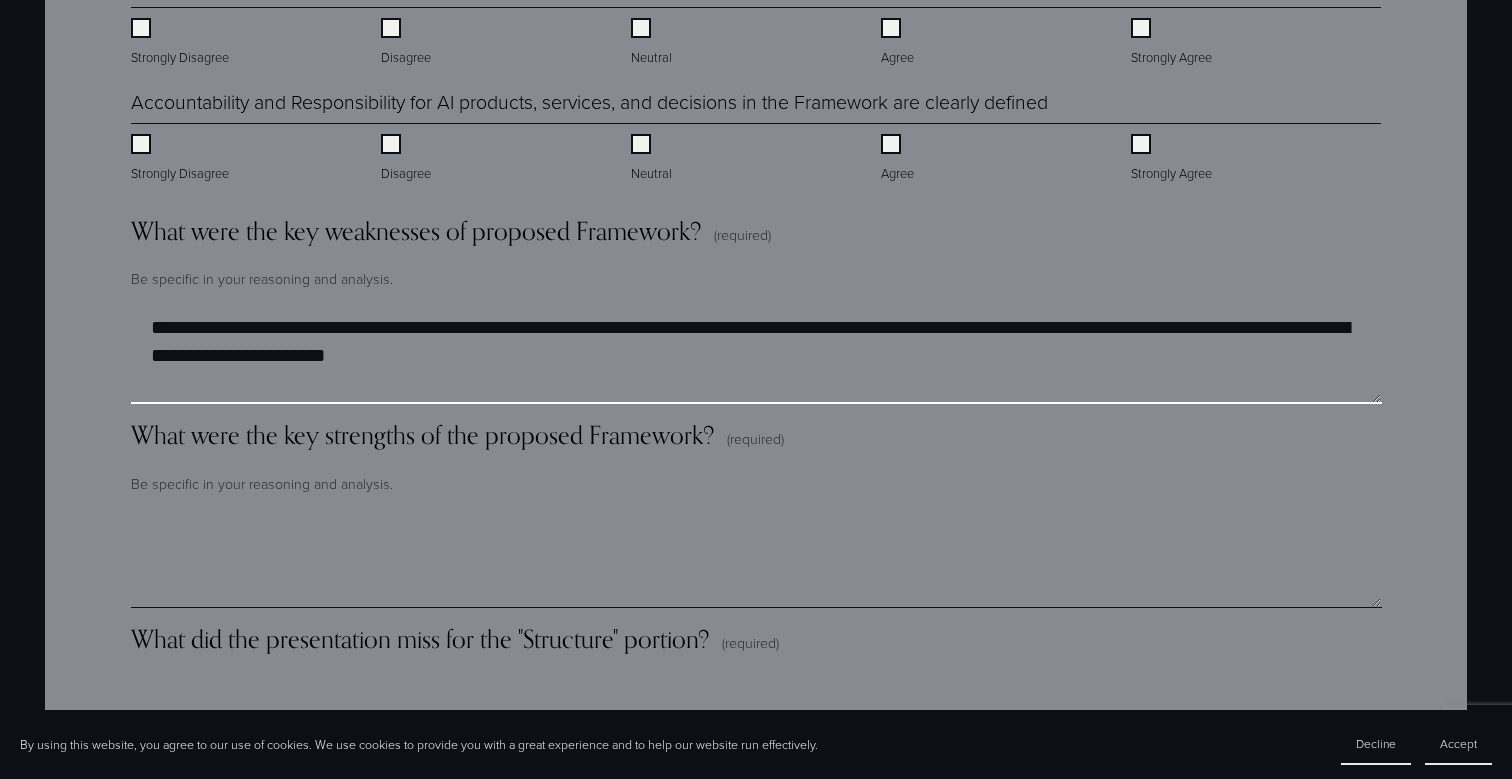 scroll, scrollTop: 2499, scrollLeft: 0, axis: vertical 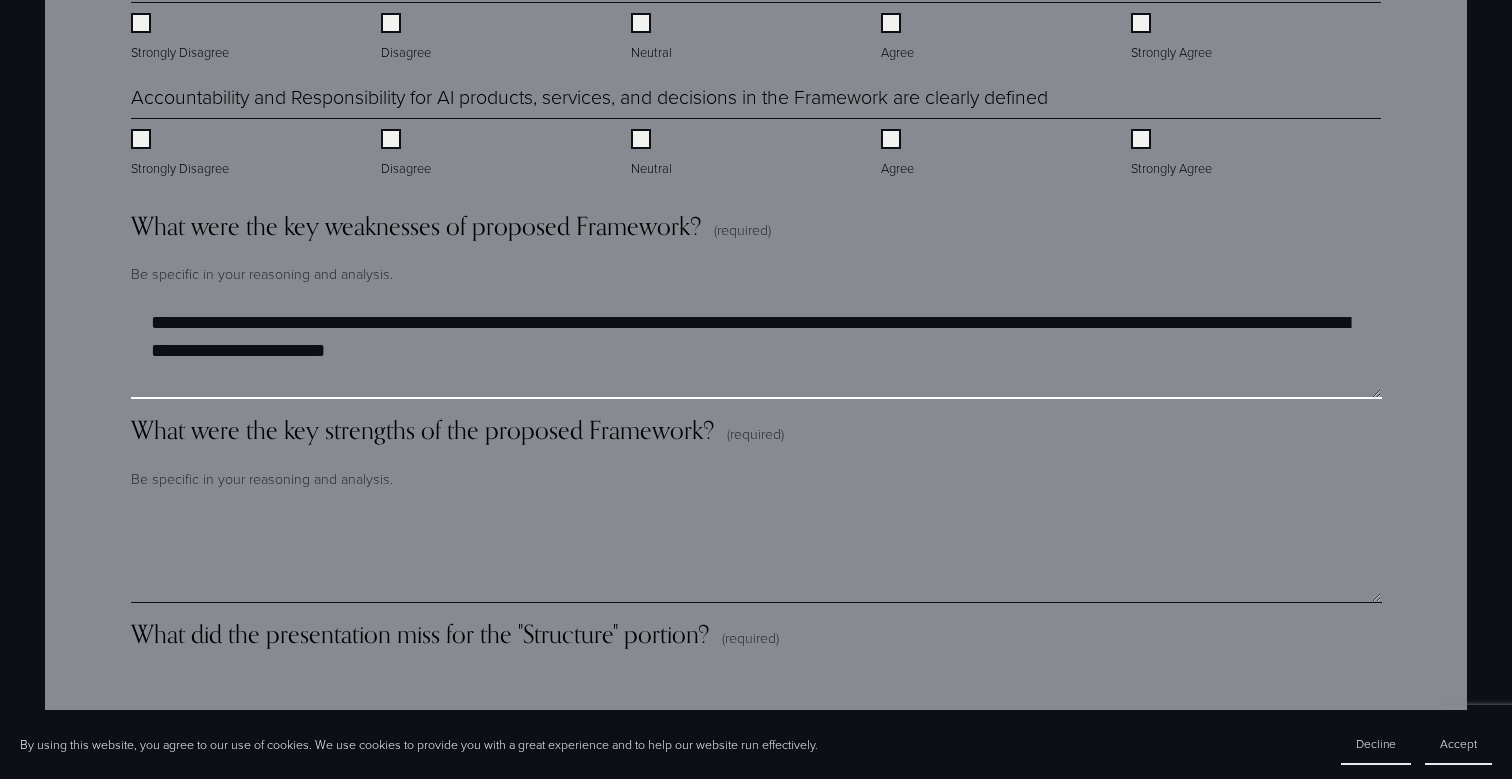 type on "**********" 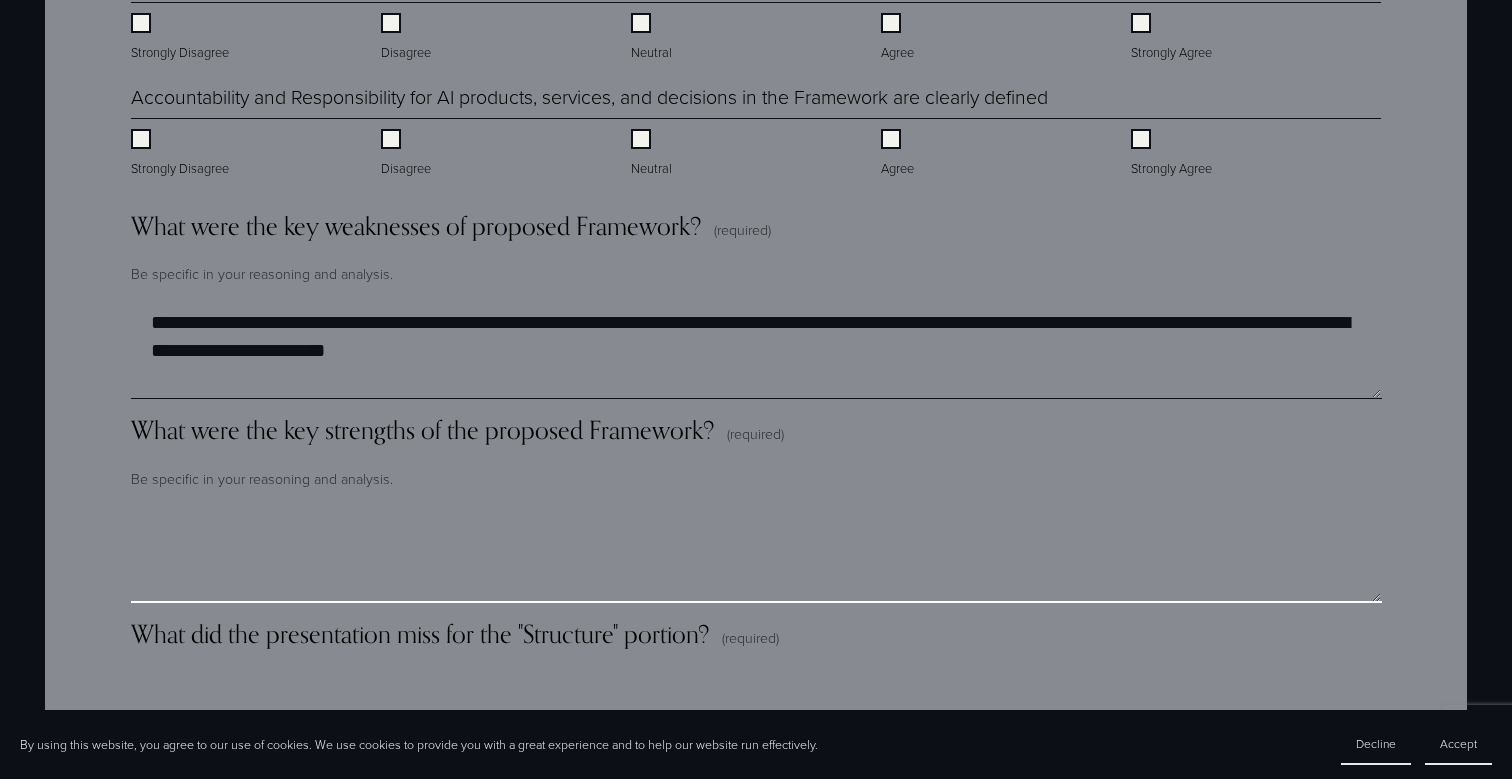 click on "What were the key strengths of the proposed Framework? (required)" at bounding box center [756, 553] 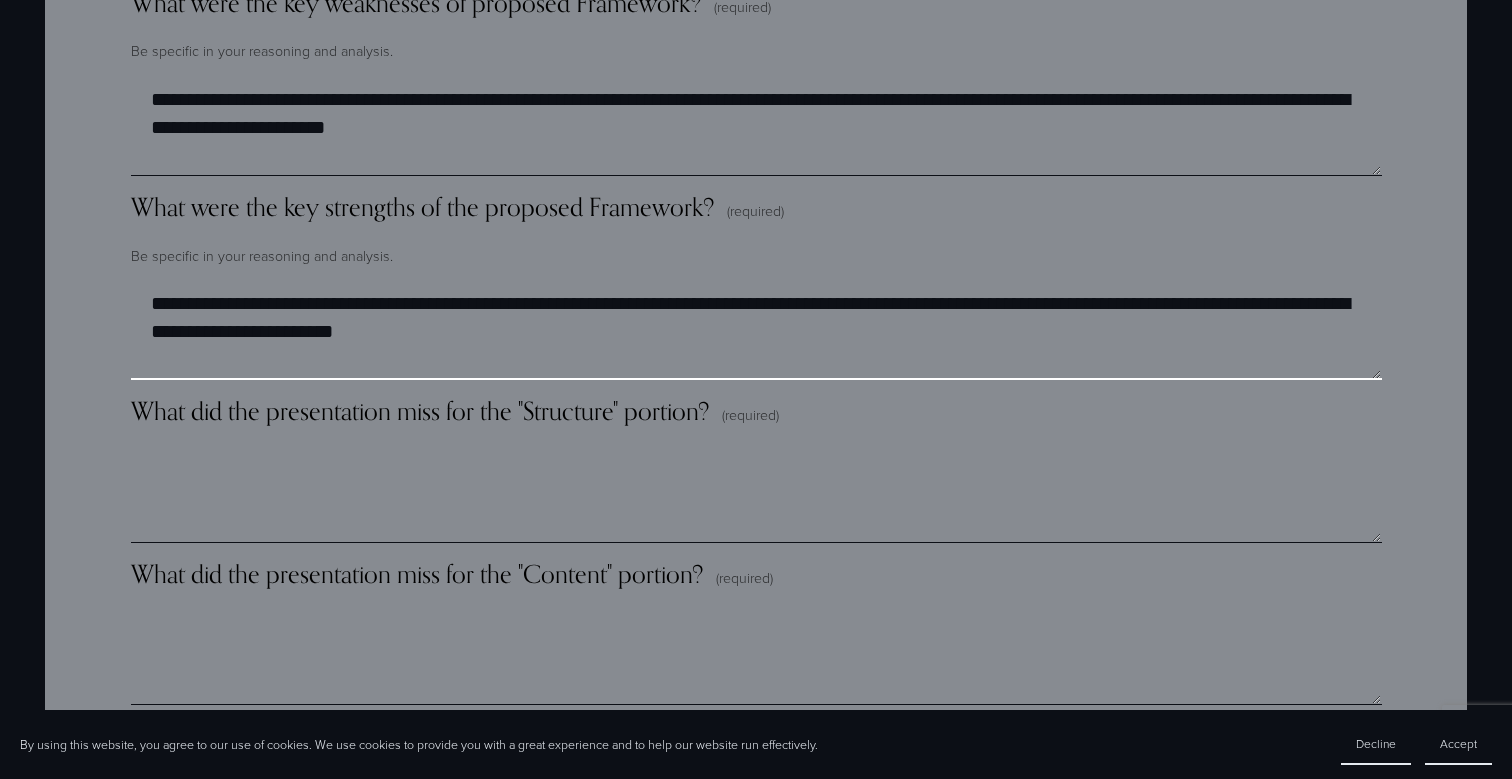 scroll, scrollTop: 2734, scrollLeft: 0, axis: vertical 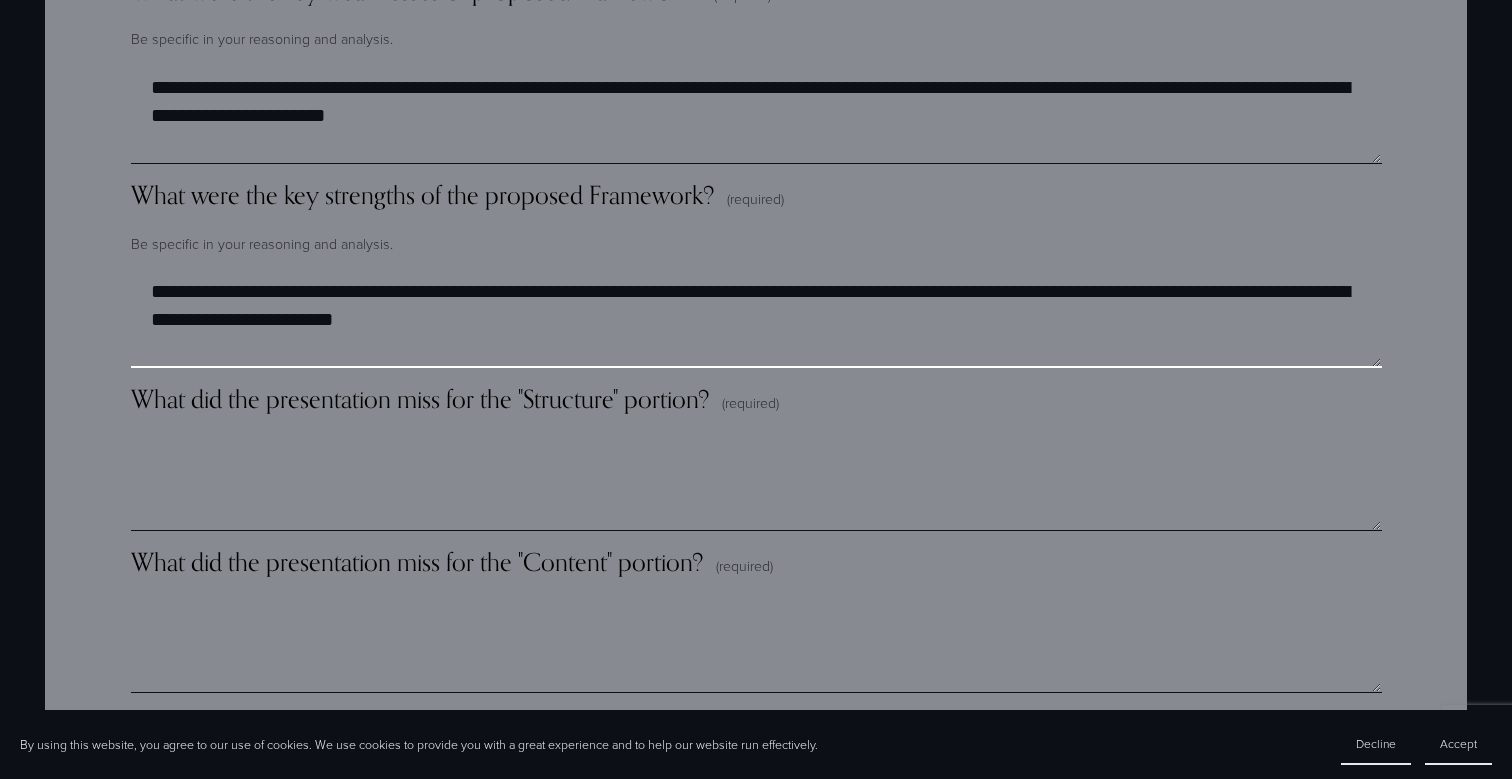 type on "**********" 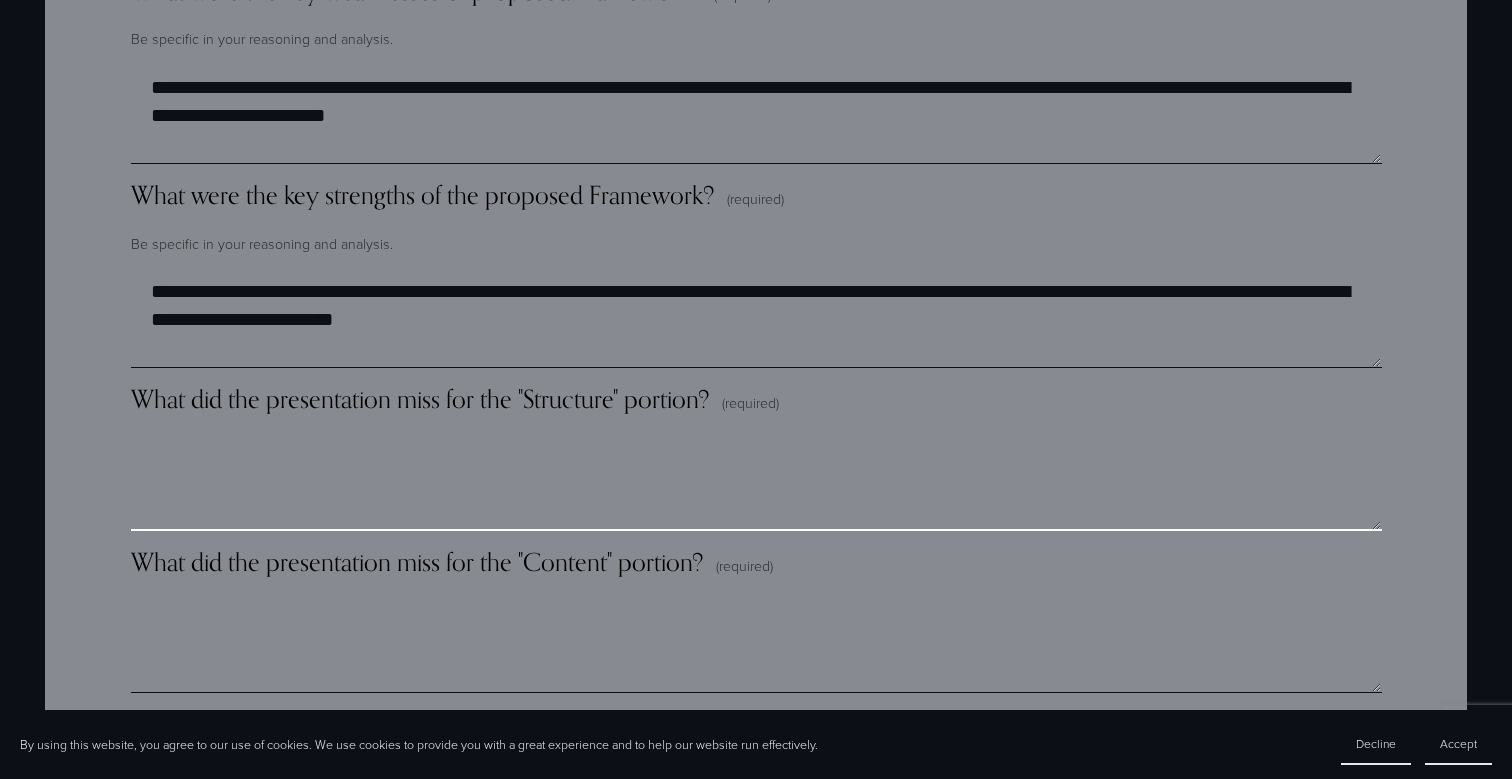 click on "What did the presentation miss for the "Structure" portion? (required)" at bounding box center [756, 481] 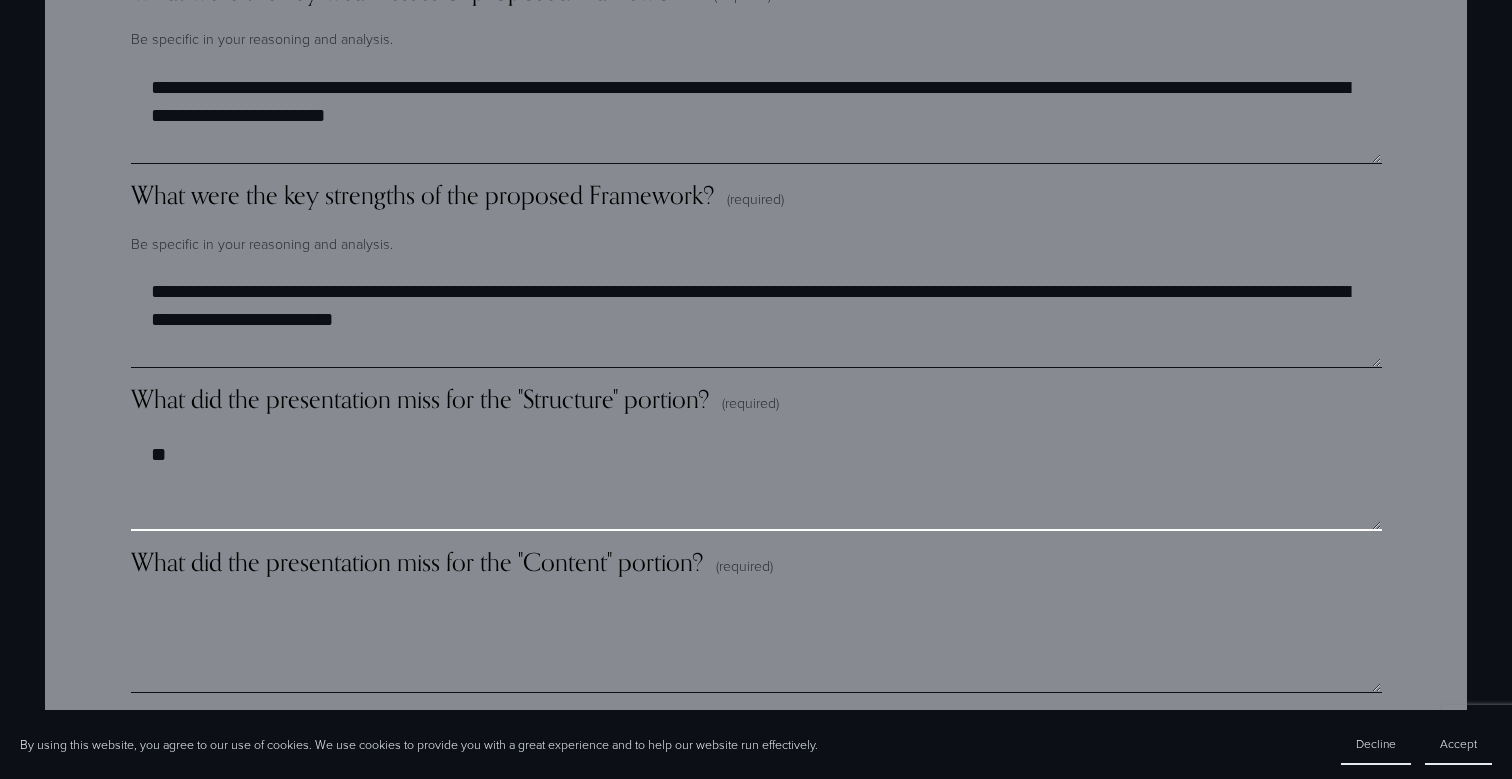 type on "*" 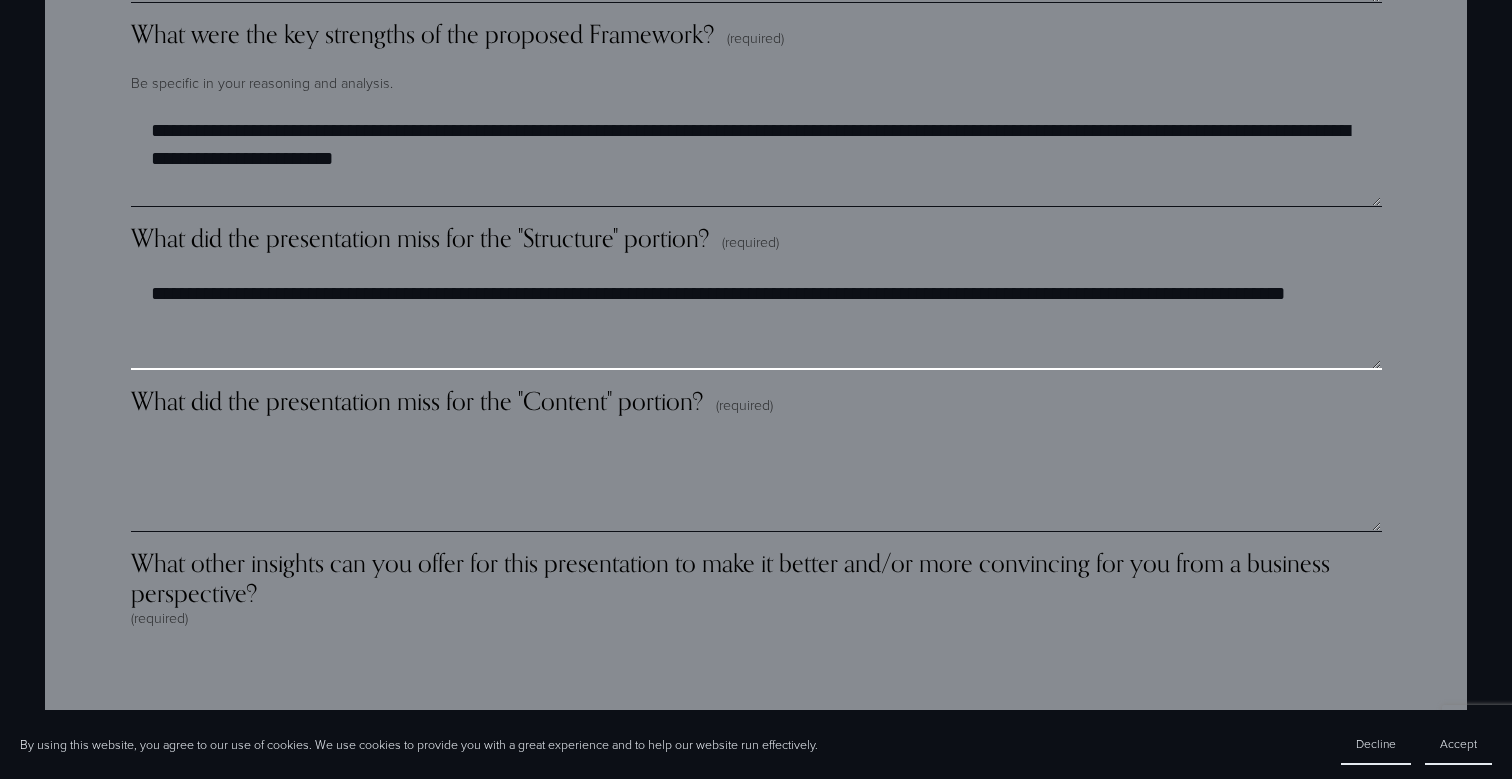 scroll, scrollTop: 2906, scrollLeft: 0, axis: vertical 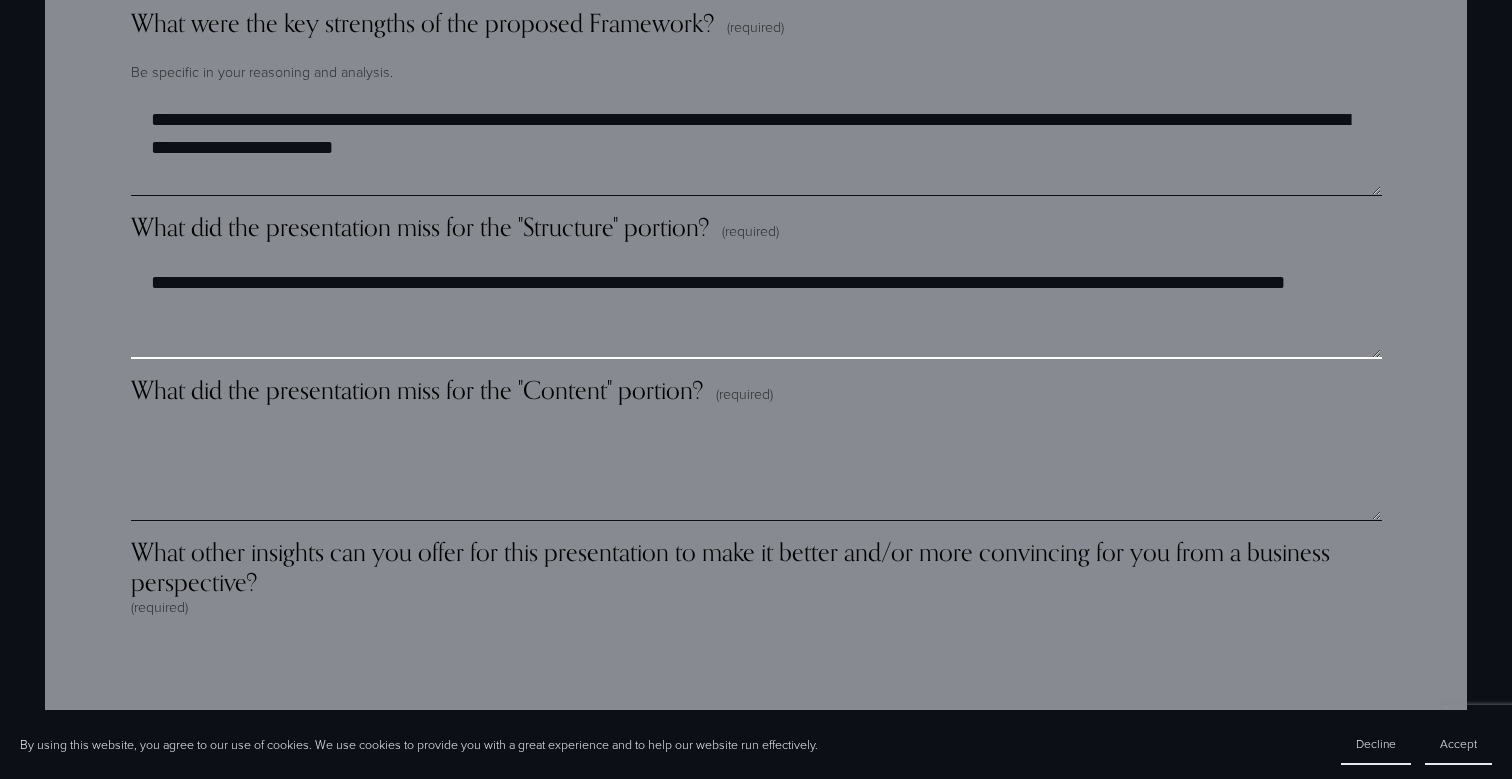 type on "**********" 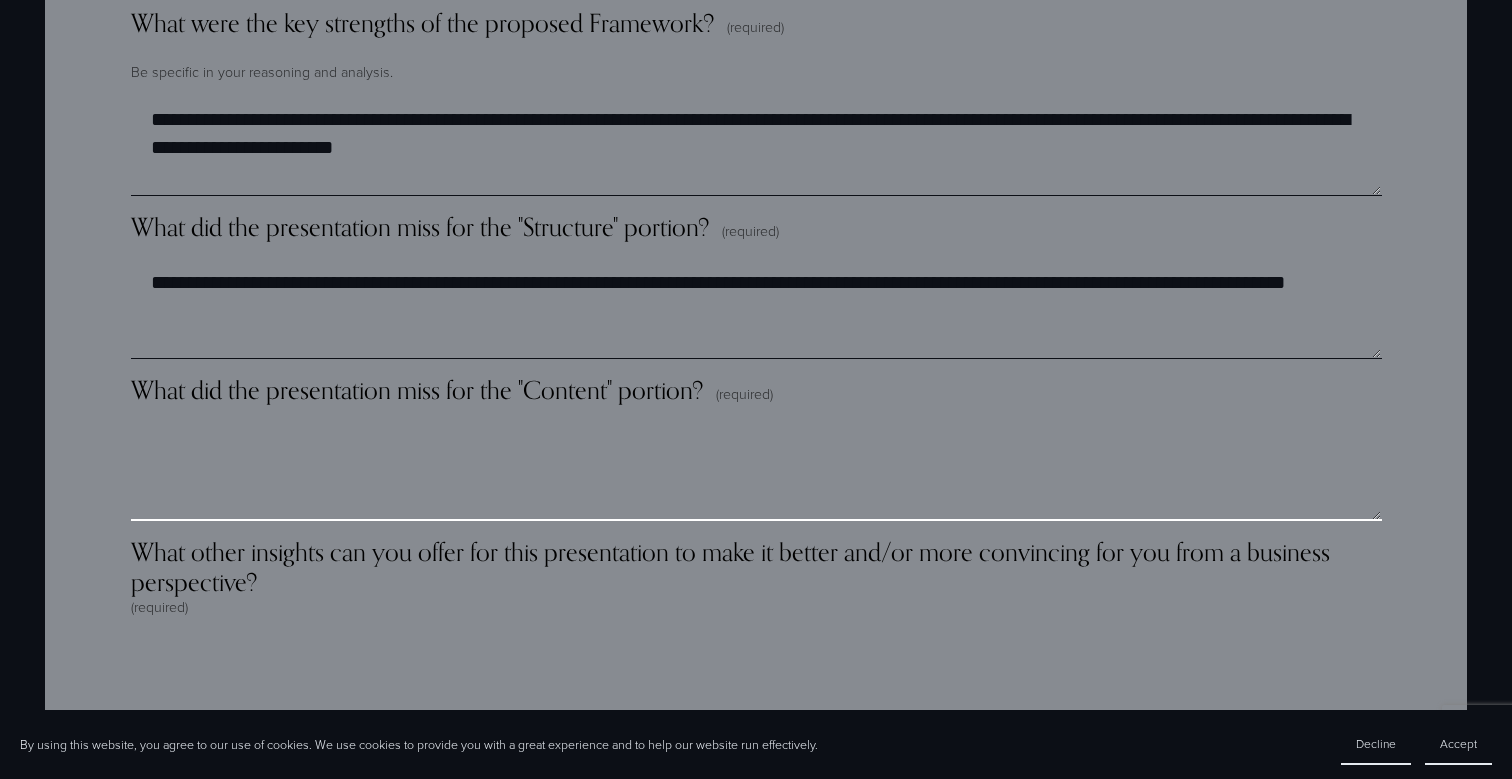 click on "What did the presentation miss for the "Content" portion? (required)" at bounding box center [756, 471] 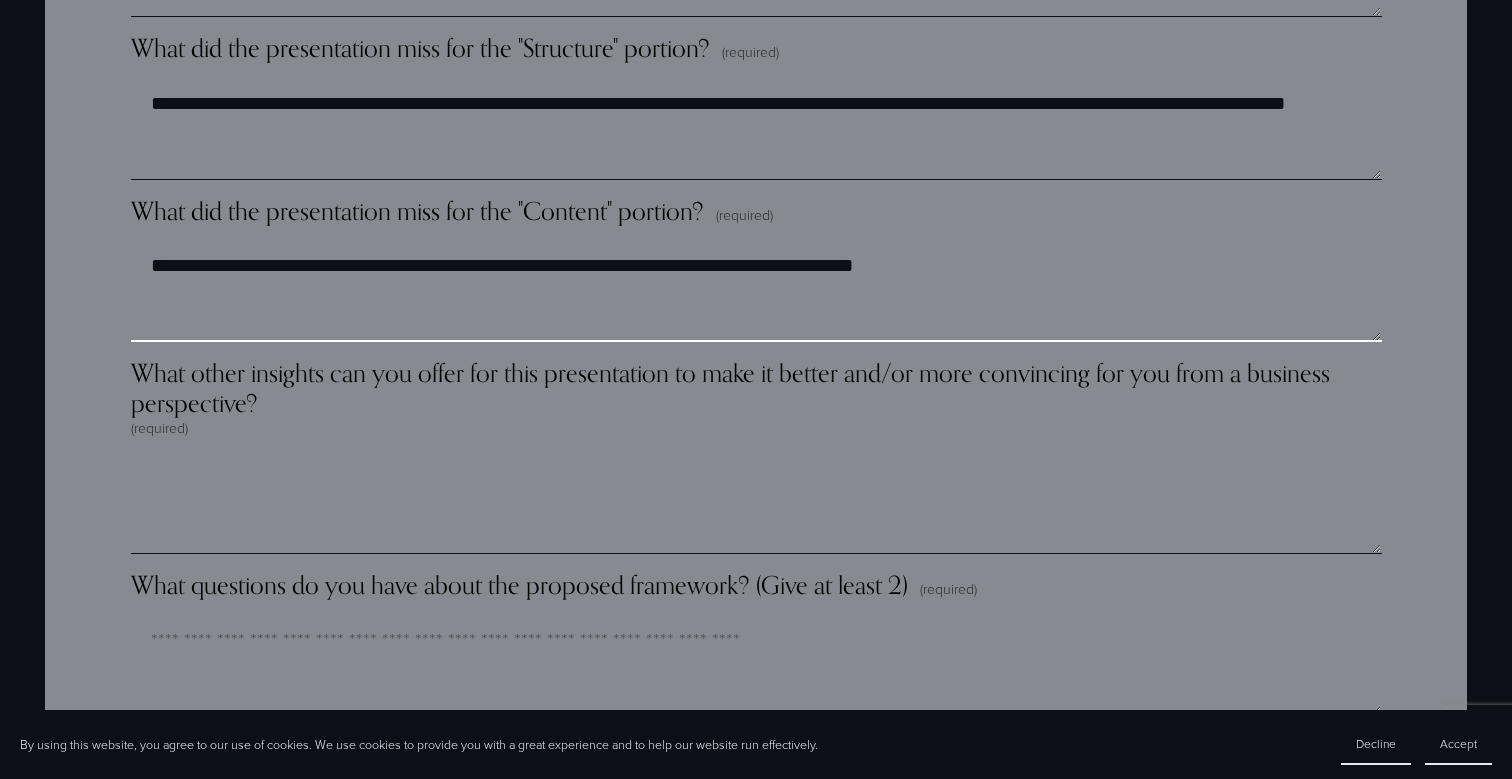 scroll, scrollTop: 3089, scrollLeft: 0, axis: vertical 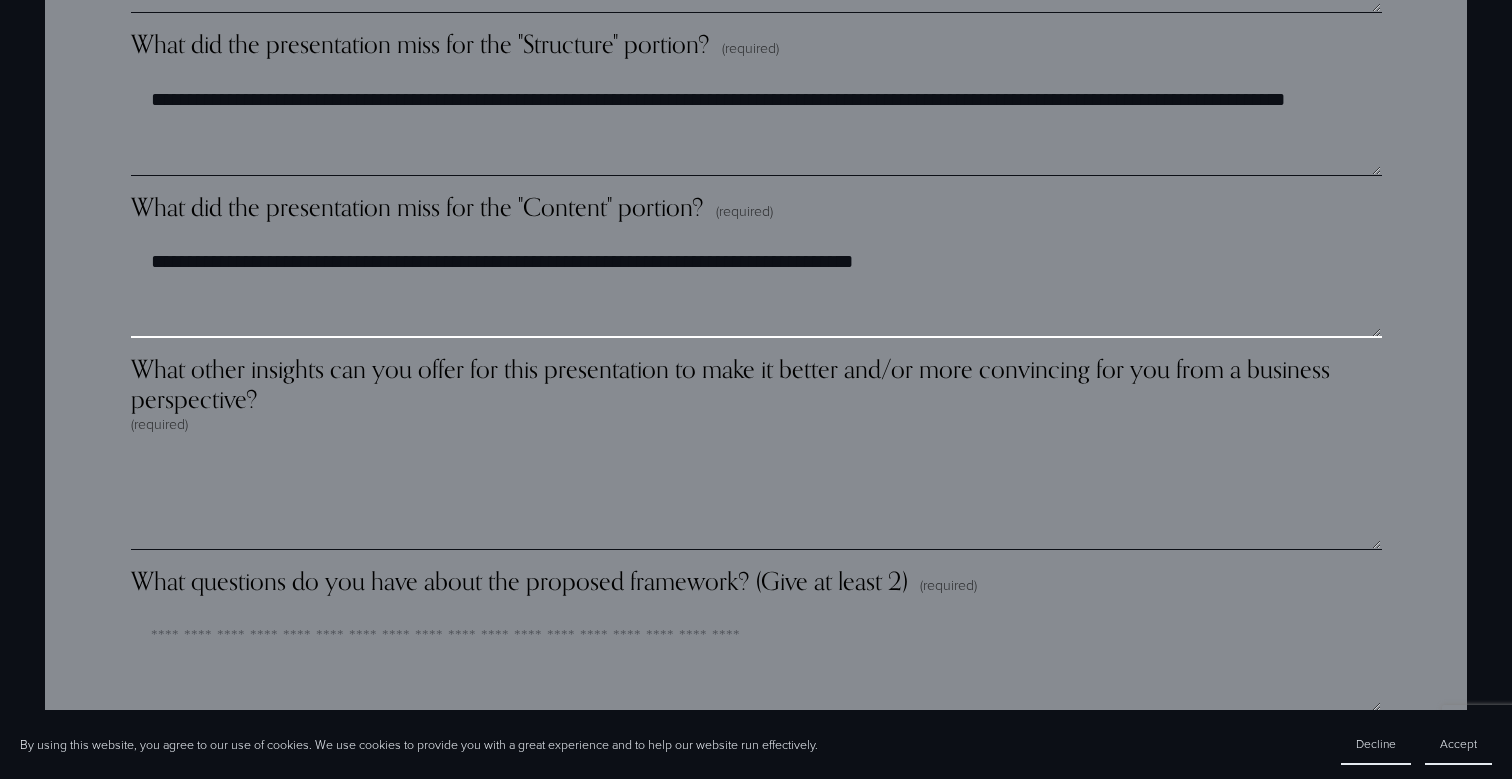type on "**********" 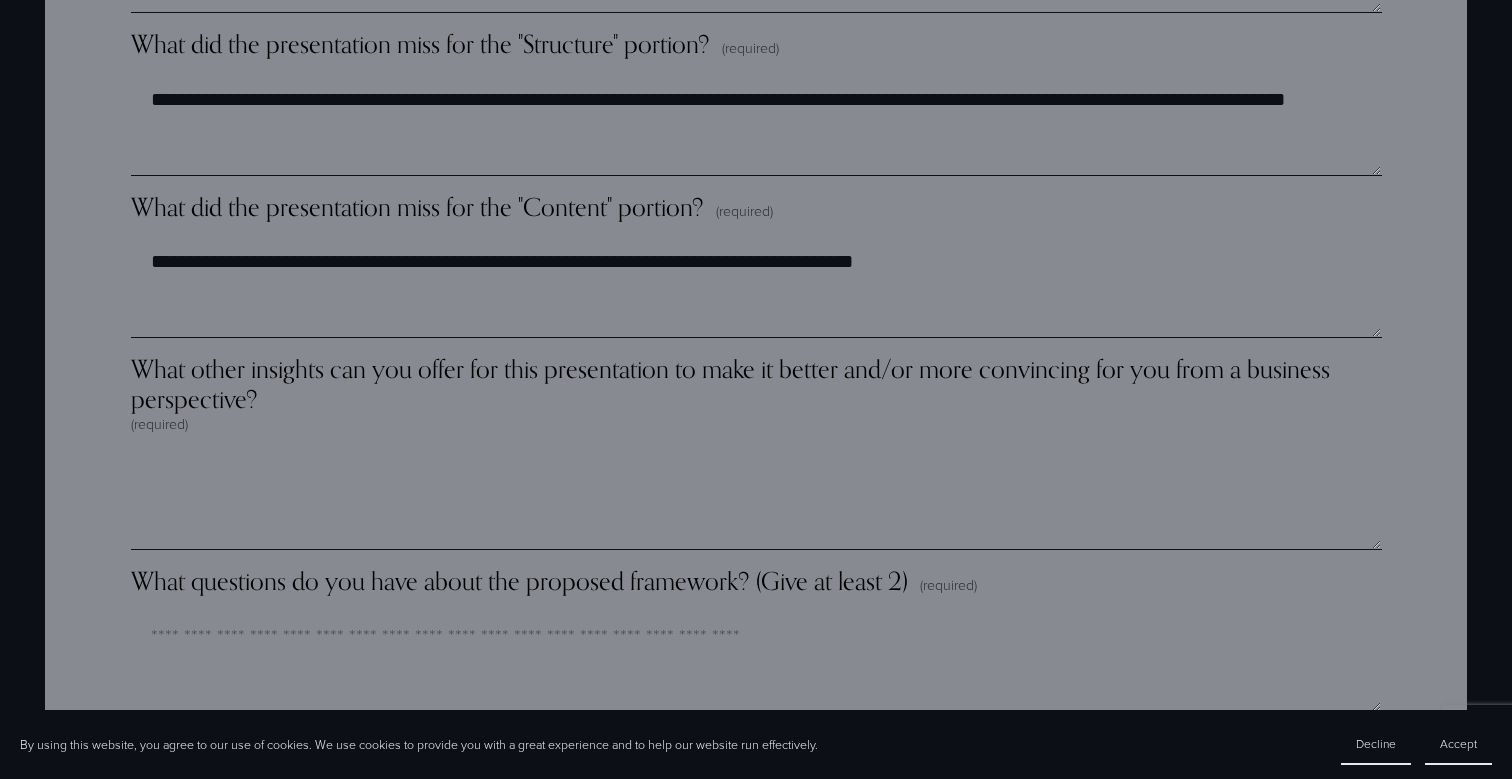 click on "What other insights can you offer for this presentation to make it better and/or more convincing for you from a business perspective? (required)" at bounding box center (756, 402) 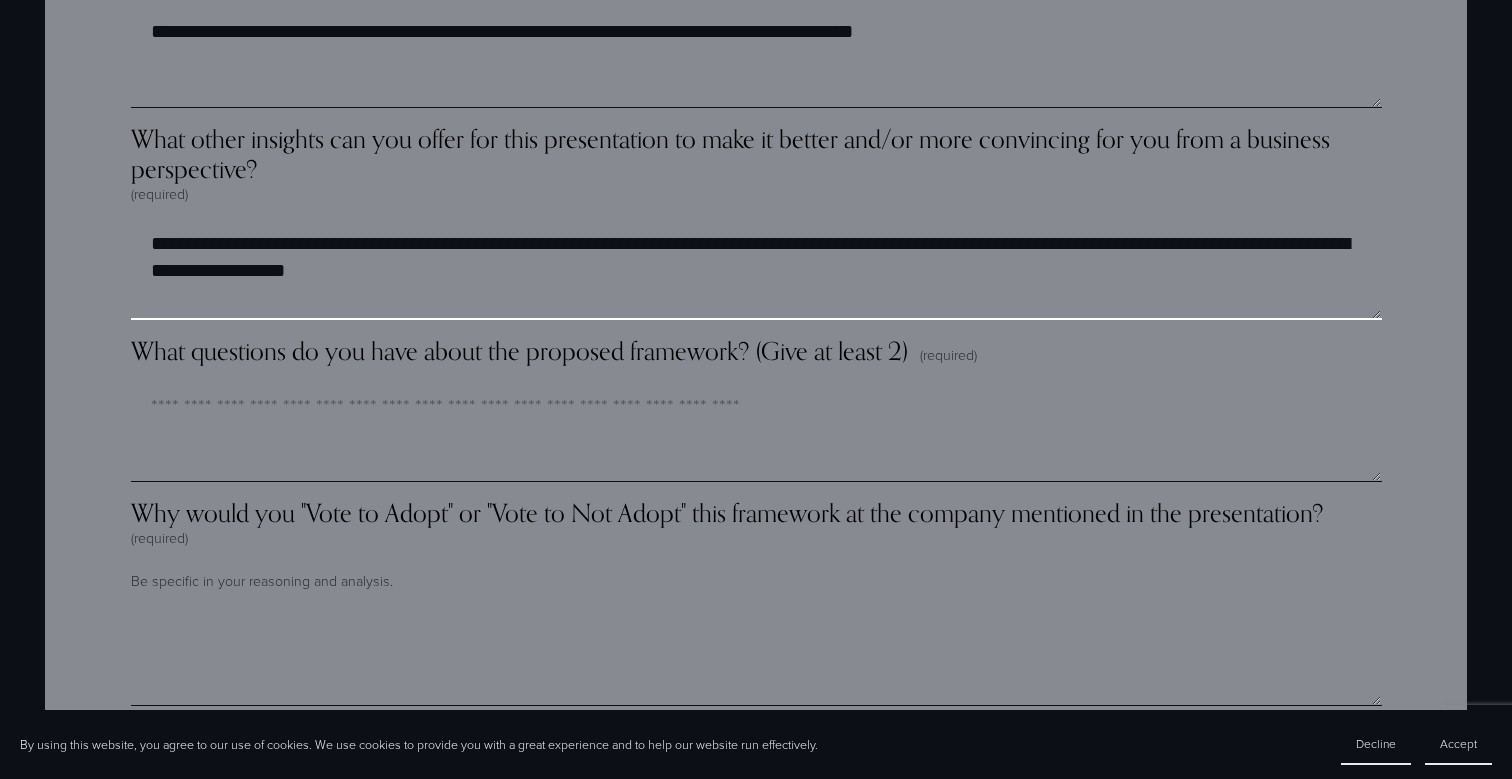 scroll, scrollTop: 3326, scrollLeft: 0, axis: vertical 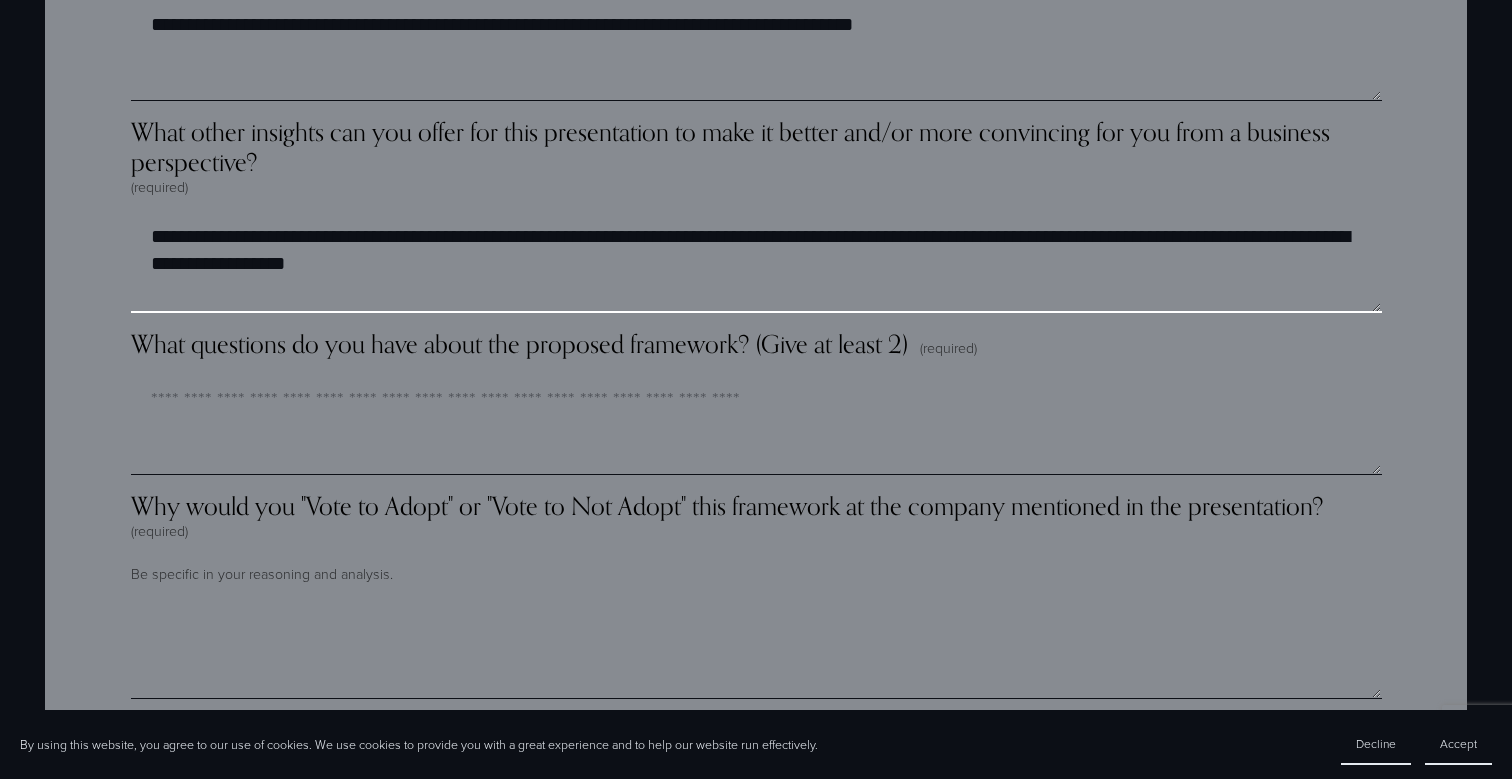 type on "**********" 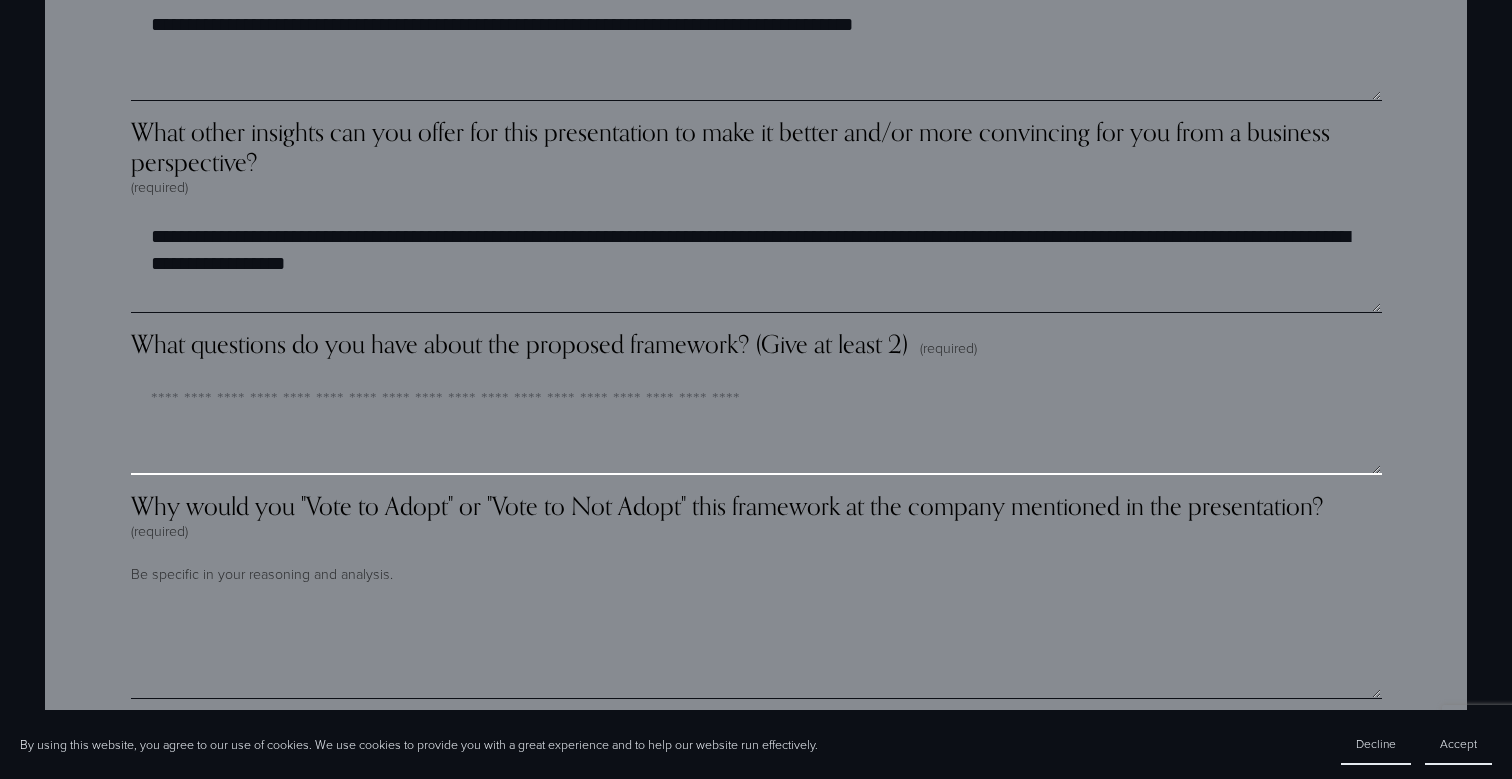click on "What questions do you have about the proposed framework? (Give at least 2)  (required)" at bounding box center [756, 425] 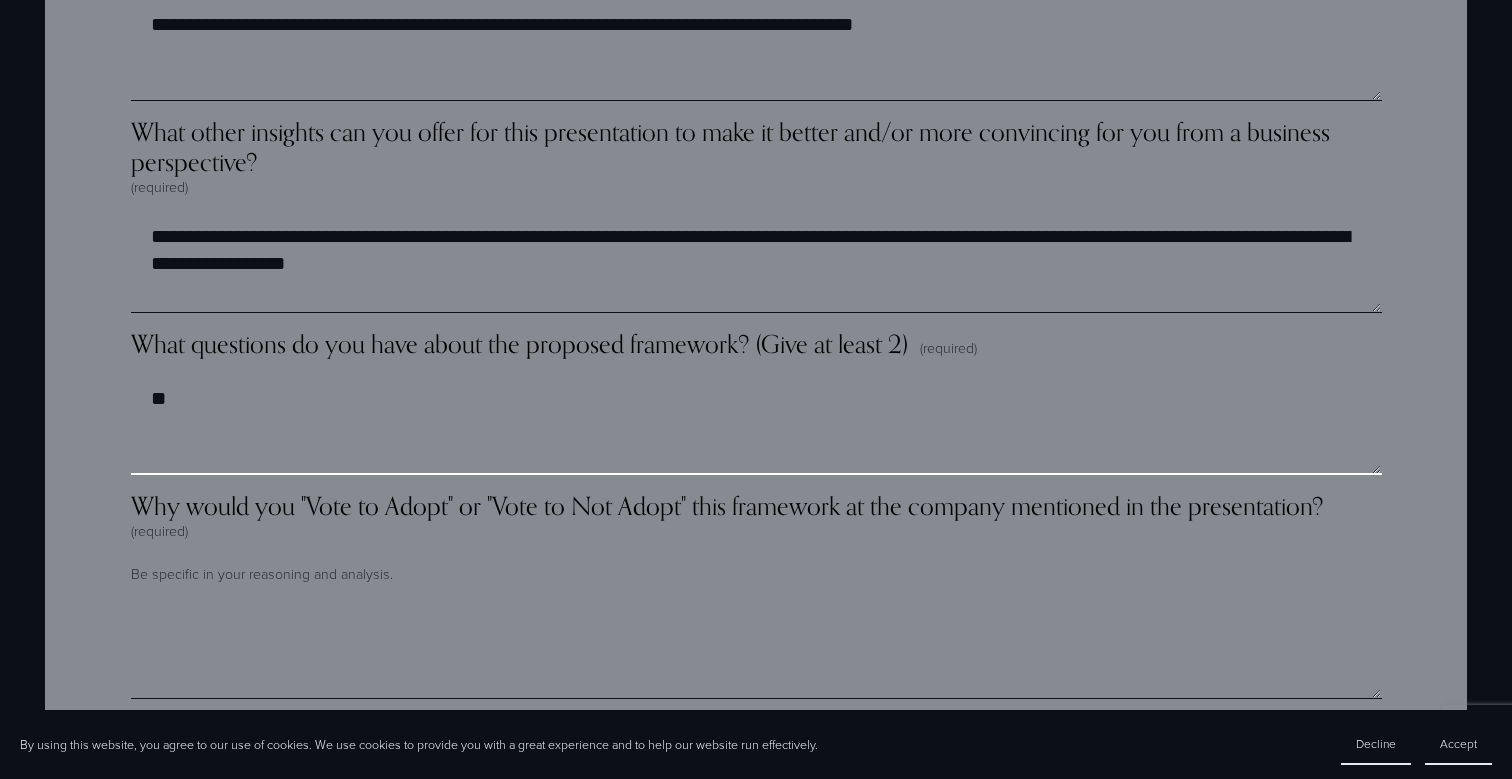 type on "*" 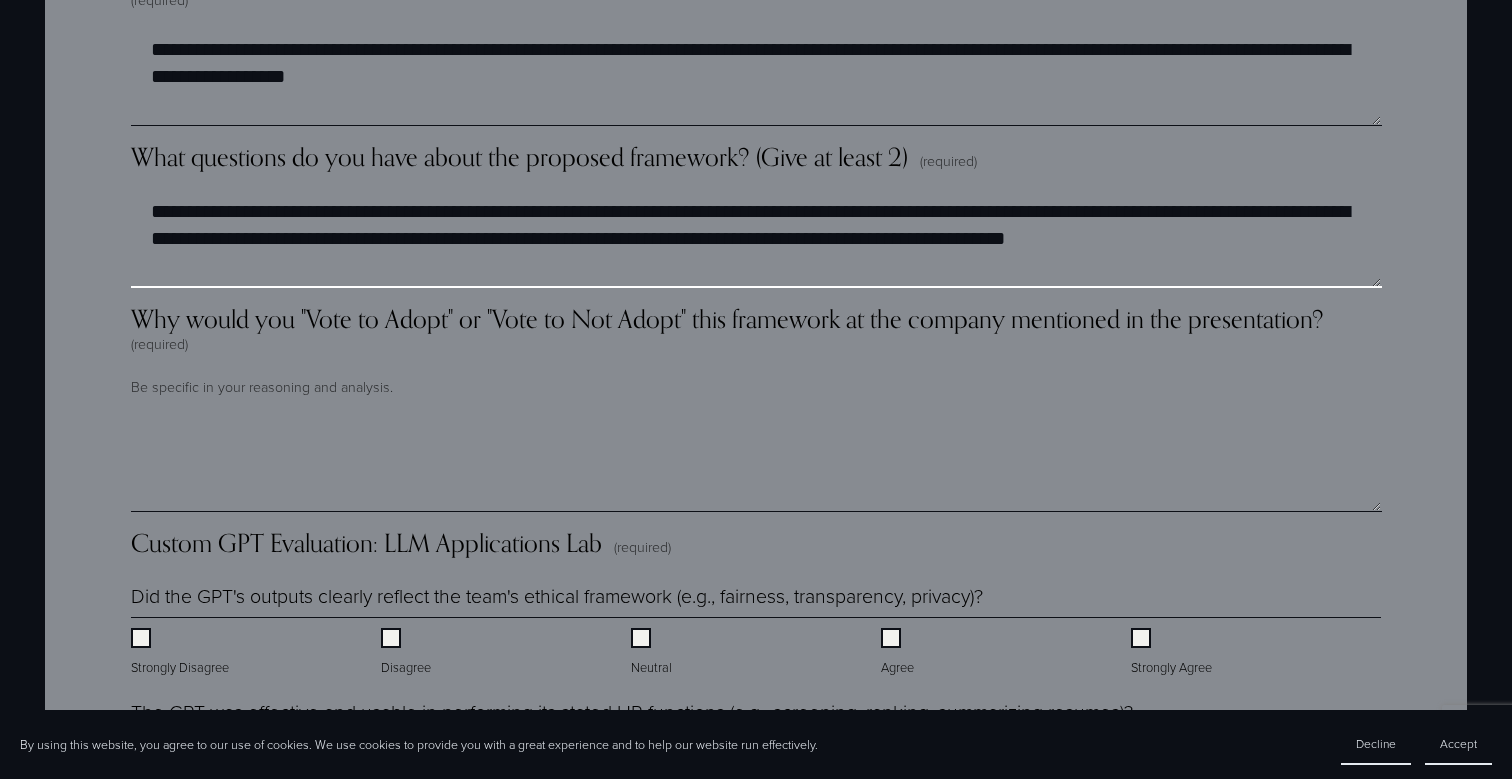 scroll, scrollTop: 3512, scrollLeft: 0, axis: vertical 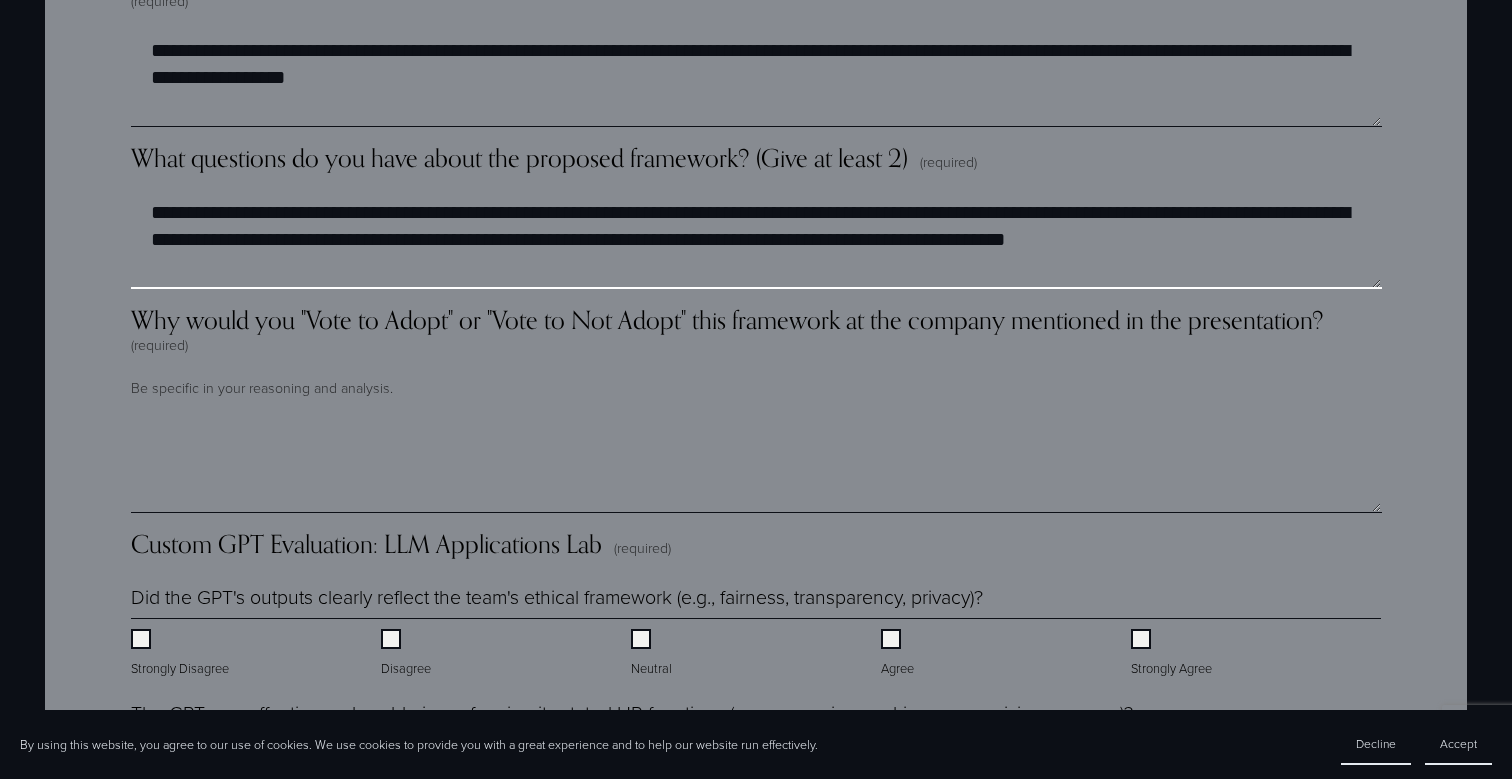 type on "**********" 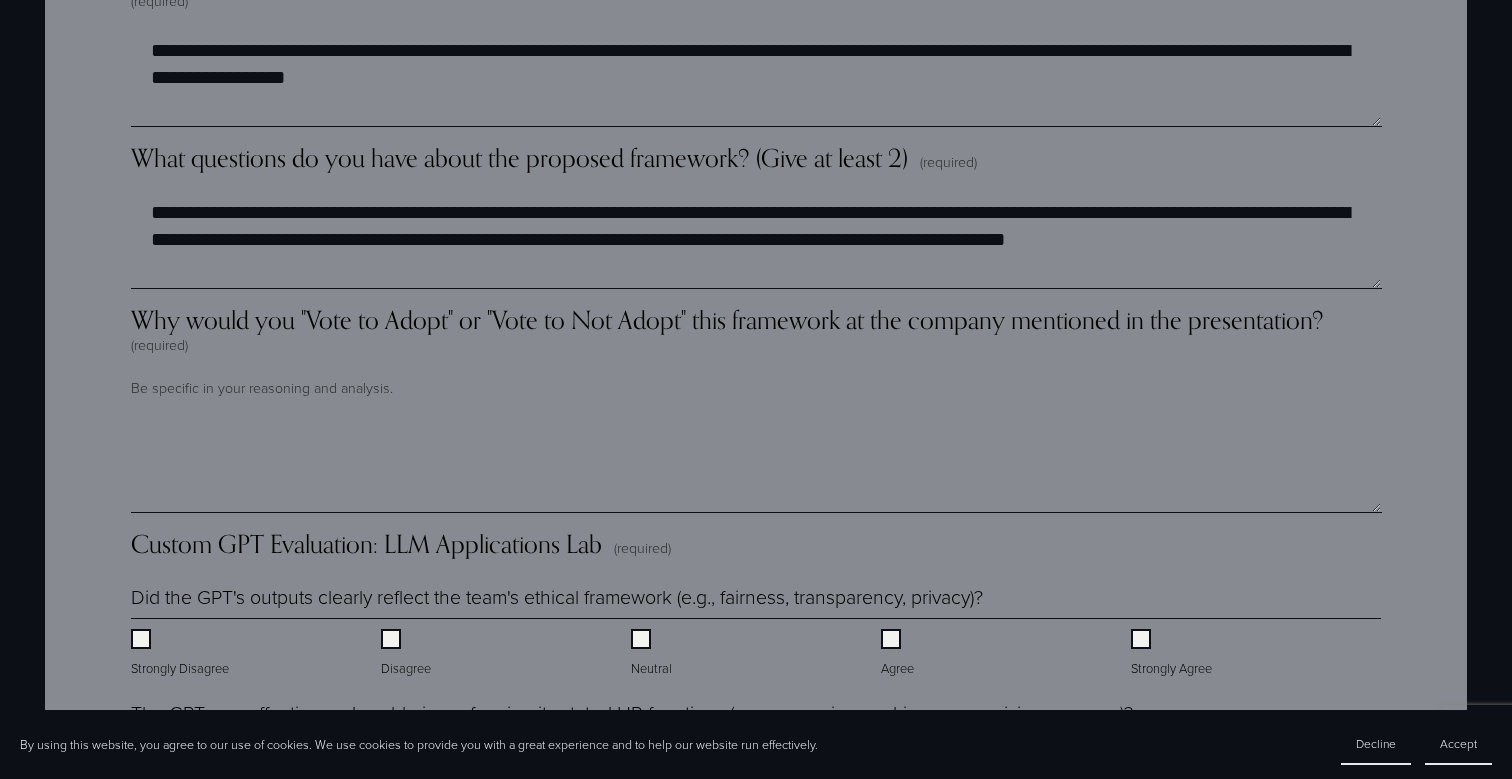 click on "Why would you "Vote to Adopt" or "Vote to Not Adopt" this framework at the company mentioned in the presentation? (required) Be specific in your reasoning and analysis." at bounding box center (756, 409) 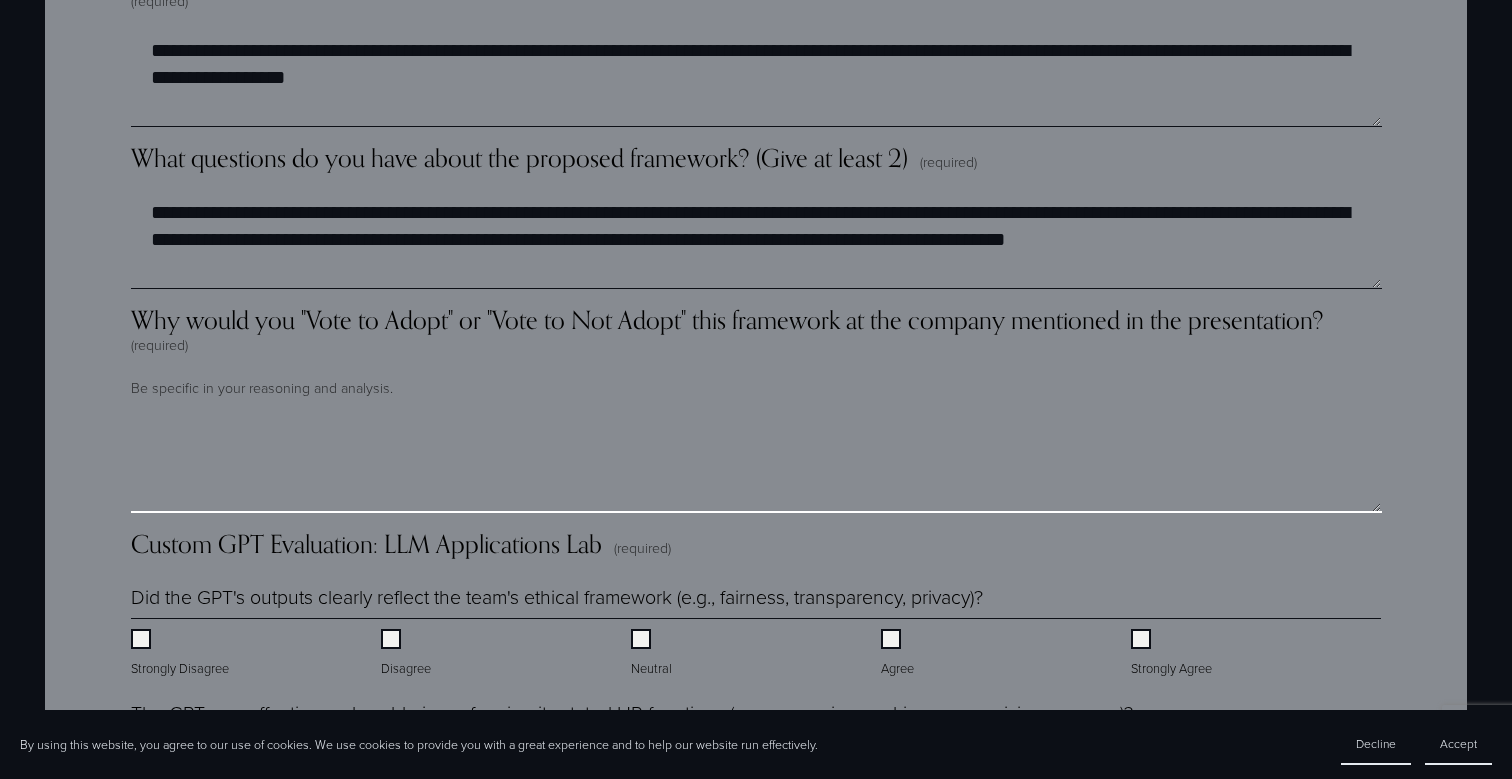 click on "Why would you "Vote to Adopt" or "Vote to Not Adopt" this framework at the company mentioned in the presentation? (required)" at bounding box center (756, 463) 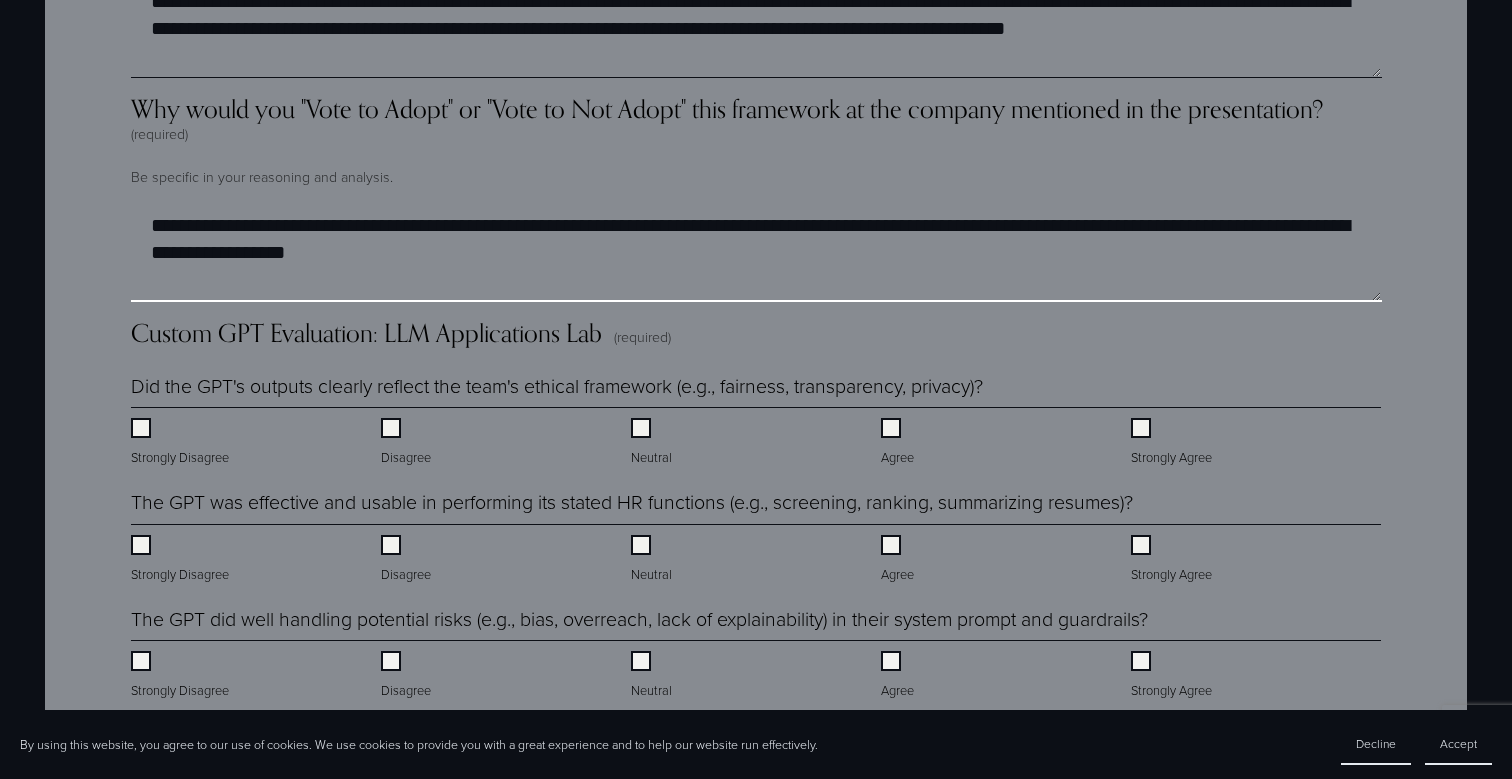 scroll, scrollTop: 3721, scrollLeft: 0, axis: vertical 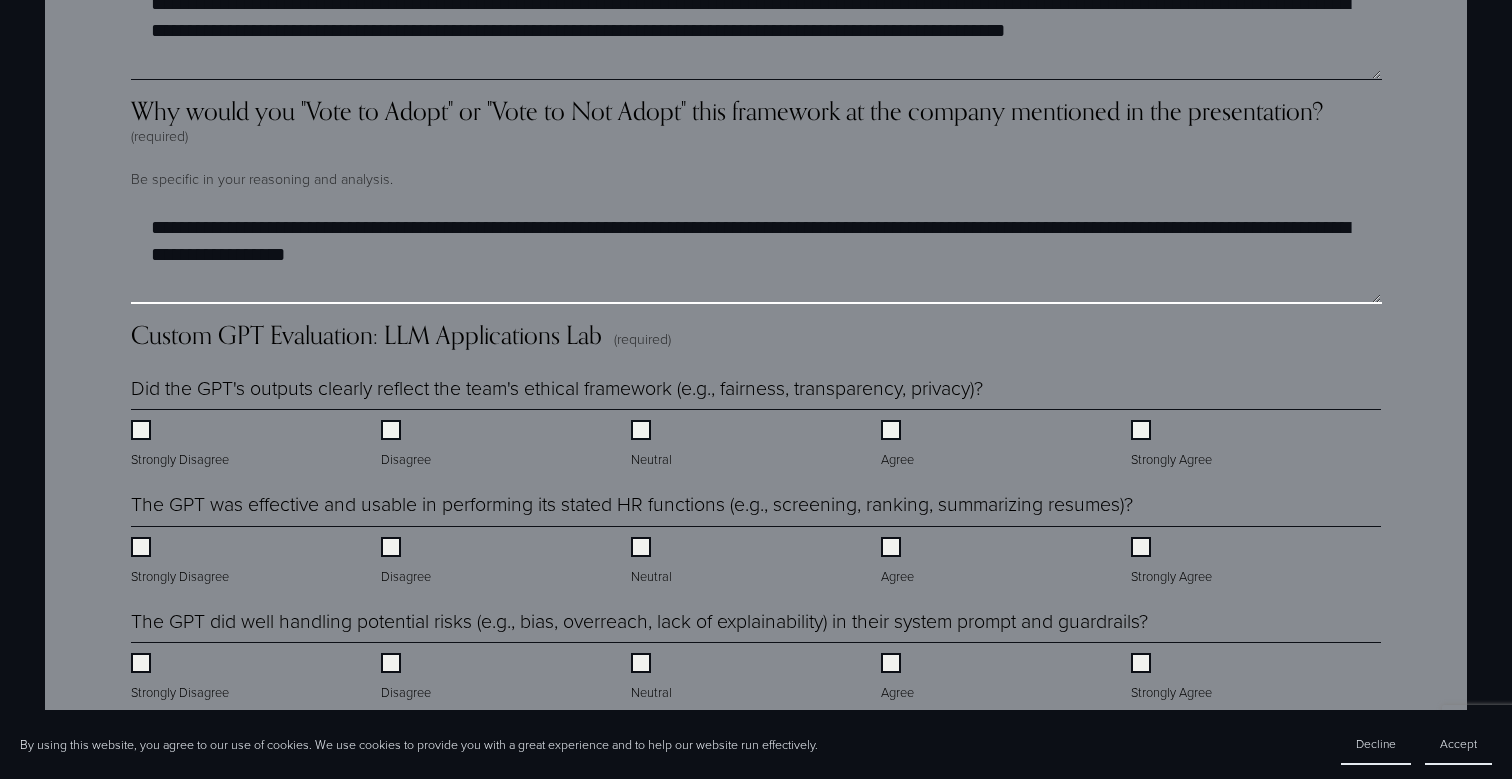 type on "**********" 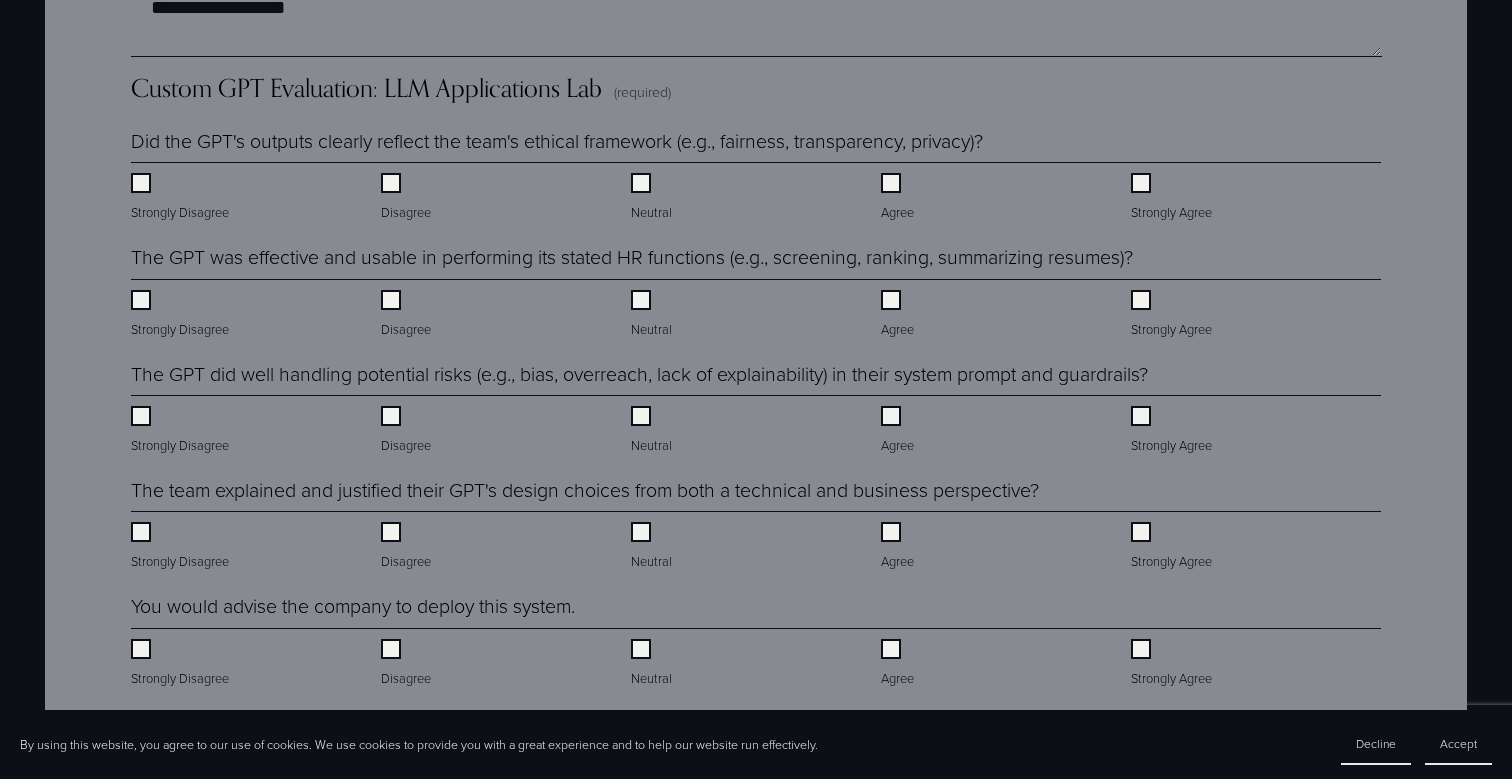 scroll, scrollTop: 3965, scrollLeft: 0, axis: vertical 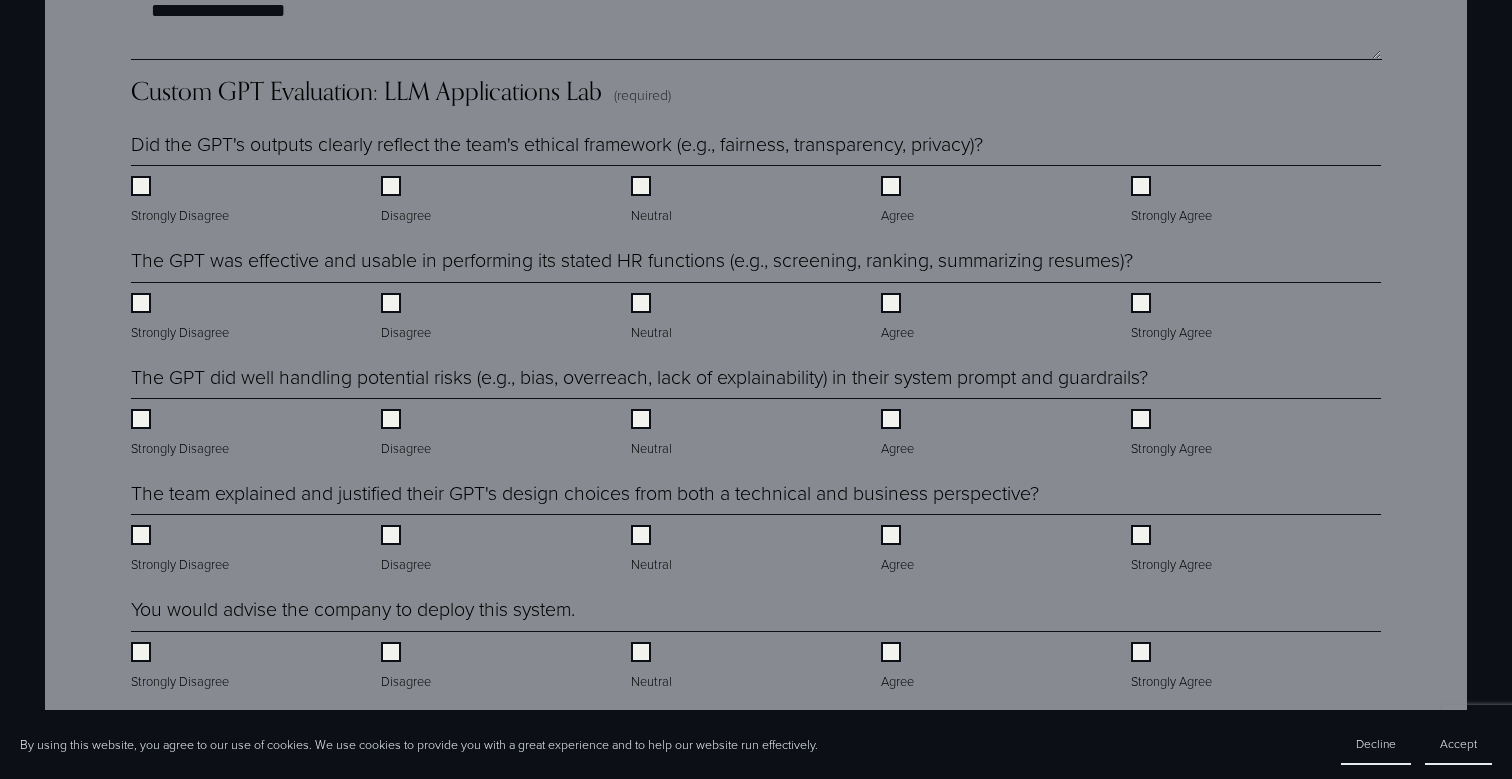 click on "Disagree" at bounding box center (408, 434) 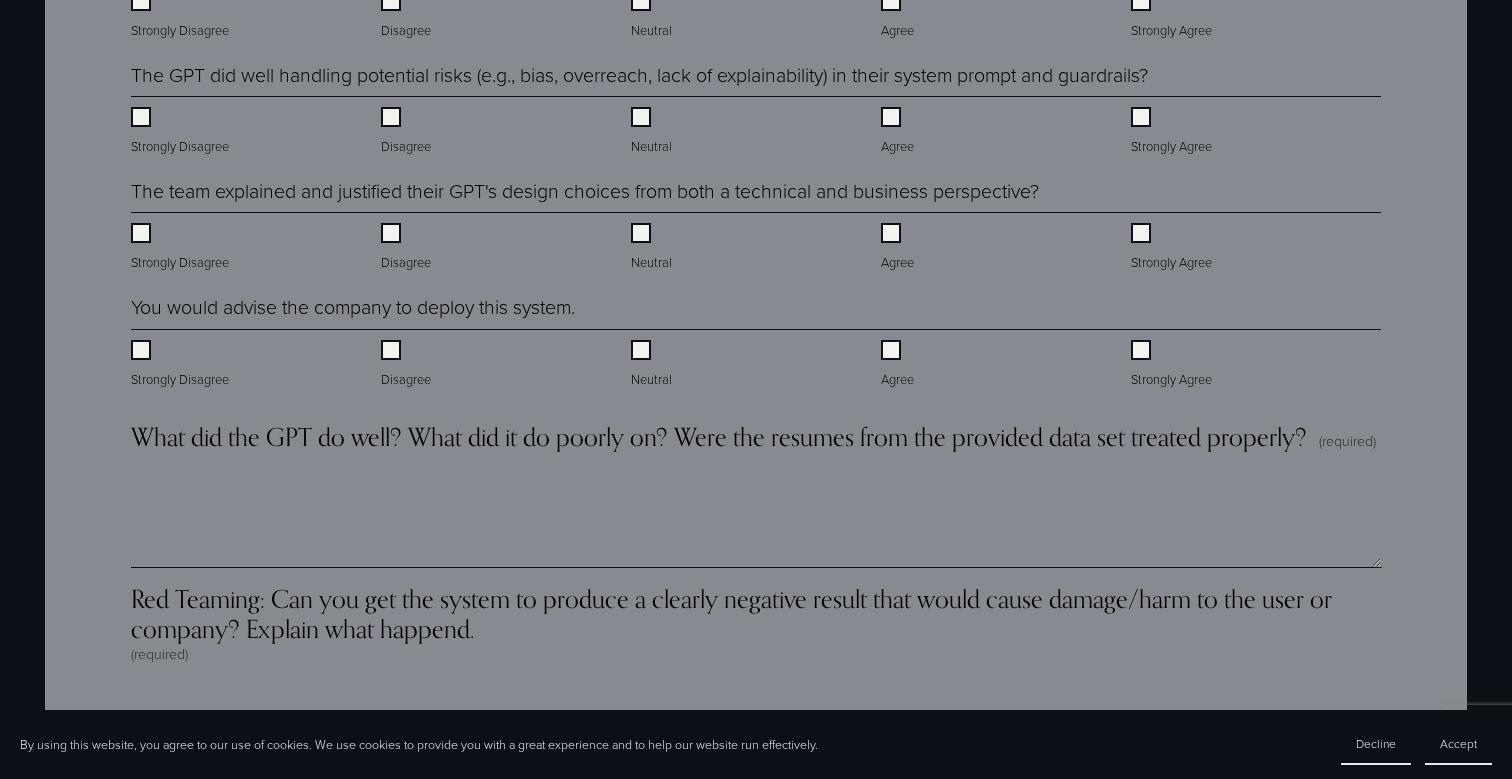 scroll, scrollTop: 4283, scrollLeft: 0, axis: vertical 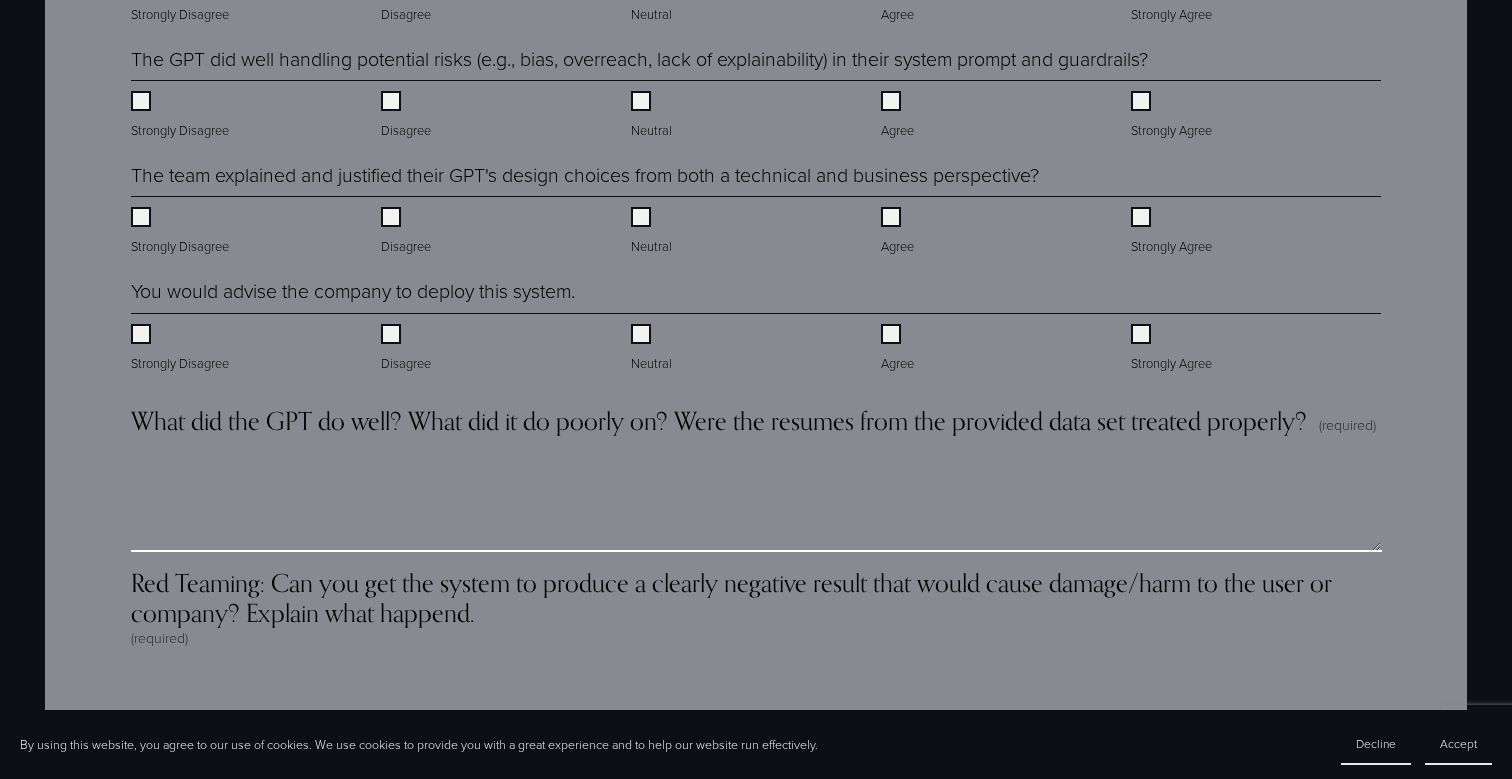 click on "What did the GPT do well? What did it do poorly on? Were the resumes from the provided data set treated properly? (required)" at bounding box center [756, 502] 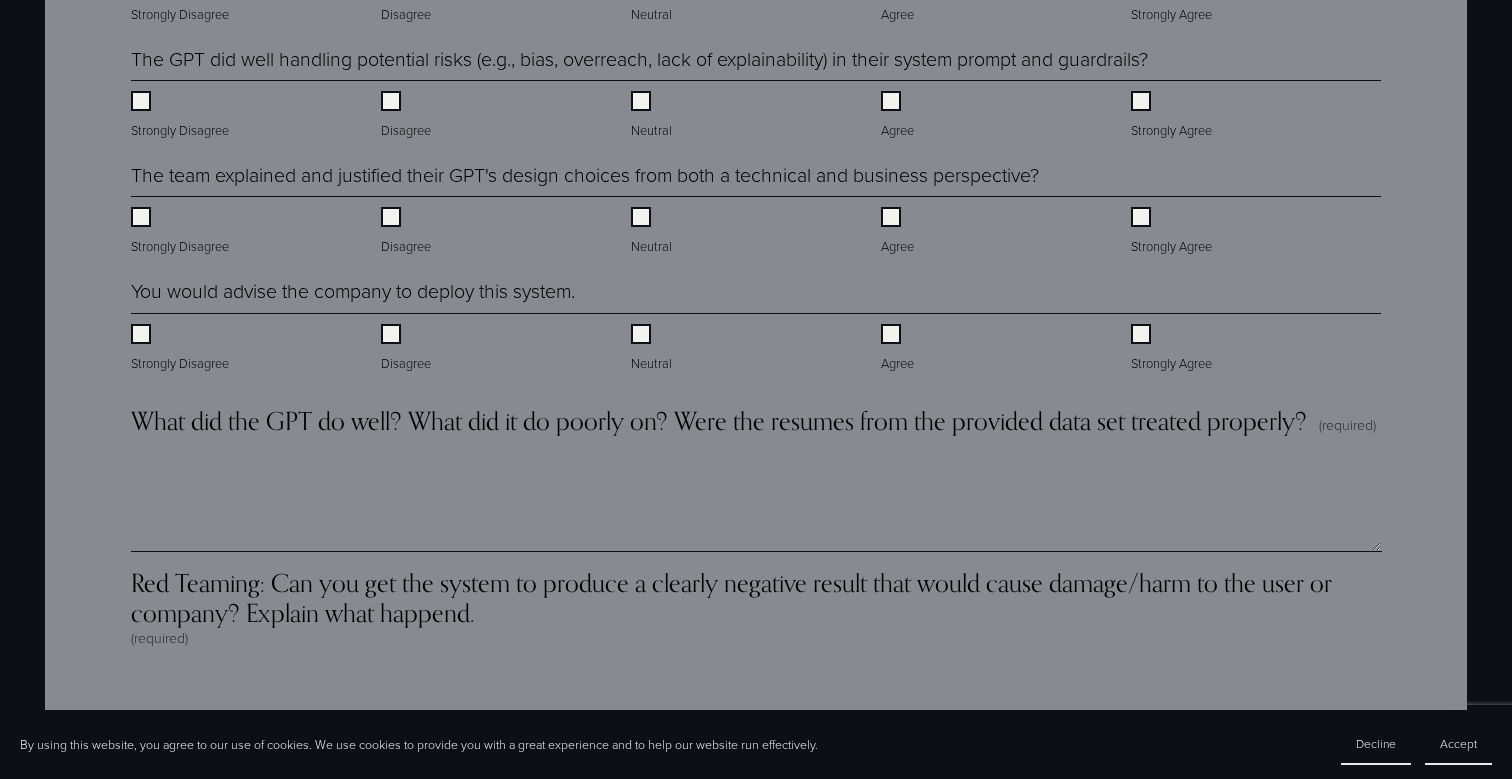 click on "Disagree" at bounding box center (408, 349) 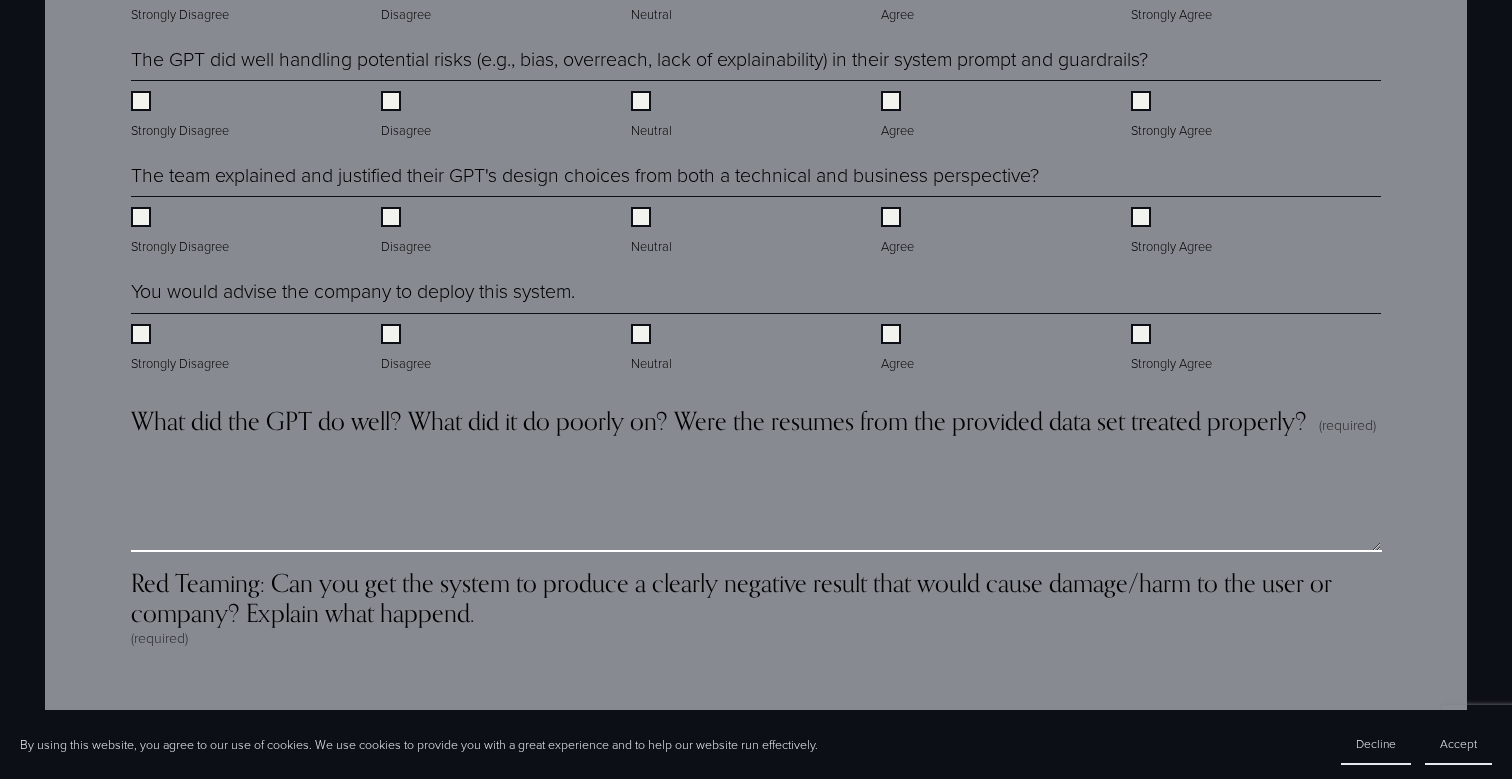 click on "What did the GPT do well? What did it do poorly on? Were the resumes from the provided data set treated properly? (required)" at bounding box center [756, 502] 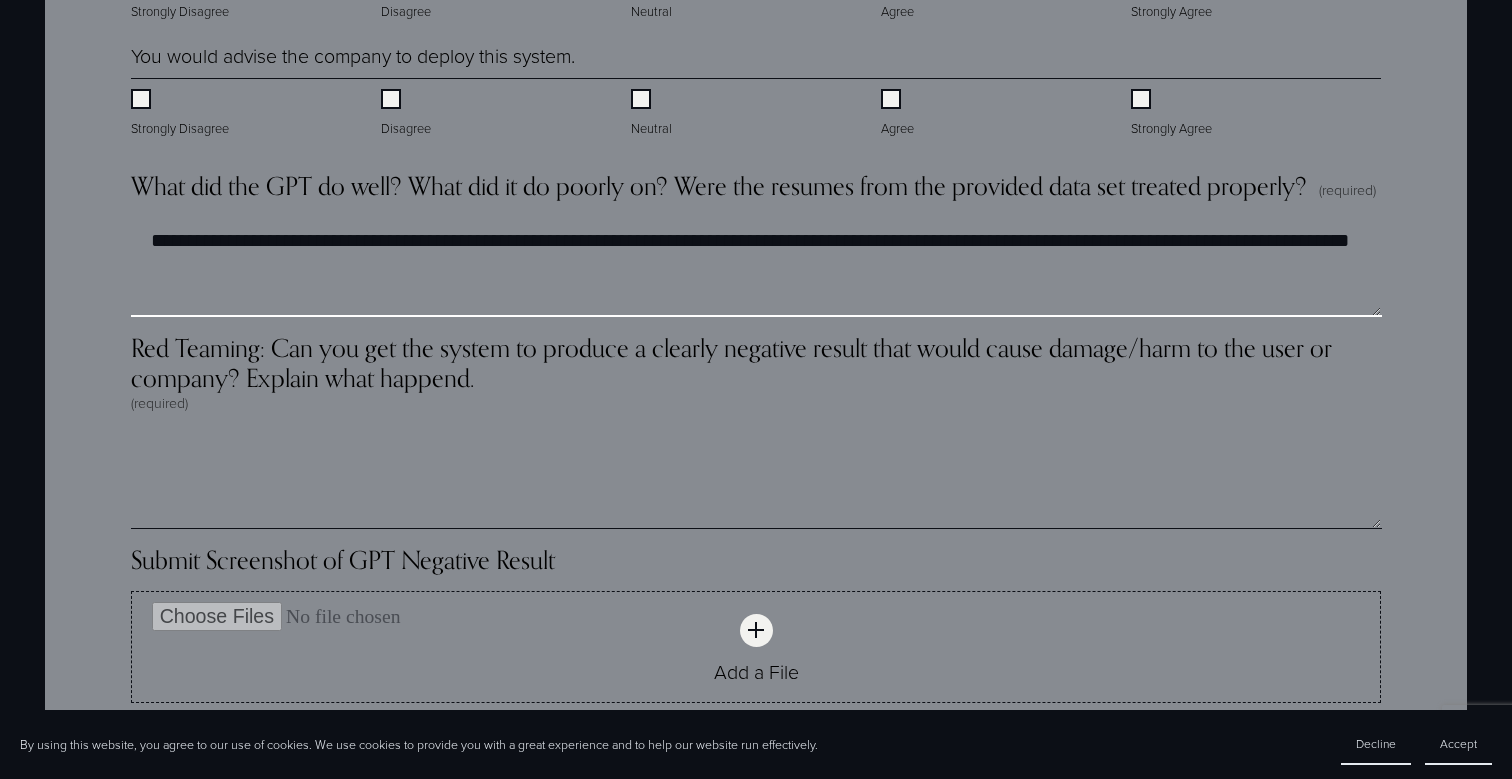 scroll, scrollTop: 4512, scrollLeft: 0, axis: vertical 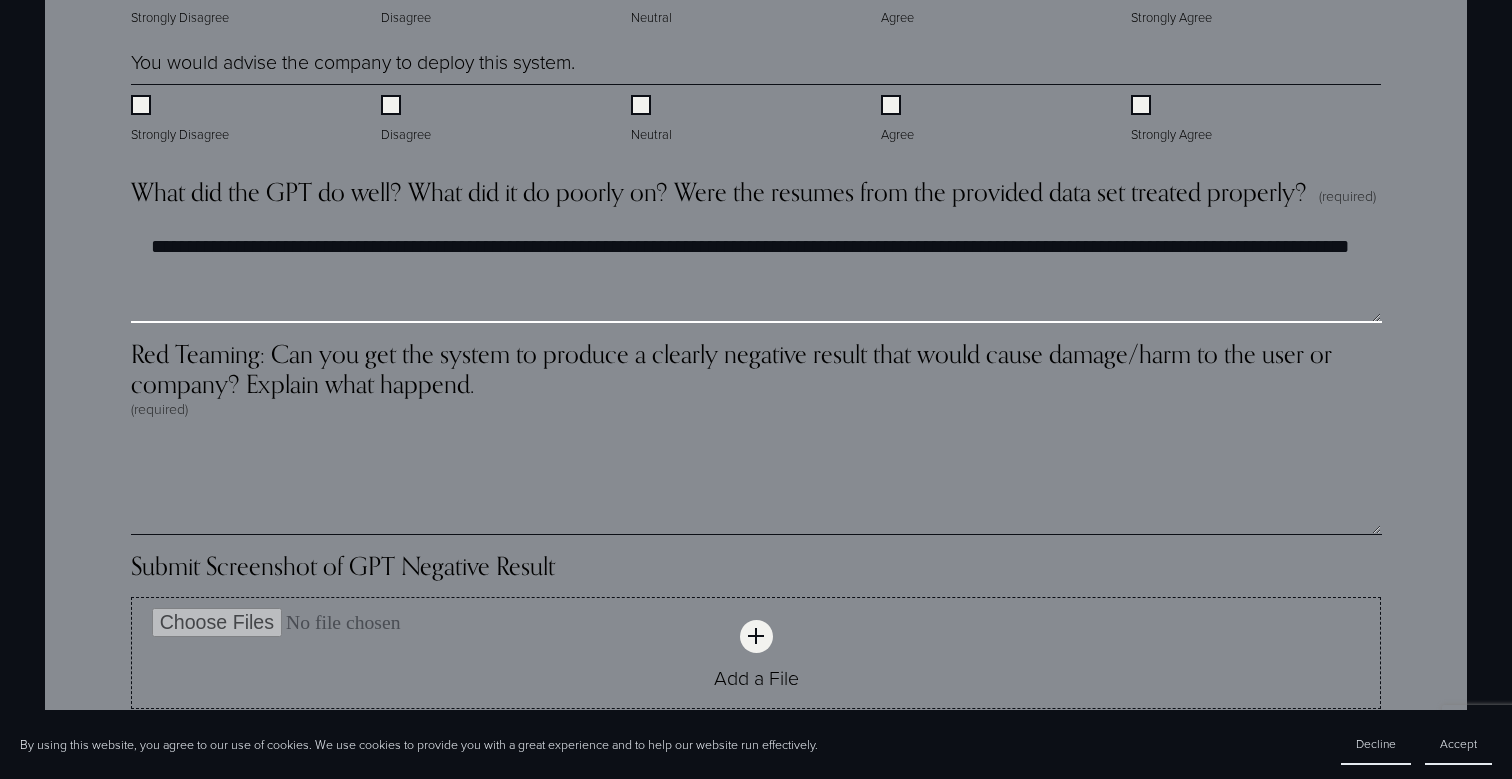 type on "**********" 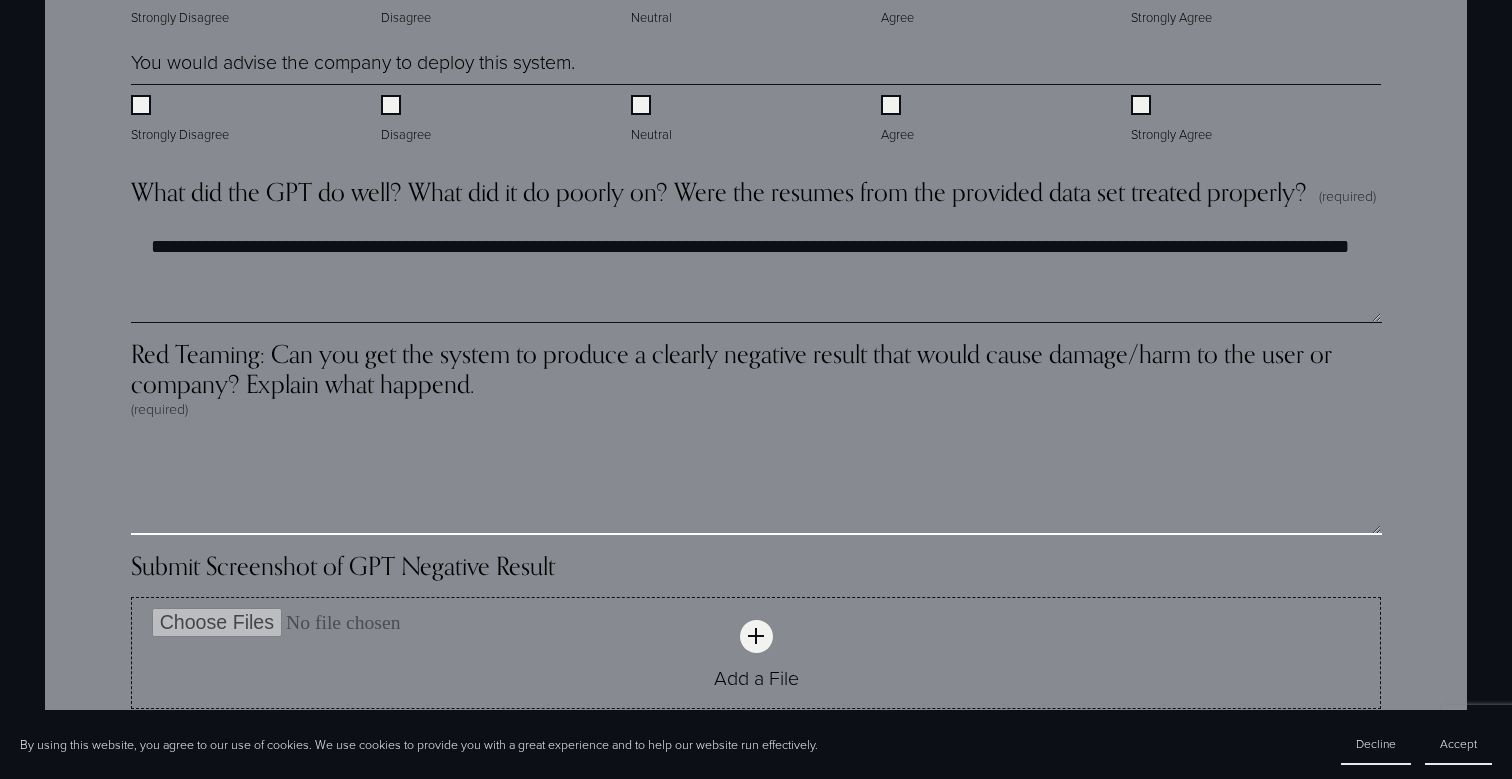 click on "Red Teaming: Can you get the system to produce a clearly negative result that would cause damage/harm to the user or company? Explain what happend. (required)" at bounding box center (756, 485) 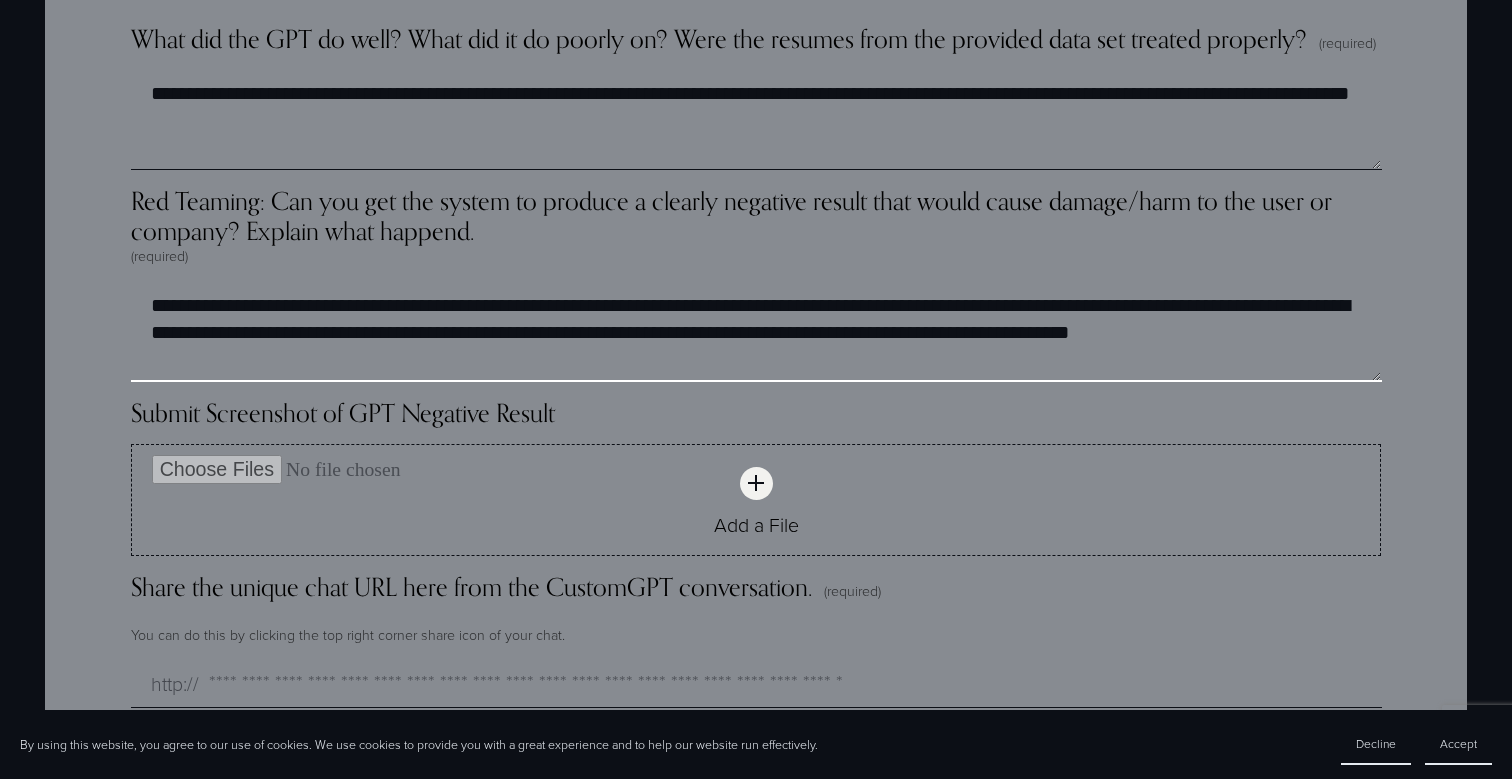scroll, scrollTop: 4665, scrollLeft: 0, axis: vertical 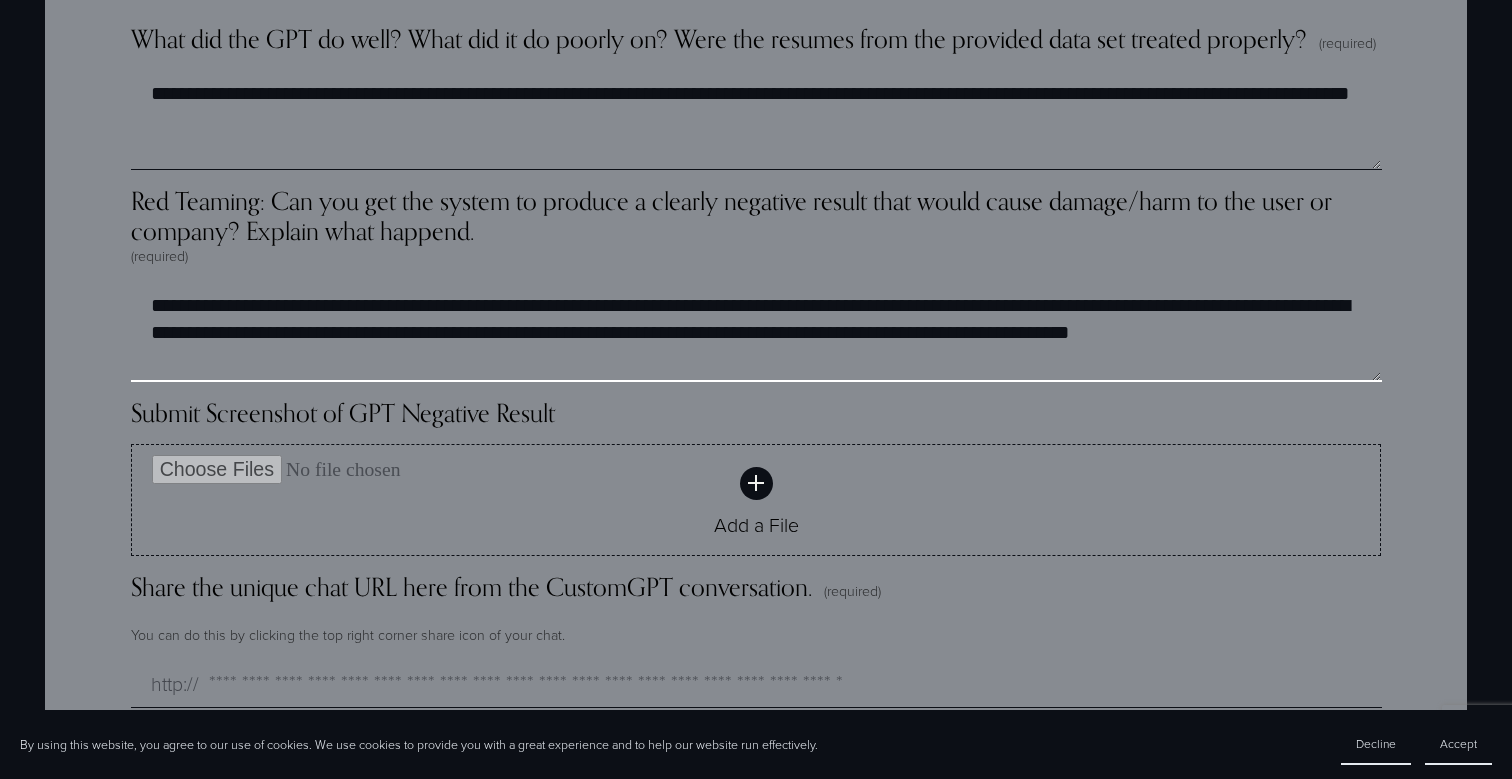 type on "**********" 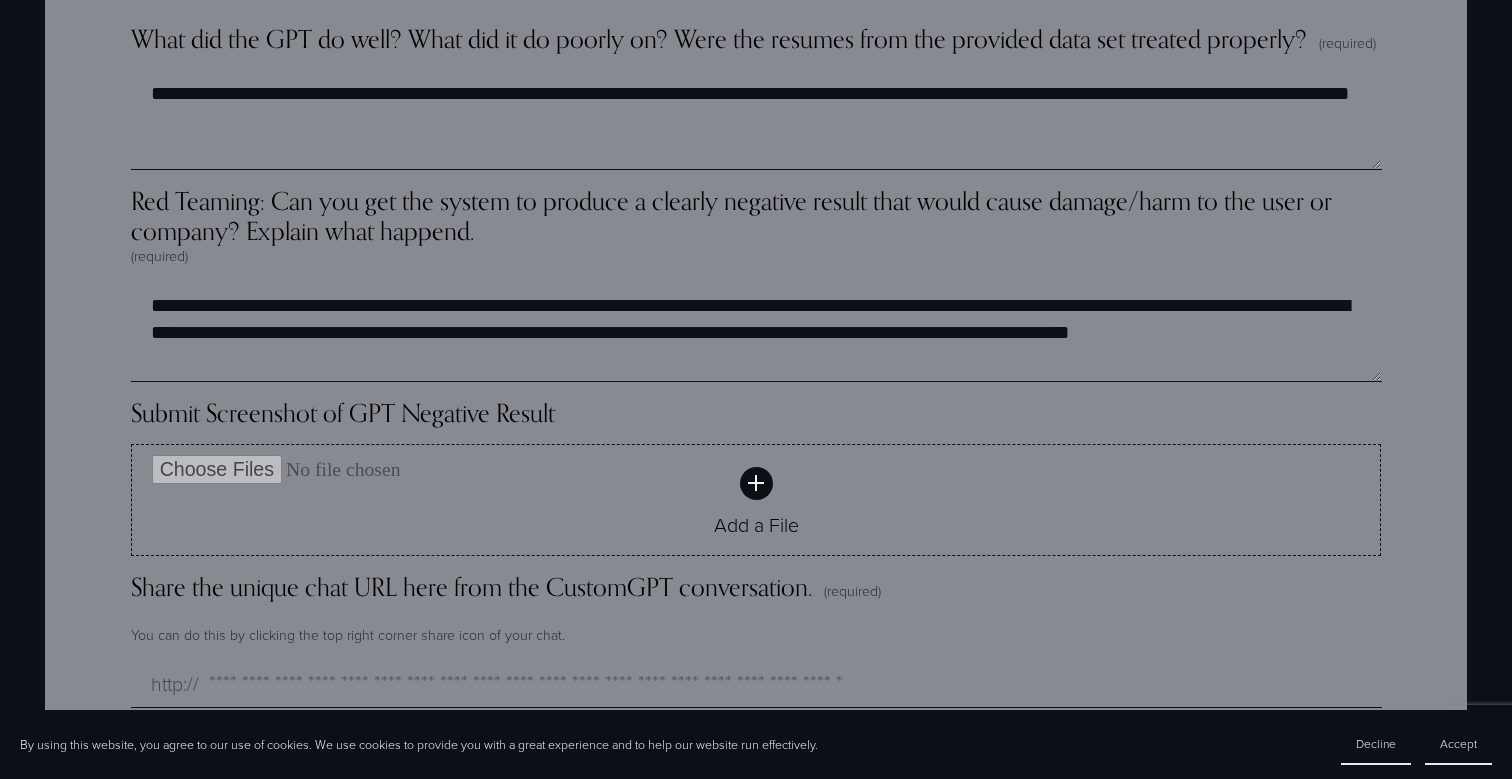 click 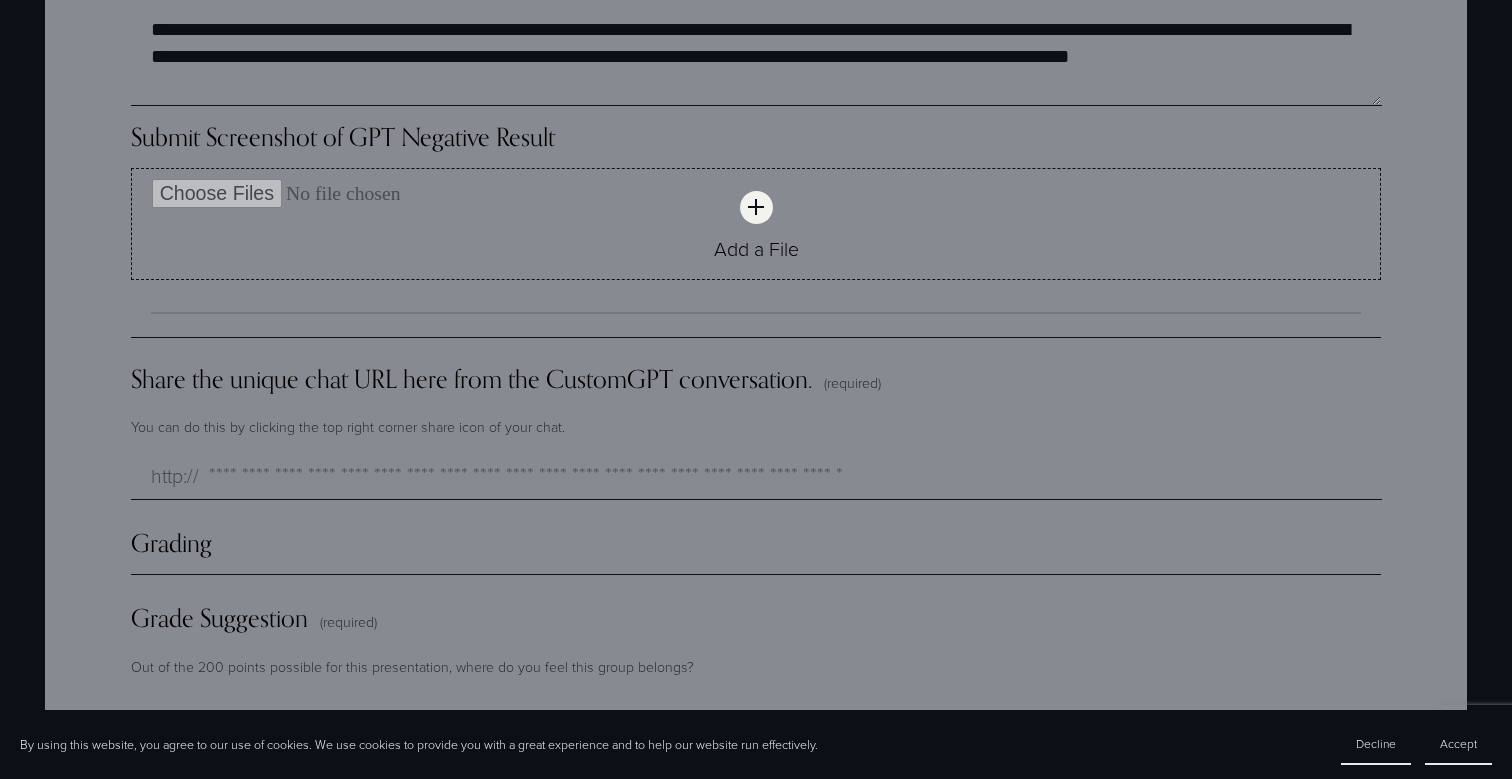 scroll, scrollTop: 4944, scrollLeft: 0, axis: vertical 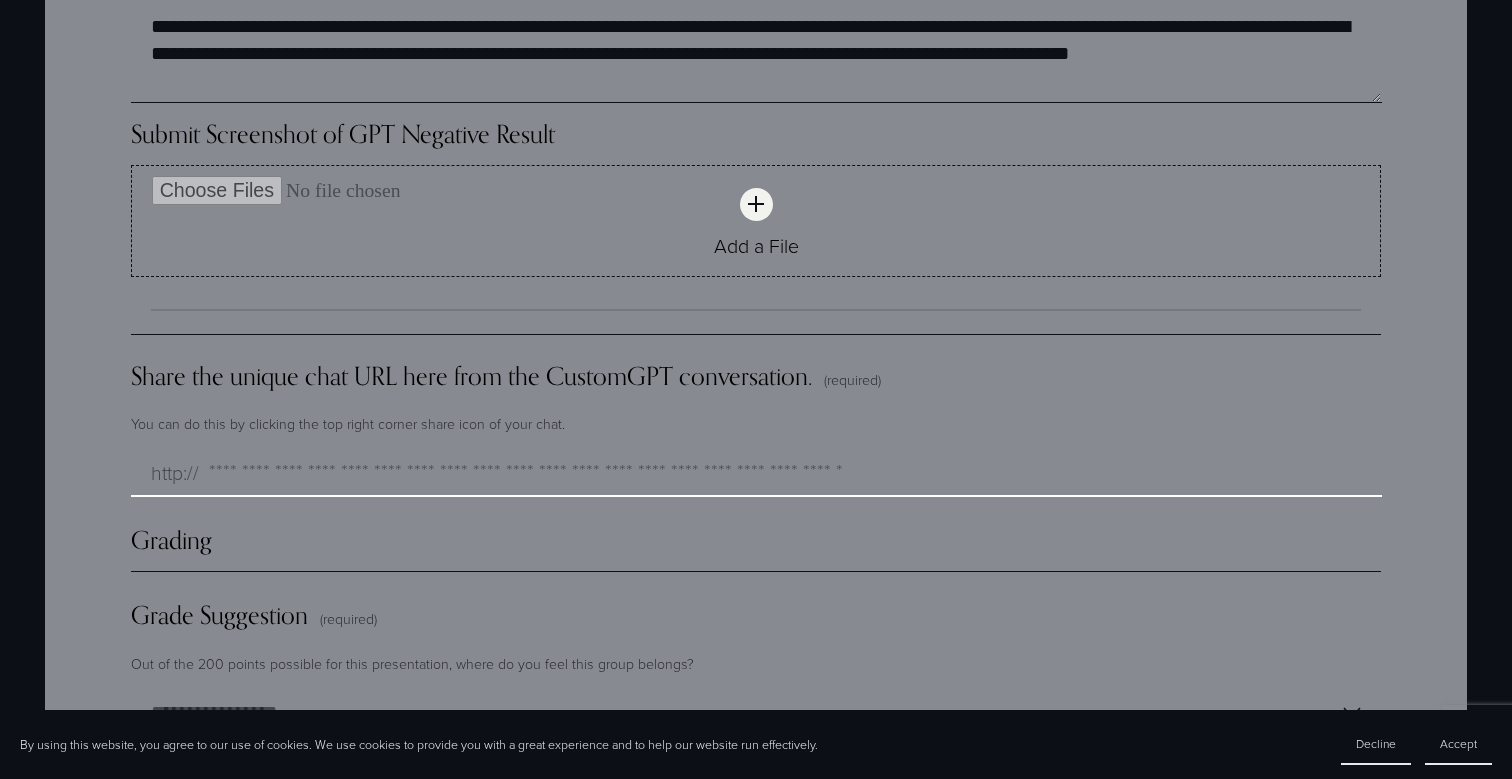 click on "Share the unique chat URL here from the CustomGPT conversation. (required)" at bounding box center [756, 473] 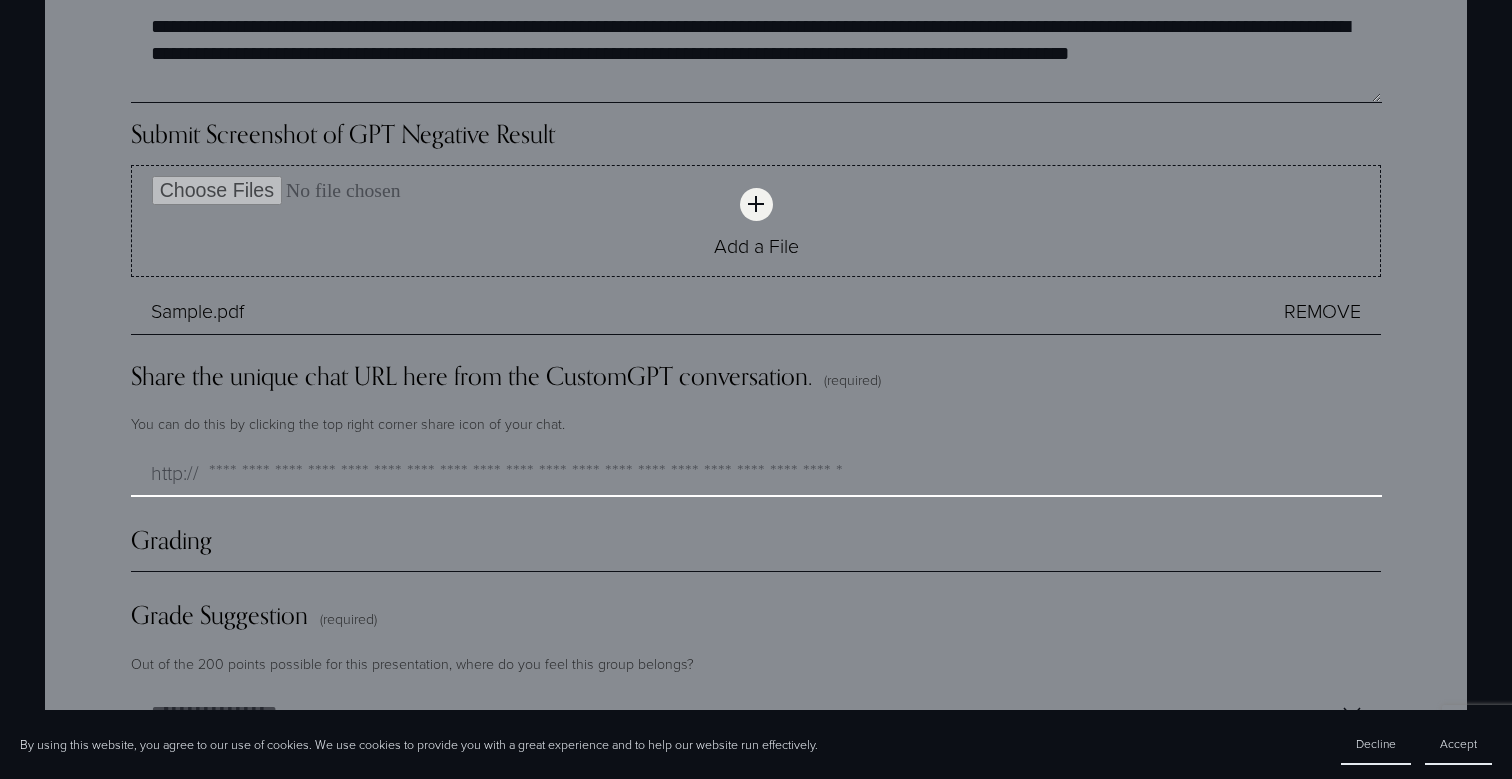 click on "Share the unique chat URL here from the CustomGPT conversation. (required)" at bounding box center [756, 473] 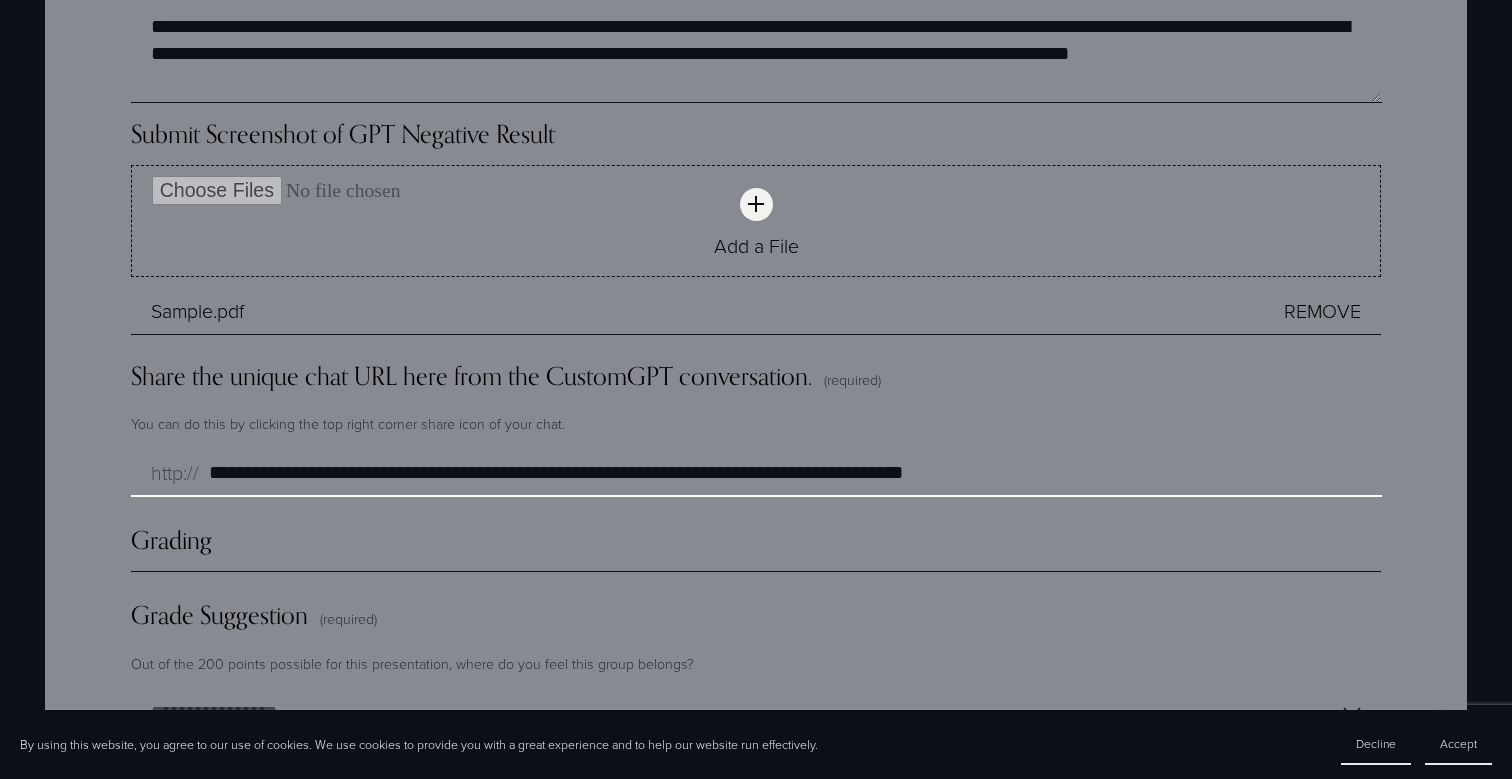 type on "**********" 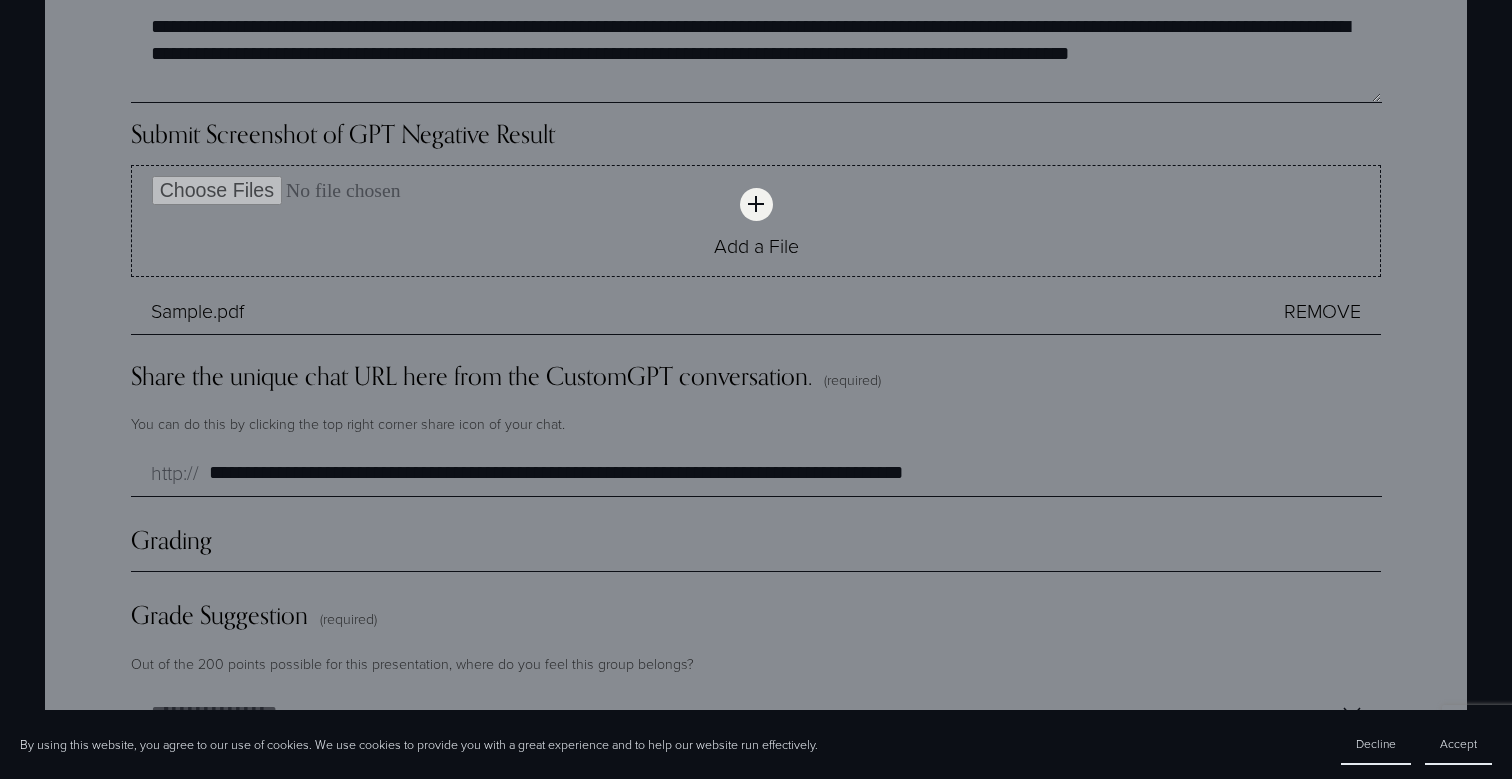 click on "Grading" at bounding box center (756, 548) 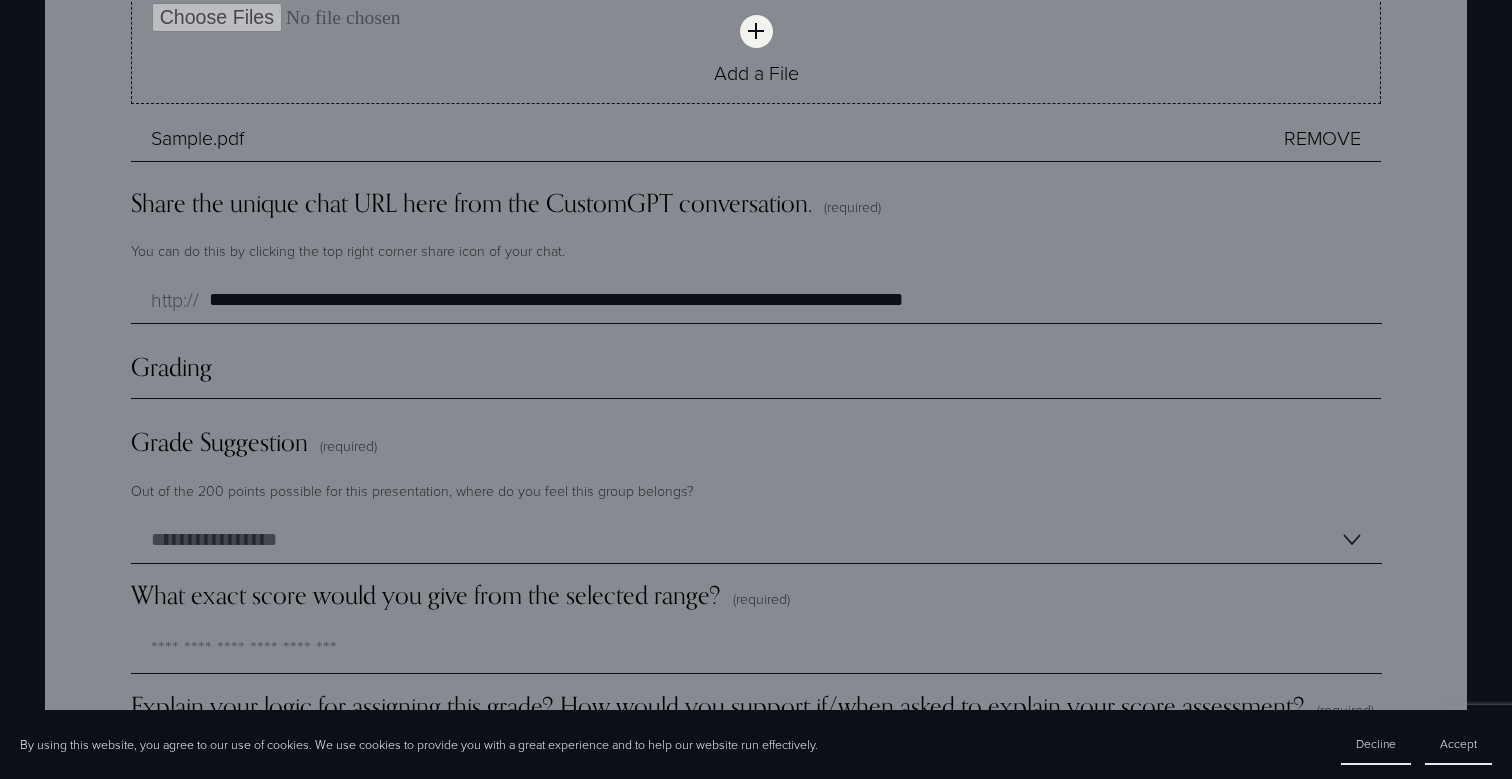 scroll, scrollTop: 5153, scrollLeft: 0, axis: vertical 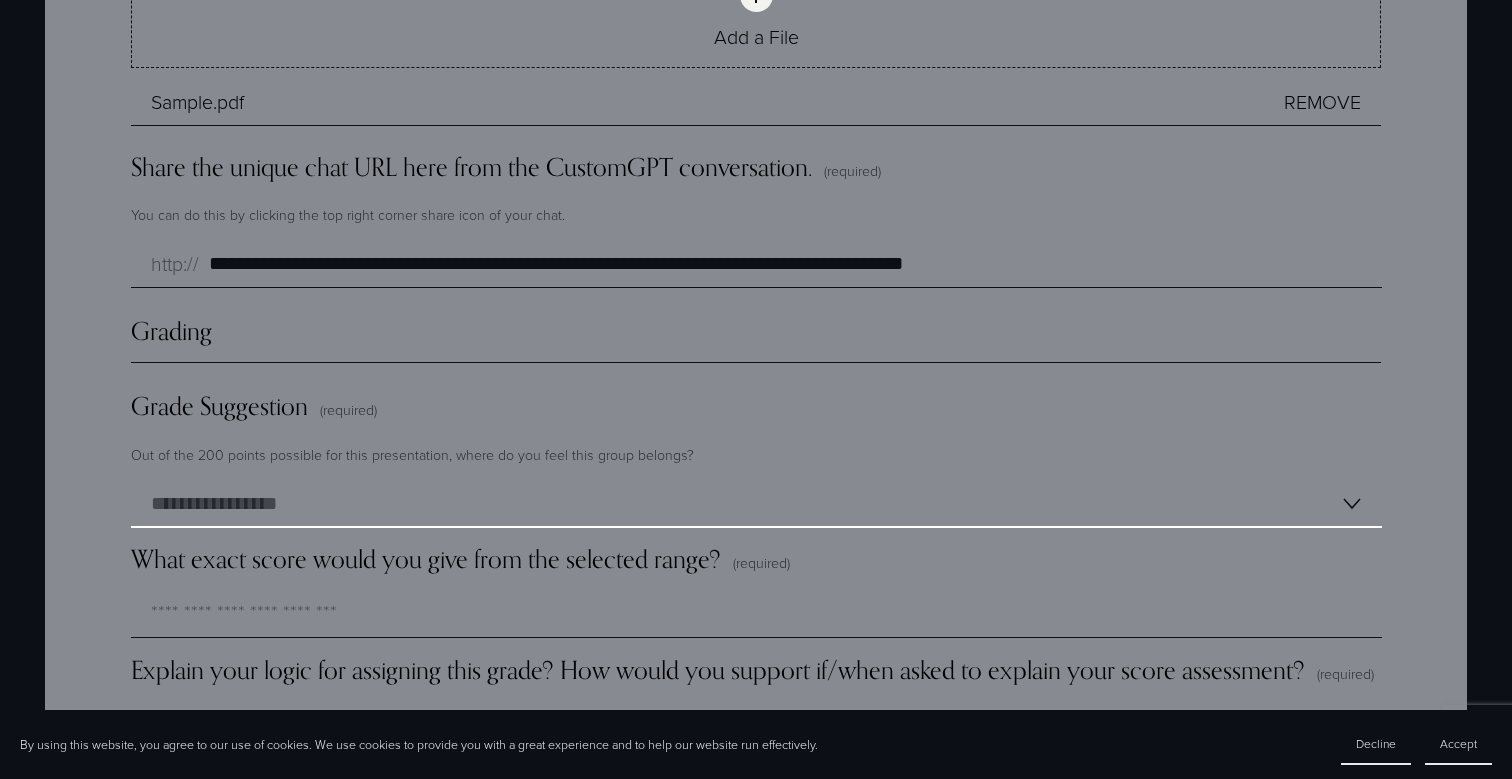 select on "**********" 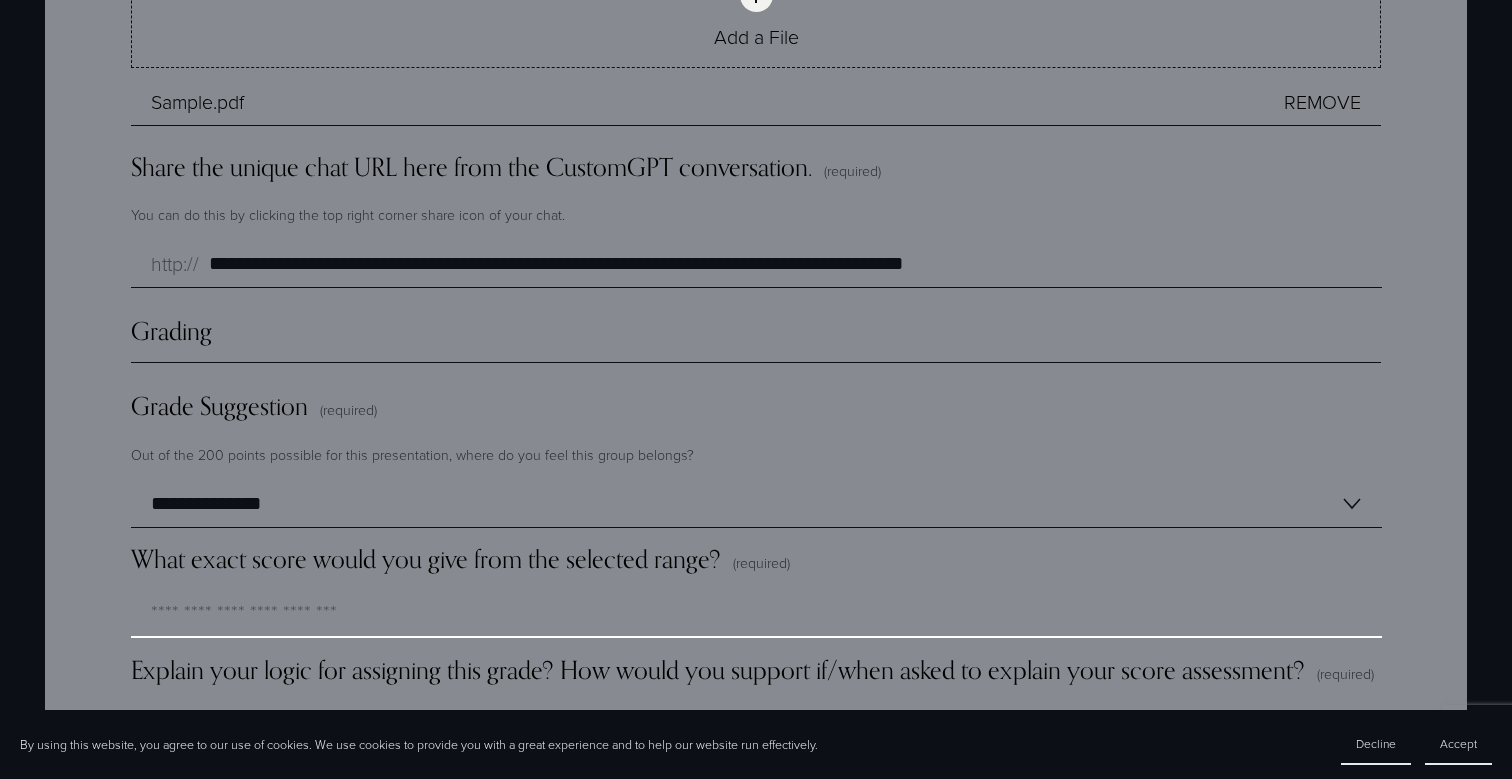 click on "What exact score would you give from the selected range? (required)" at bounding box center (756, 614) 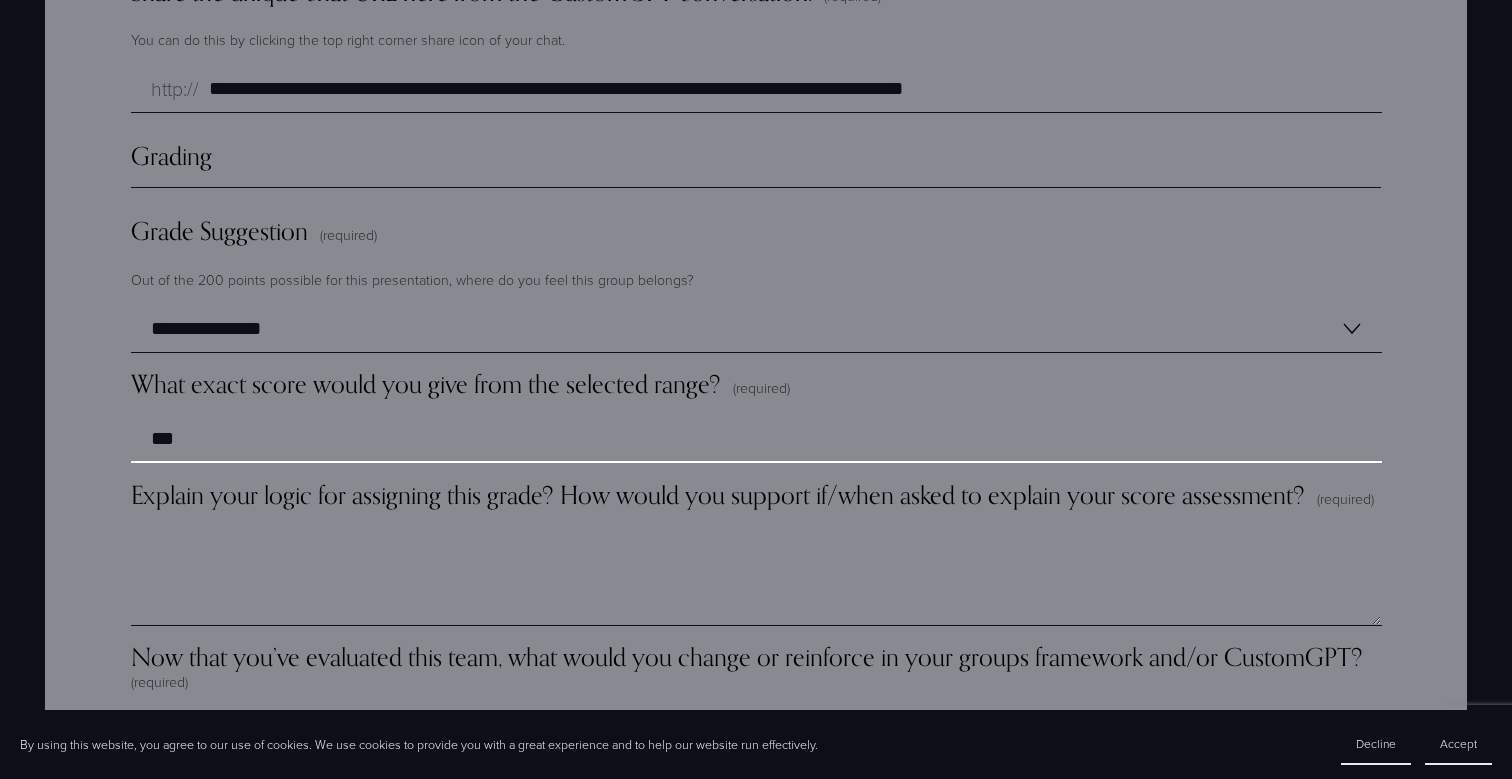 scroll, scrollTop: 5328, scrollLeft: 0, axis: vertical 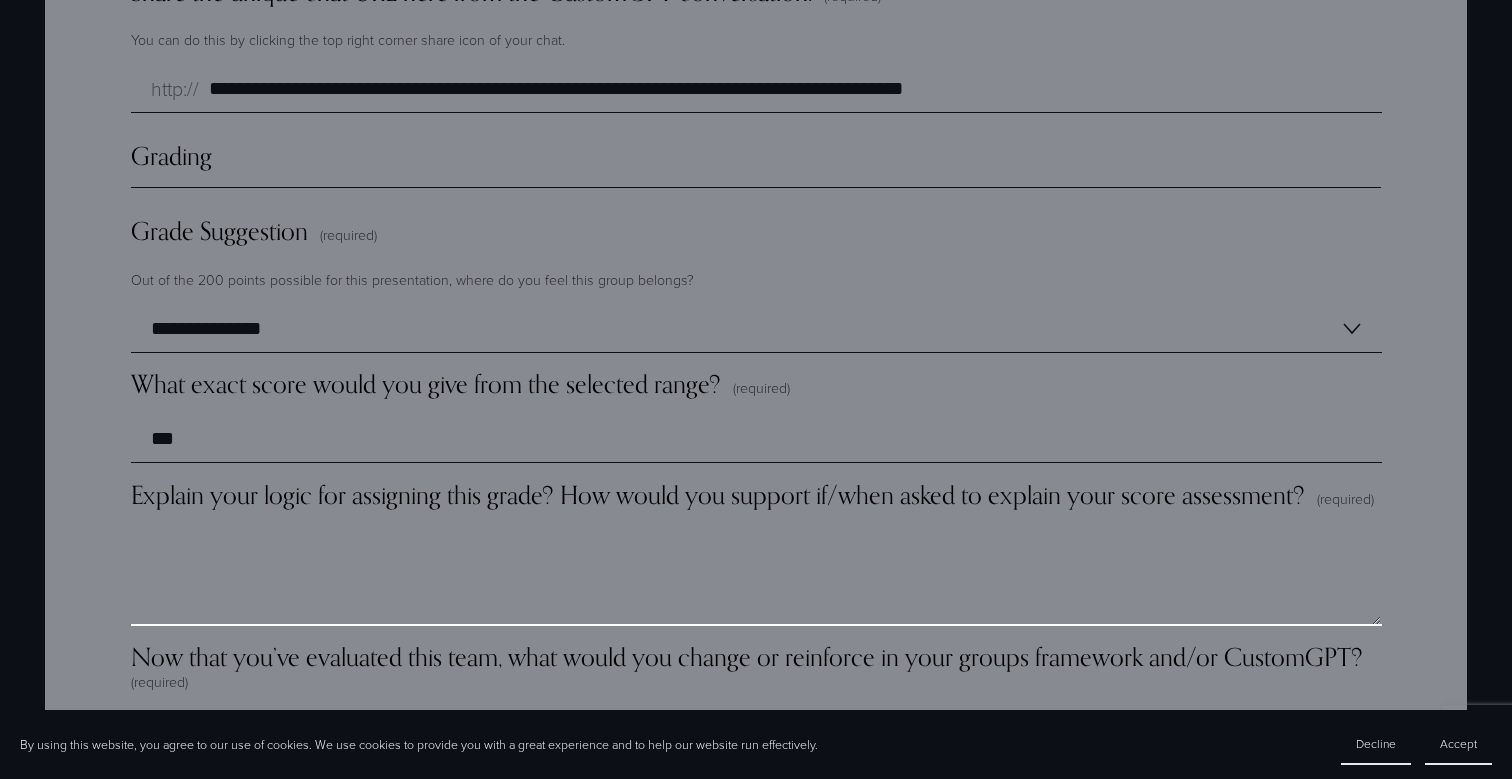 click on "Explain your logic for assigning this grade? How would you support if/when asked to explain  your score assessment? (required)" at bounding box center [756, 576] 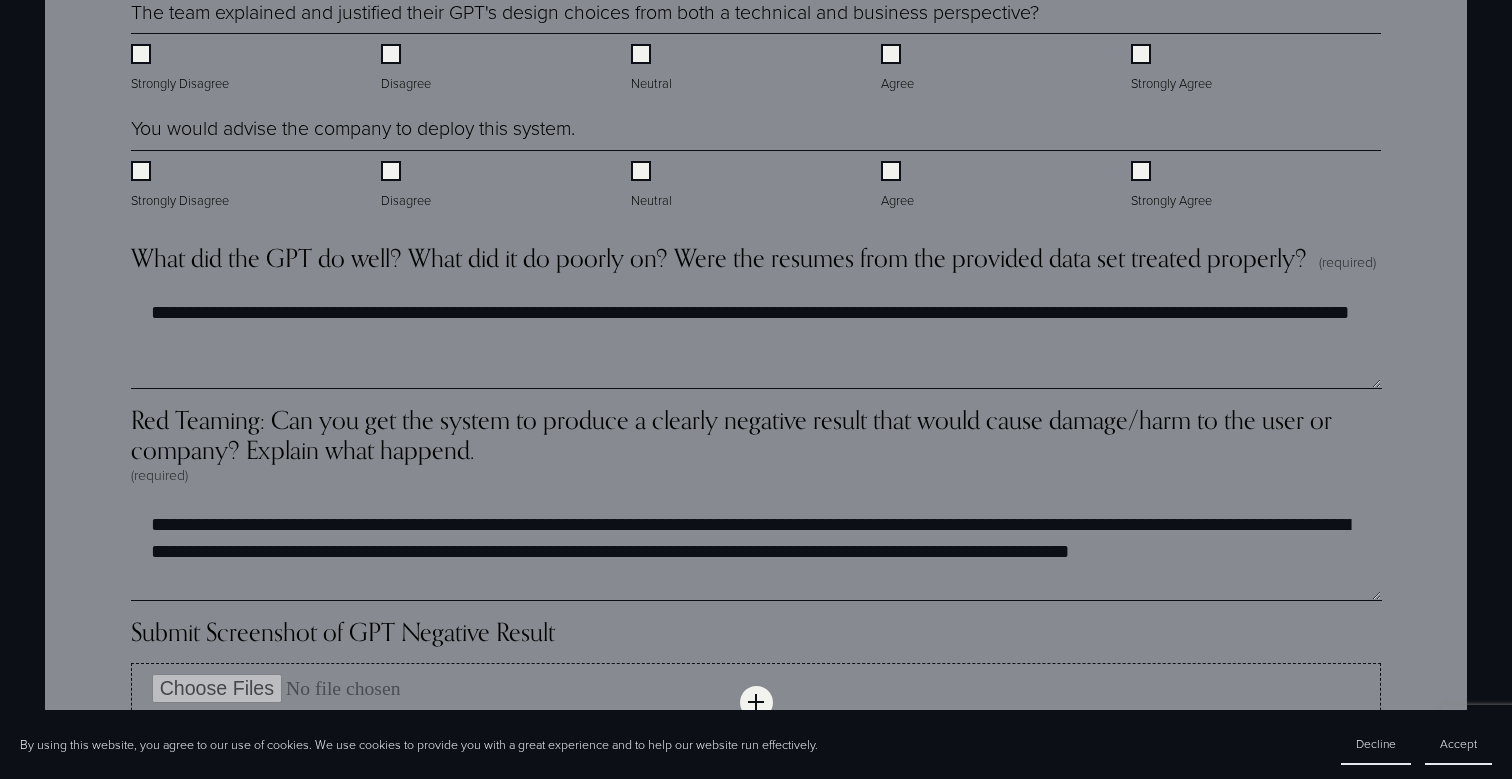 scroll, scrollTop: 4453, scrollLeft: 0, axis: vertical 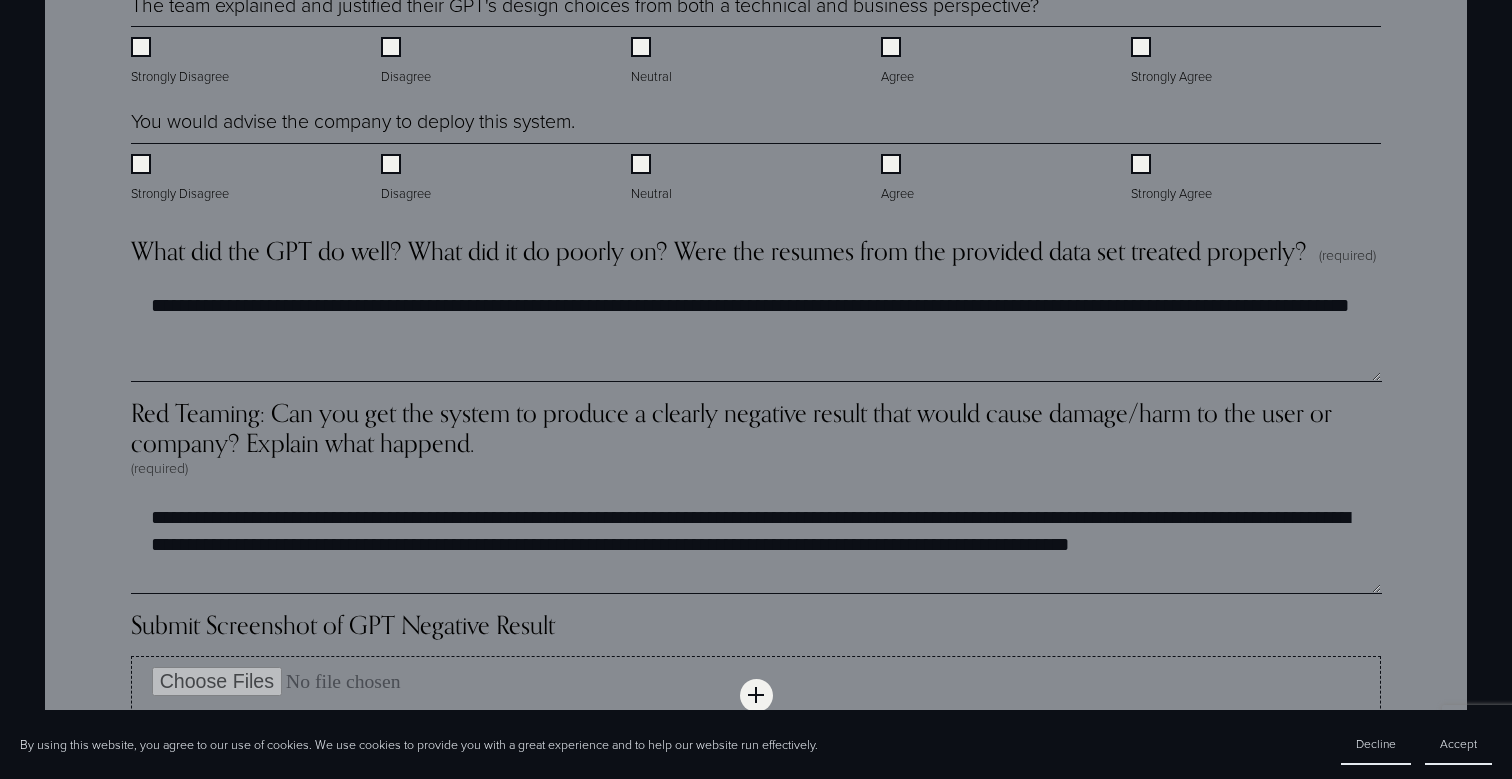 type on "**********" 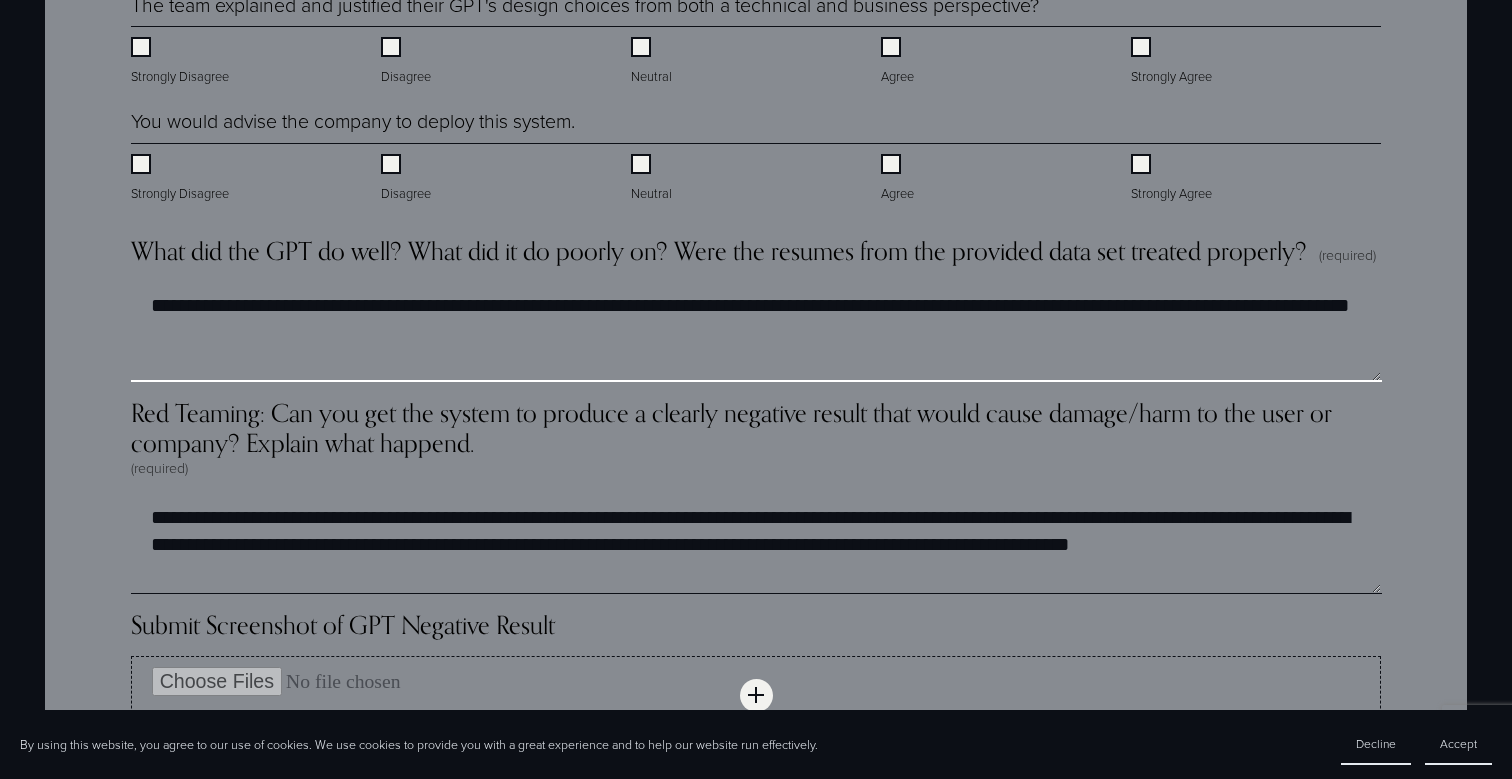 click on "**********" at bounding box center (756, 332) 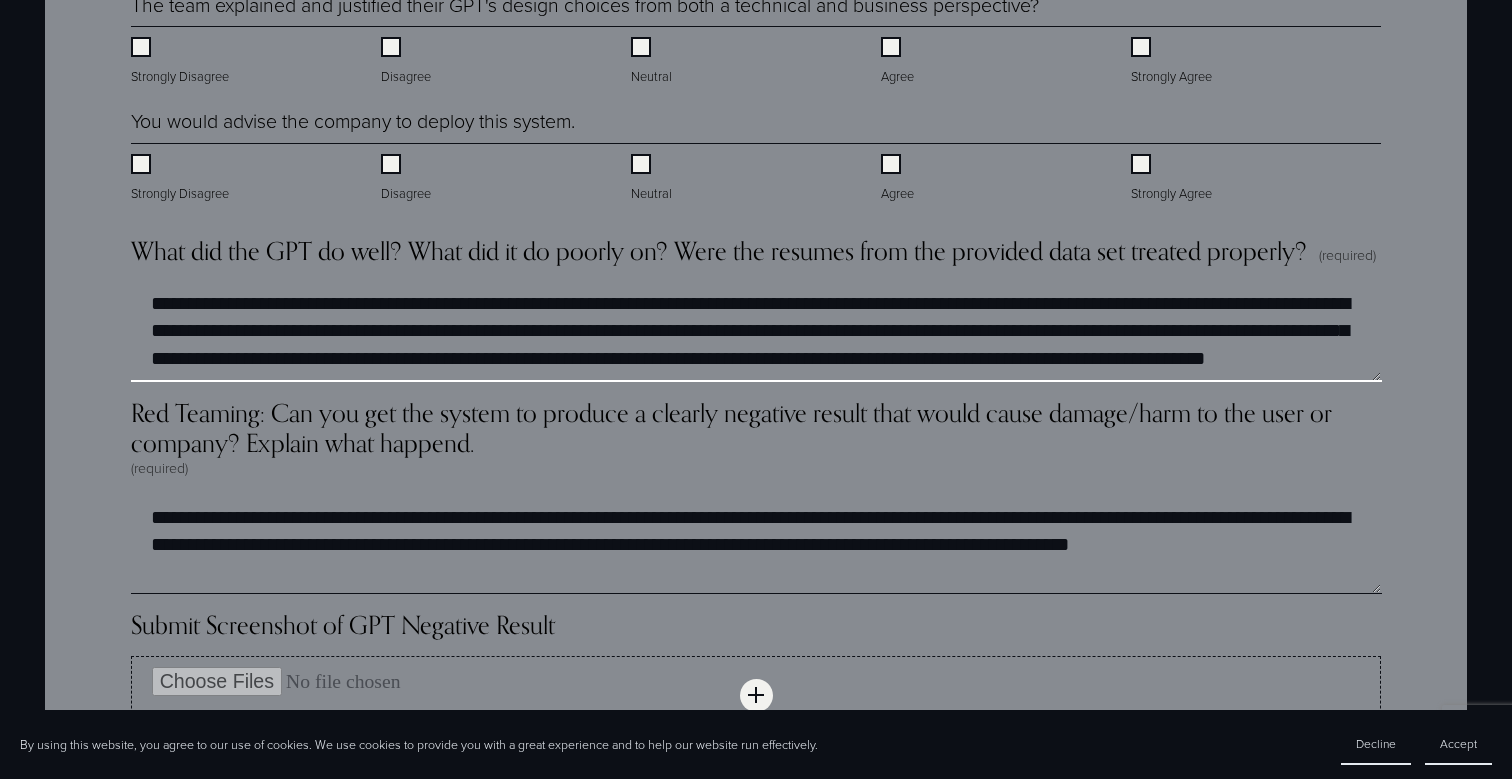 scroll, scrollTop: 19, scrollLeft: 0, axis: vertical 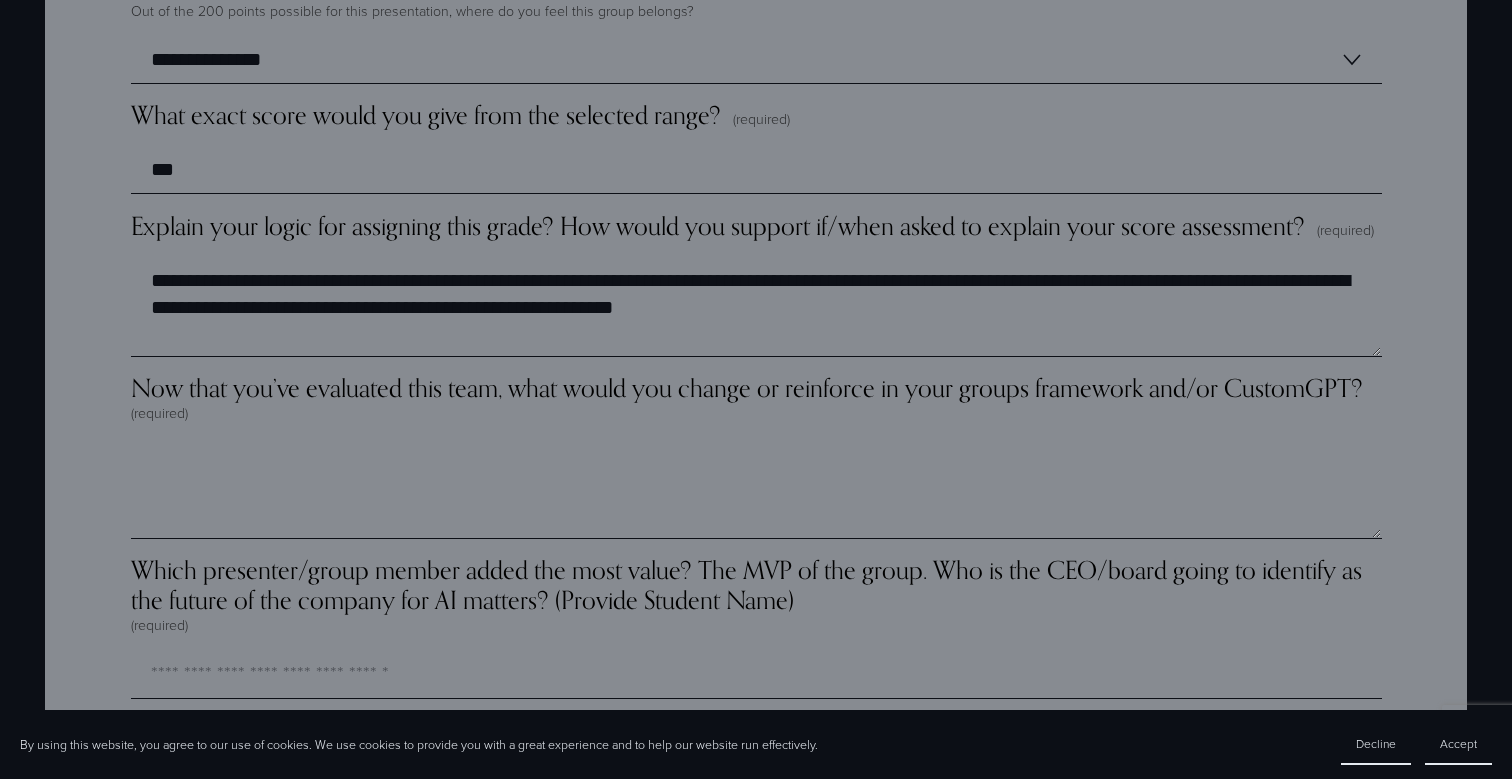 type on "**********" 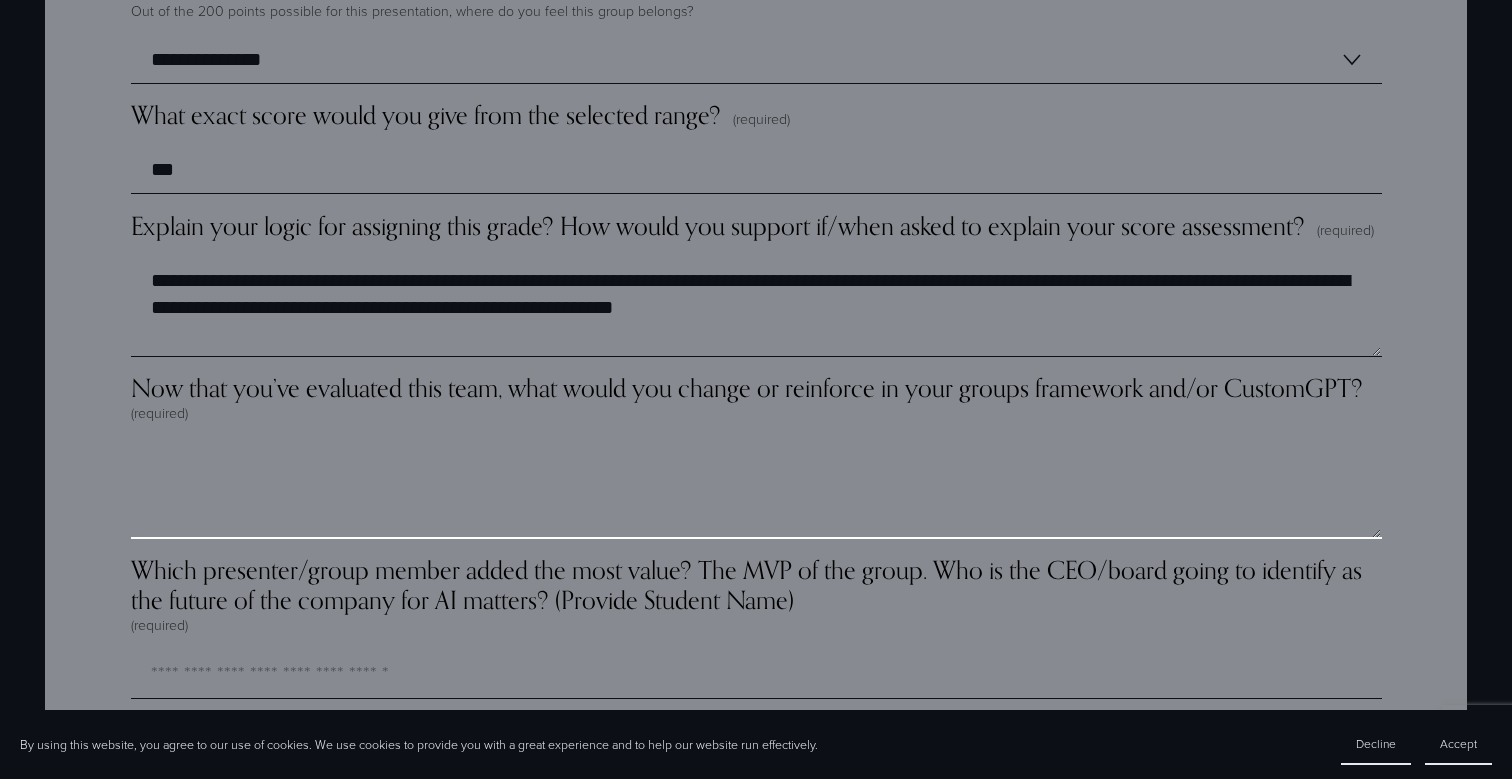 click on "Now that you’ve evaluated this team, what would you change or reinforce in your groups framework and/or CustomGPT? (required)" at bounding box center [756, 489] 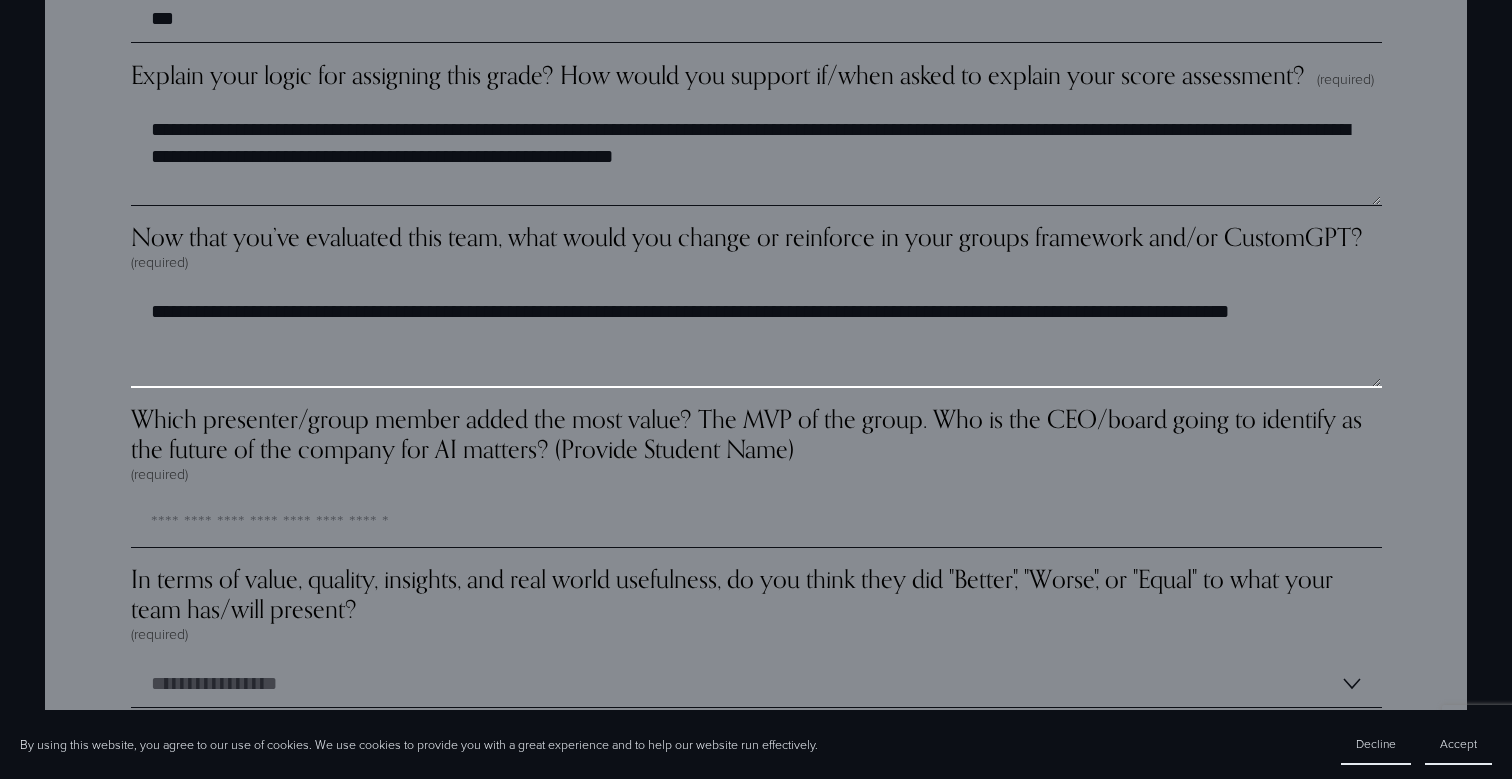 scroll, scrollTop: 5759, scrollLeft: 0, axis: vertical 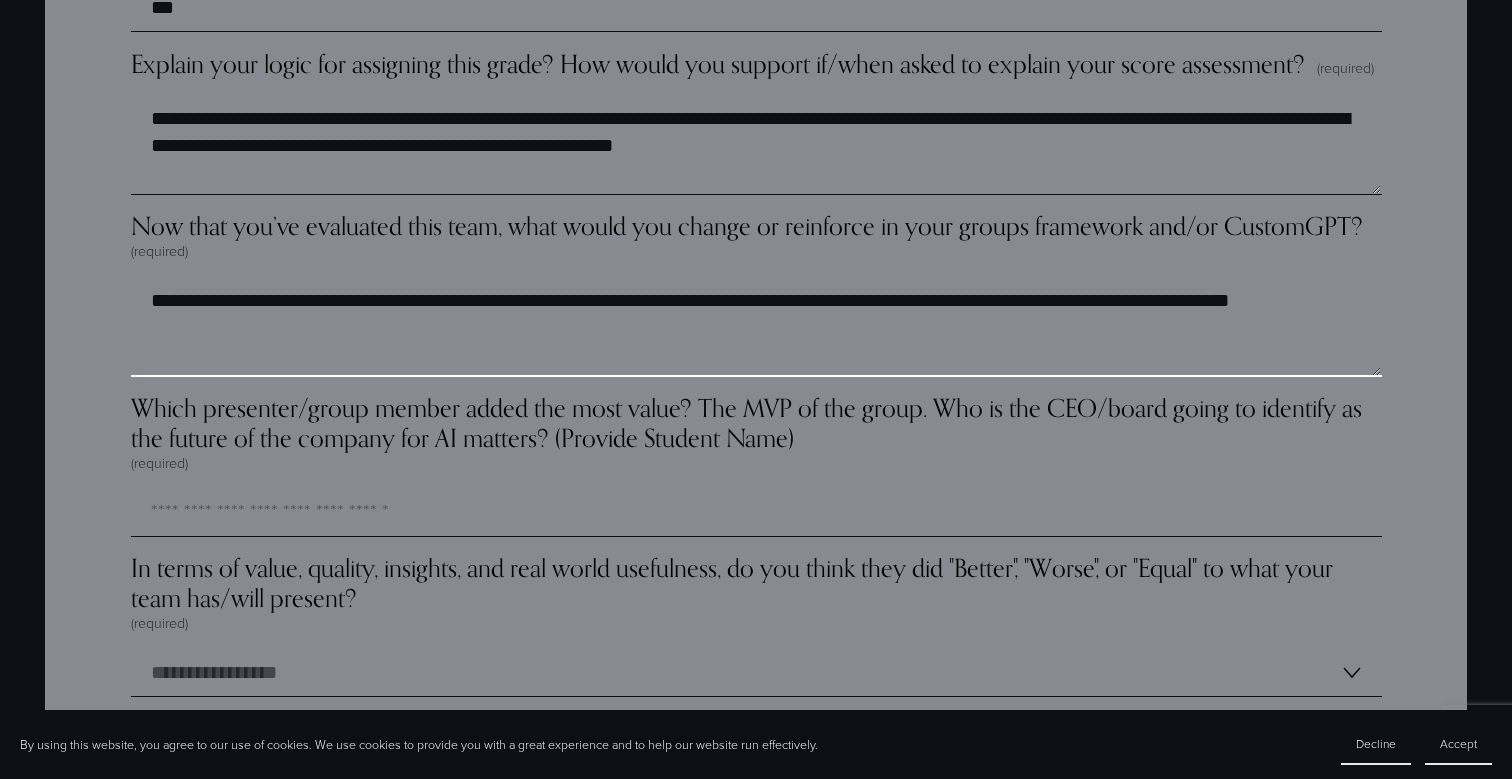 type on "**********" 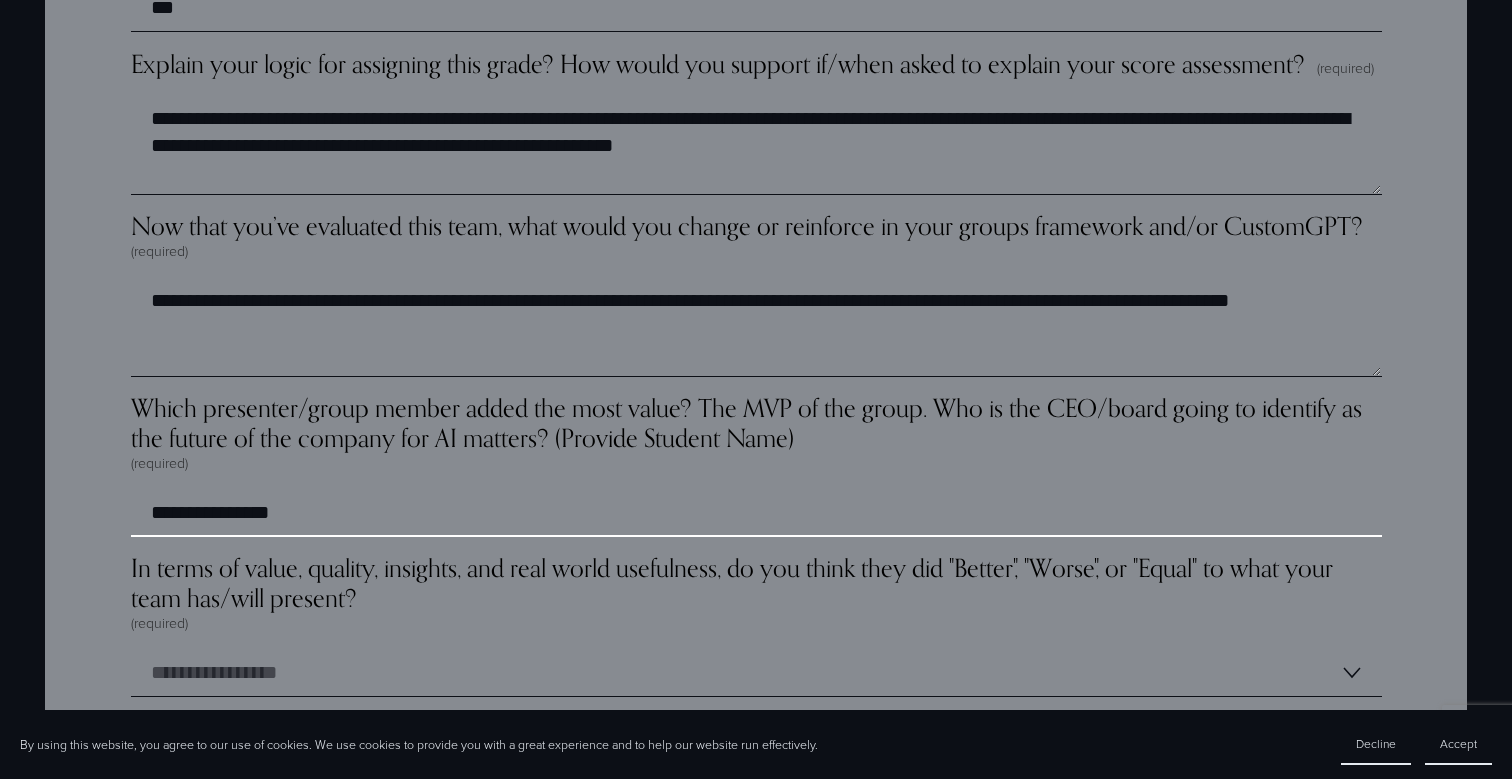 click on "**********" at bounding box center [756, 513] 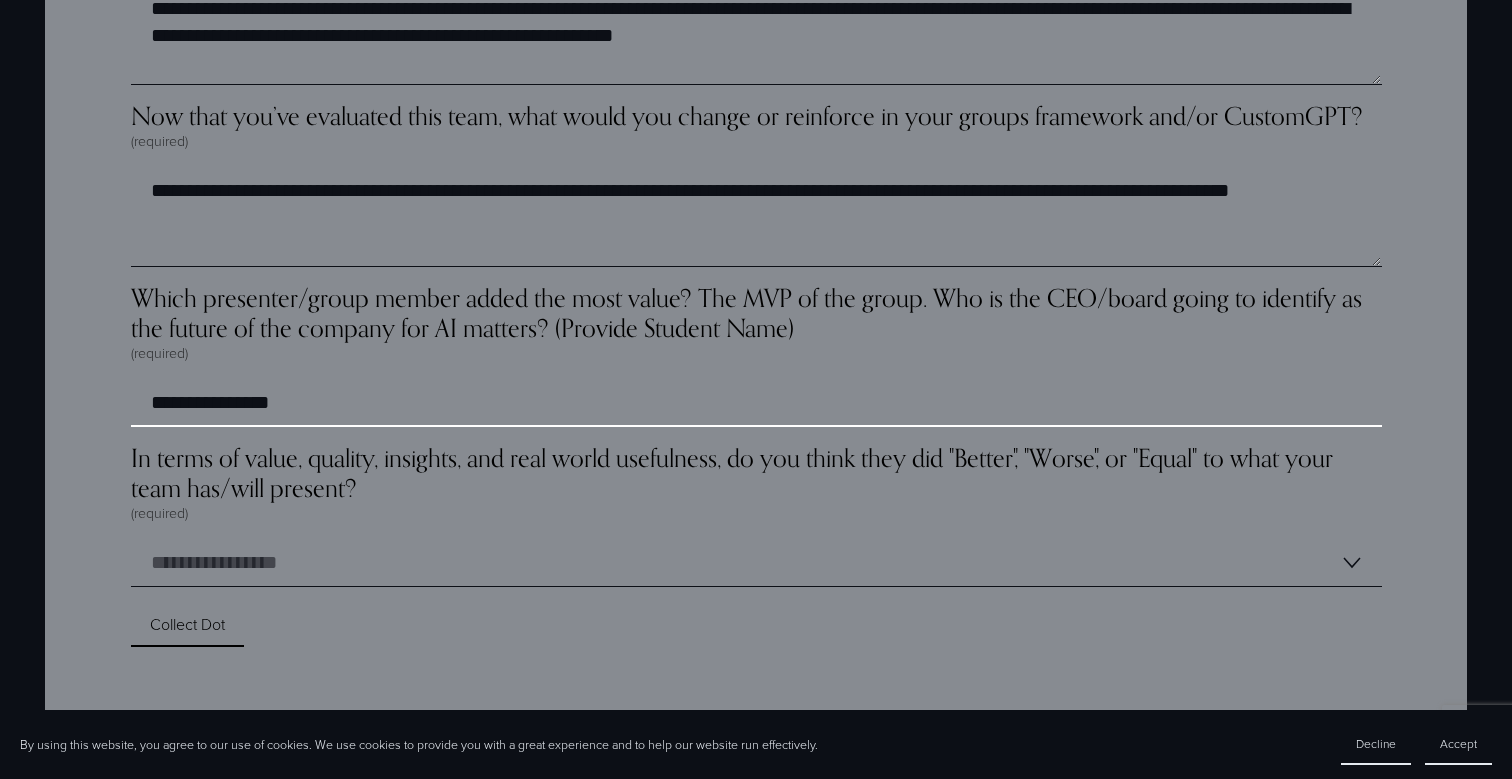 scroll, scrollTop: 5871, scrollLeft: 0, axis: vertical 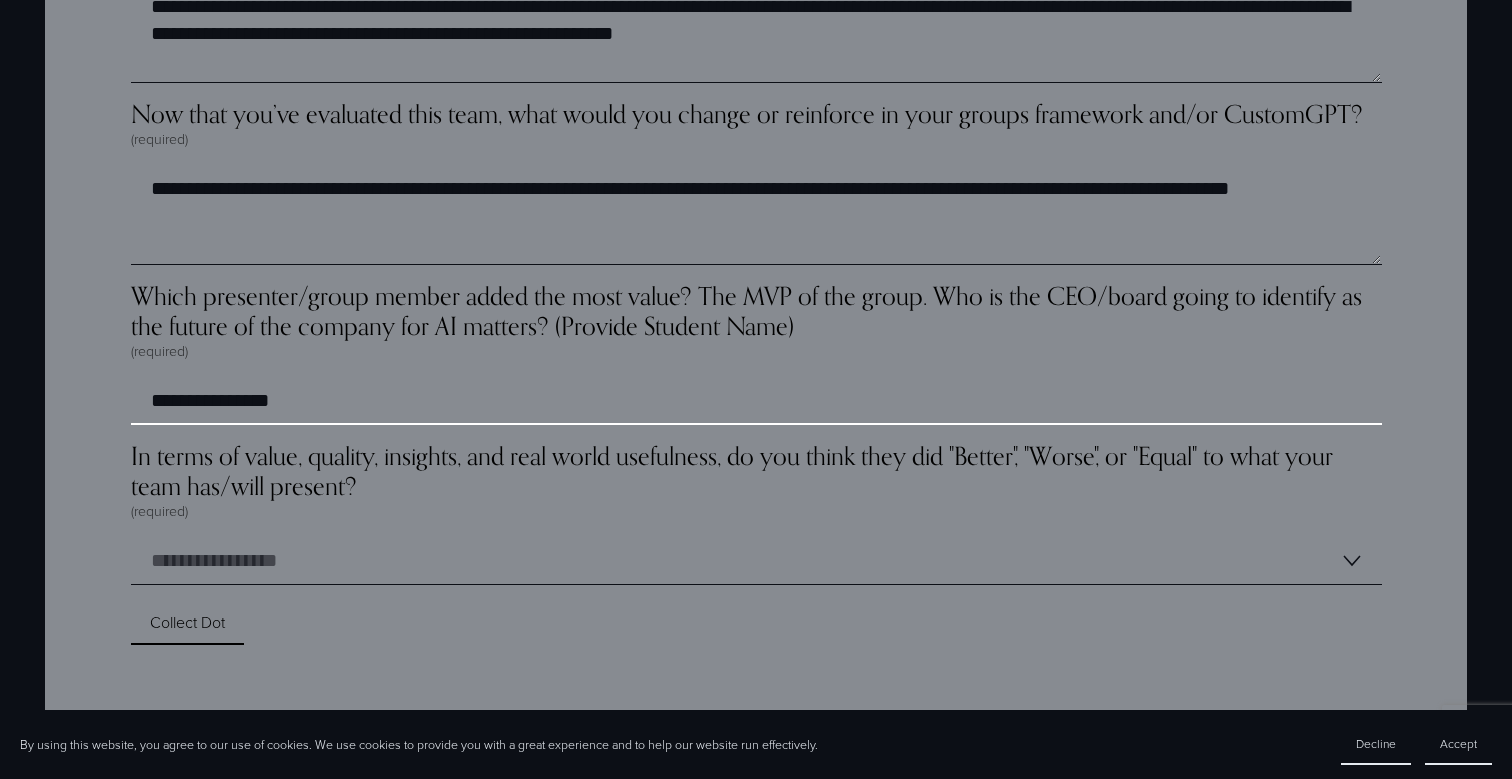 type on "**********" 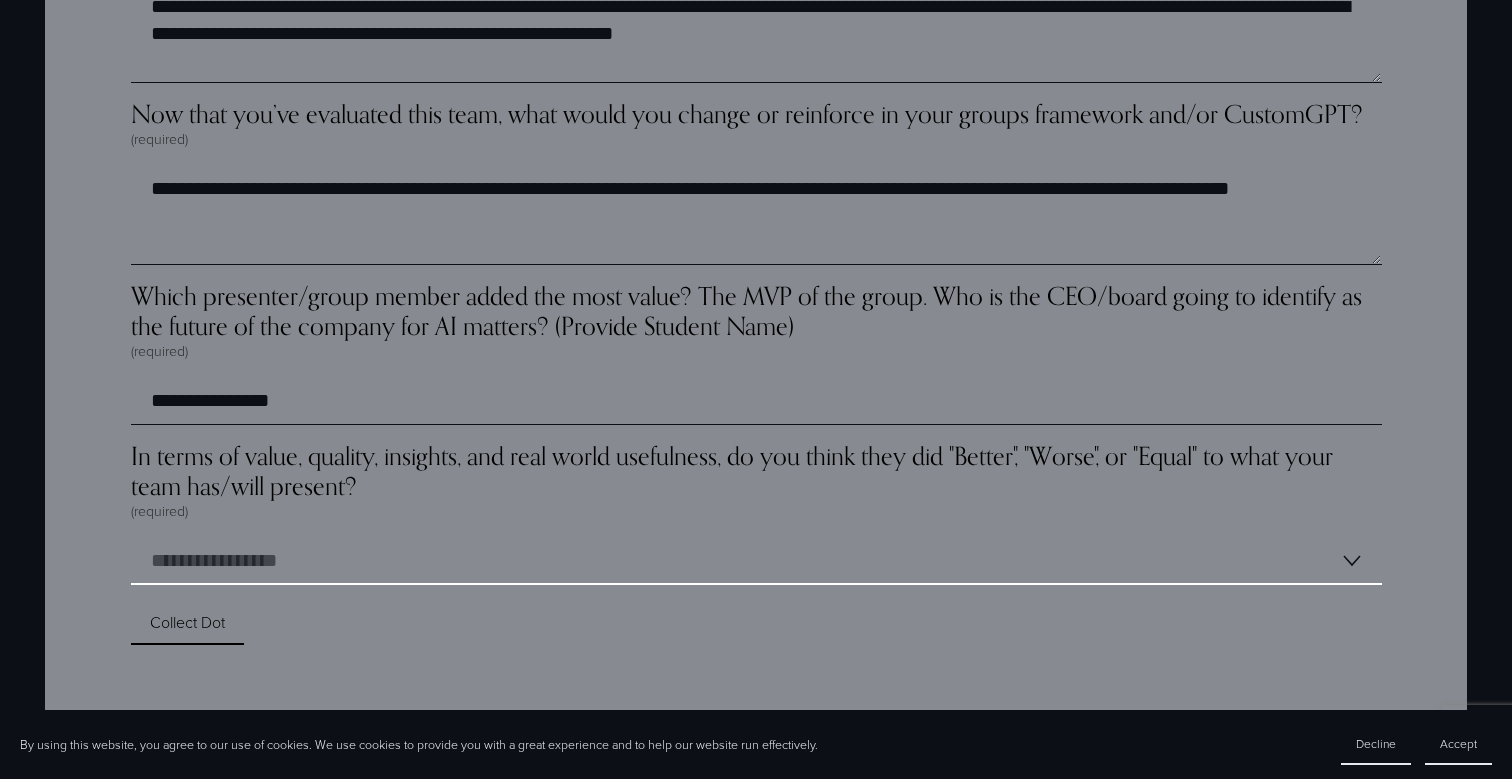 select on "*****" 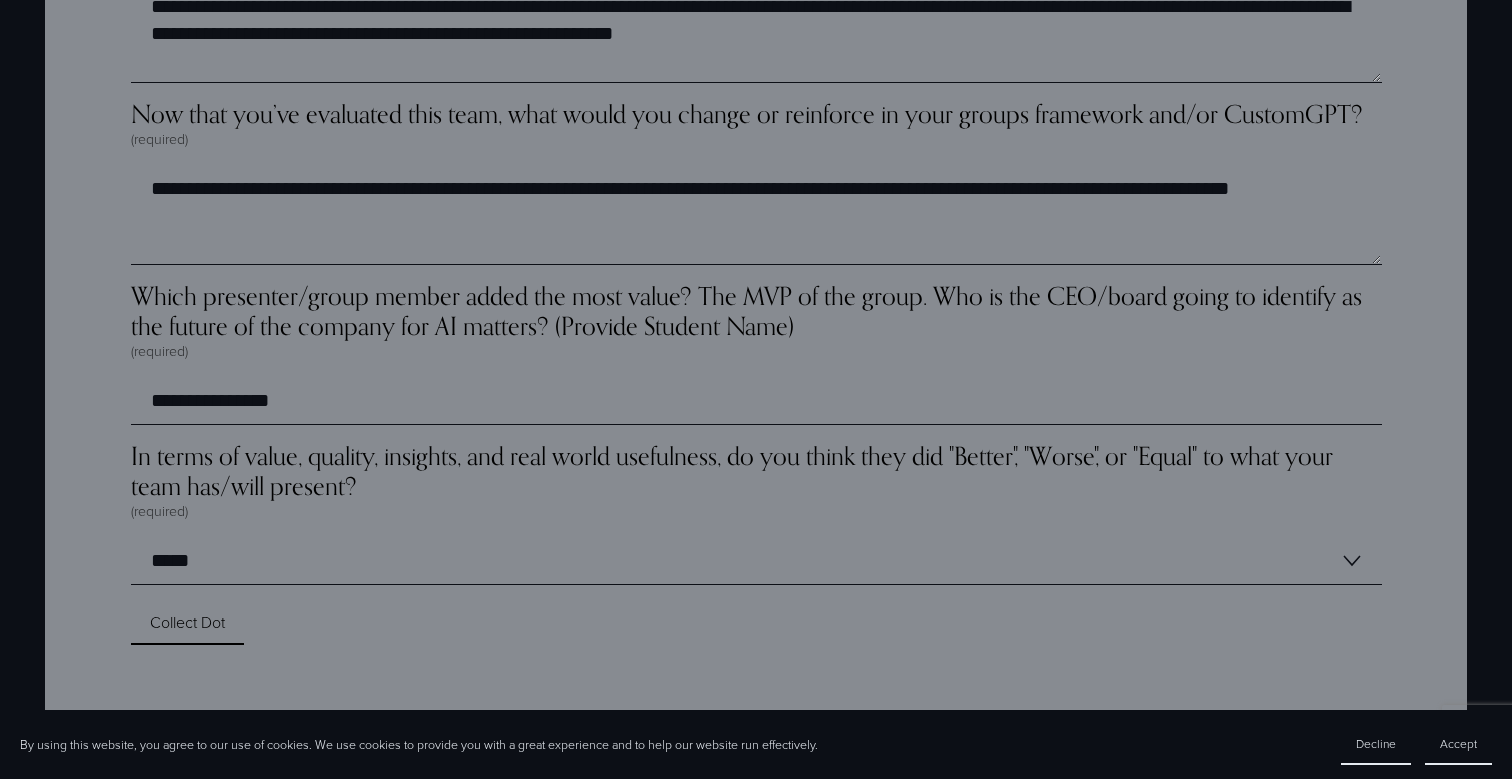 click on "**********" at bounding box center [755, -1875] 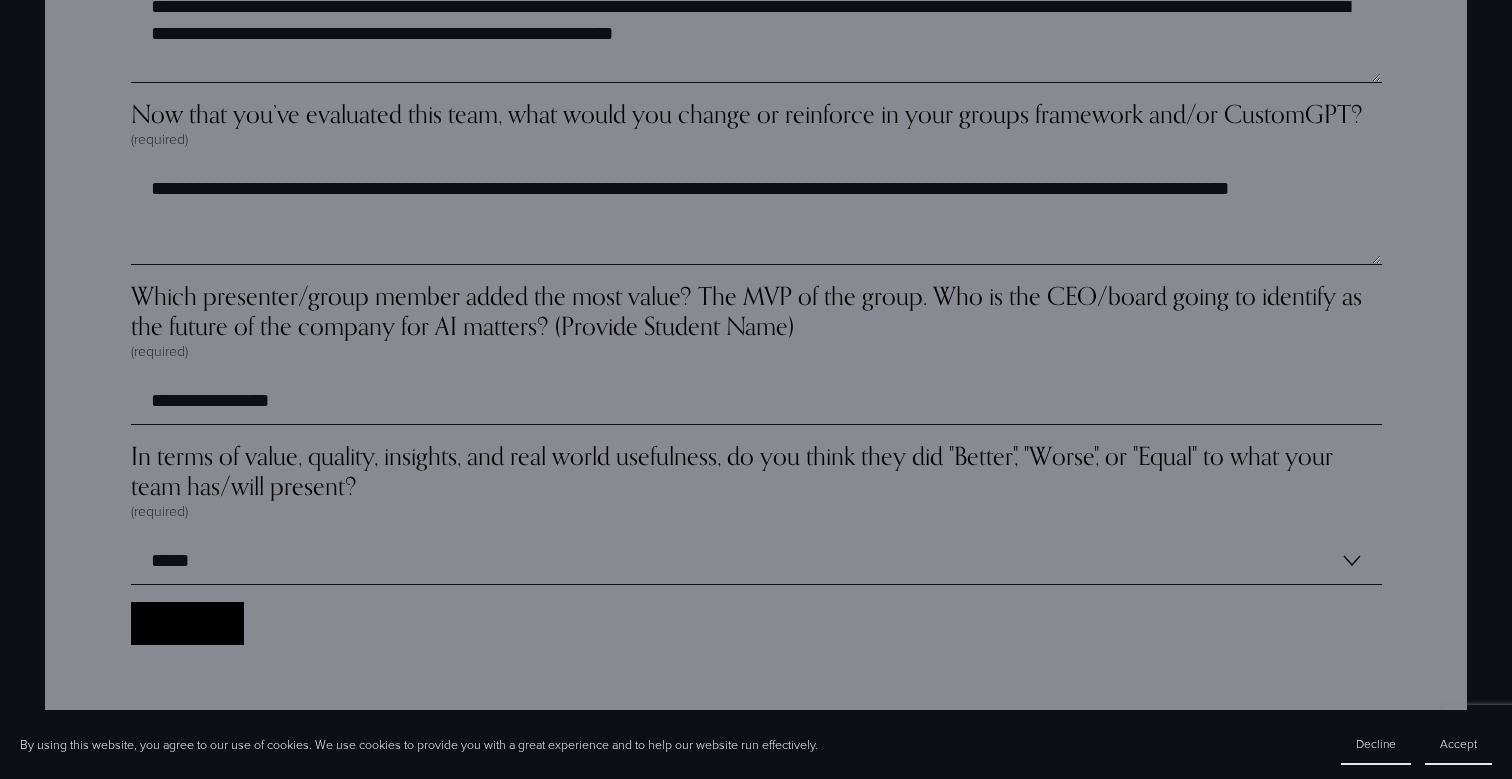 click on "Collect Dot Collect Dot" at bounding box center (187, 623) 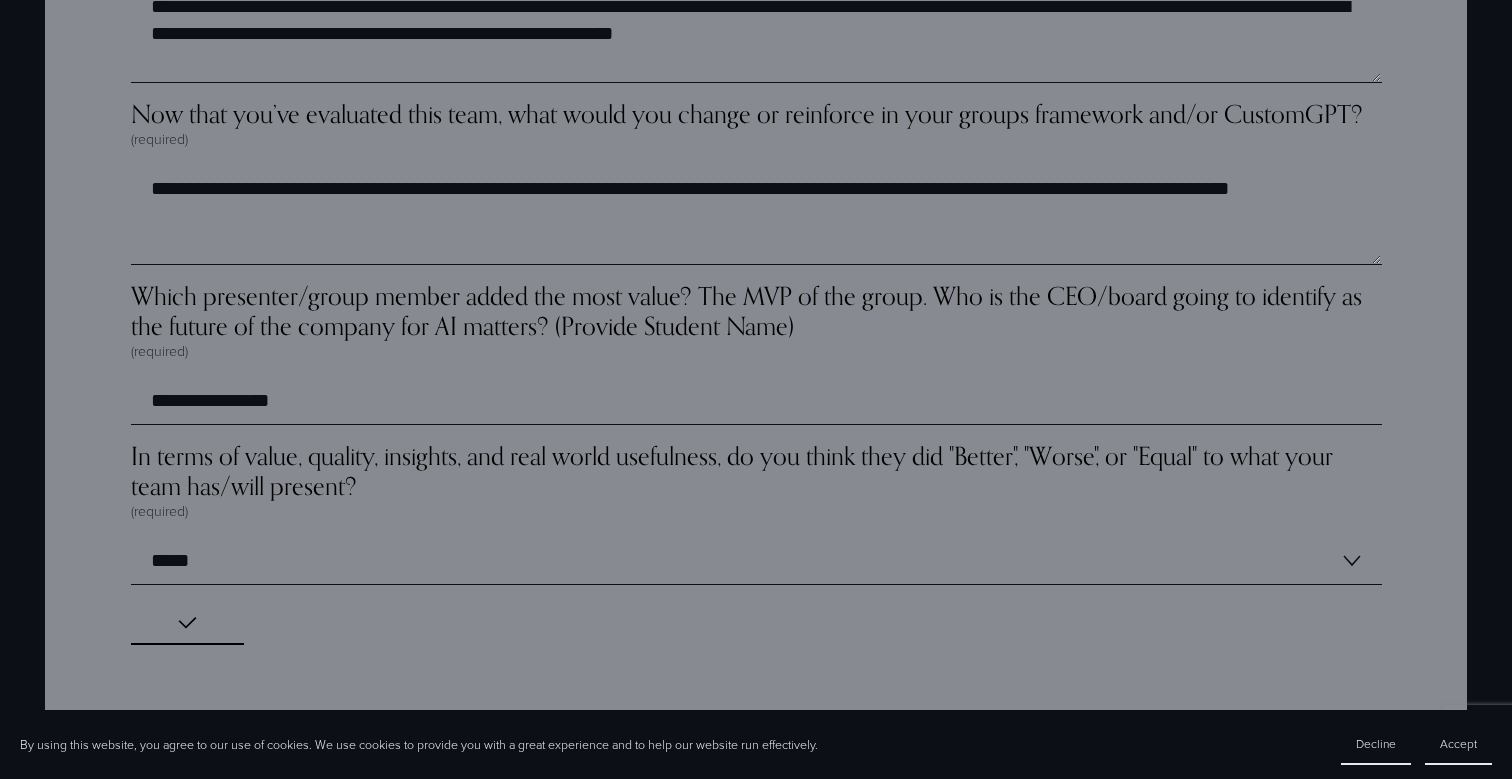 scroll, scrollTop: 1131, scrollLeft: 0, axis: vertical 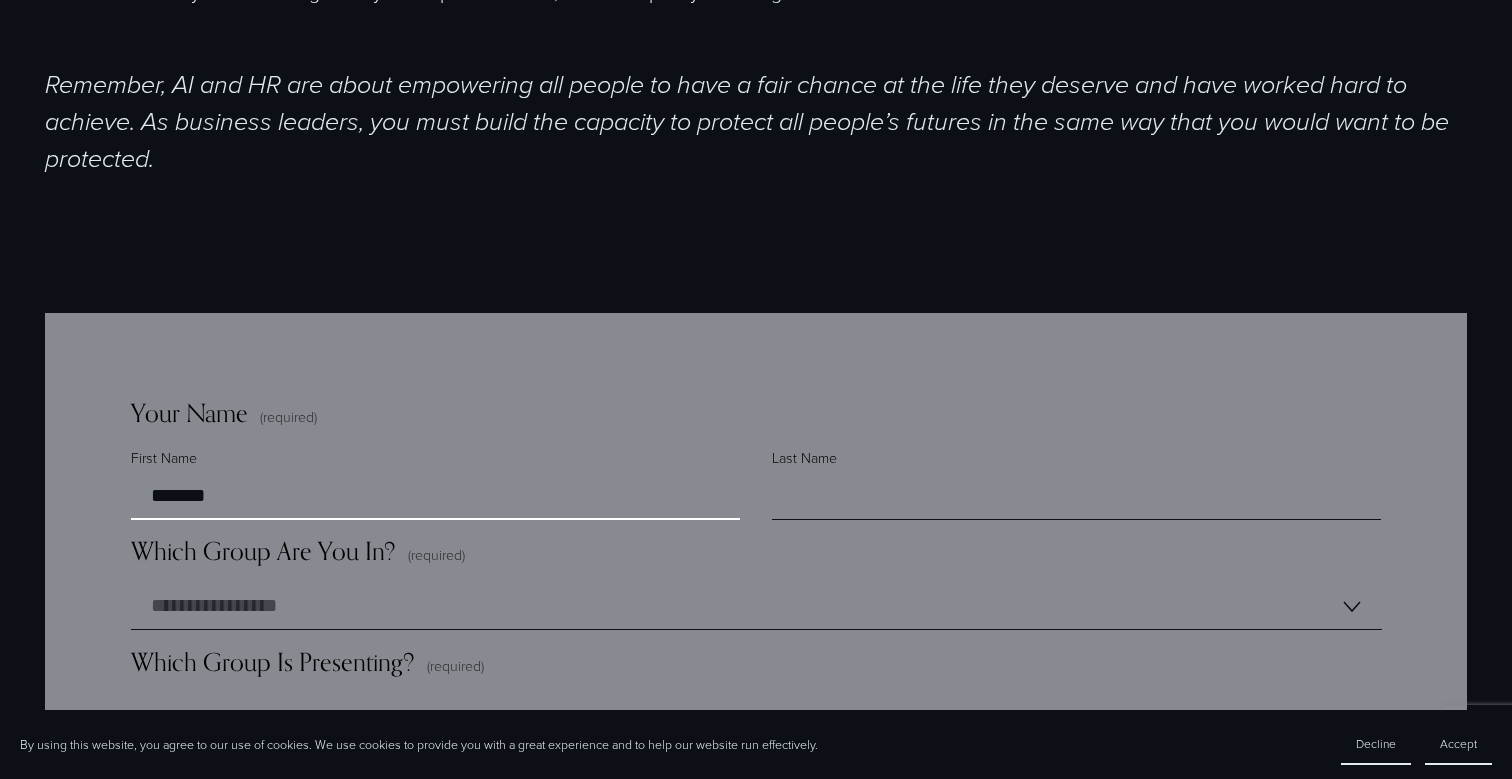 type on "*******" 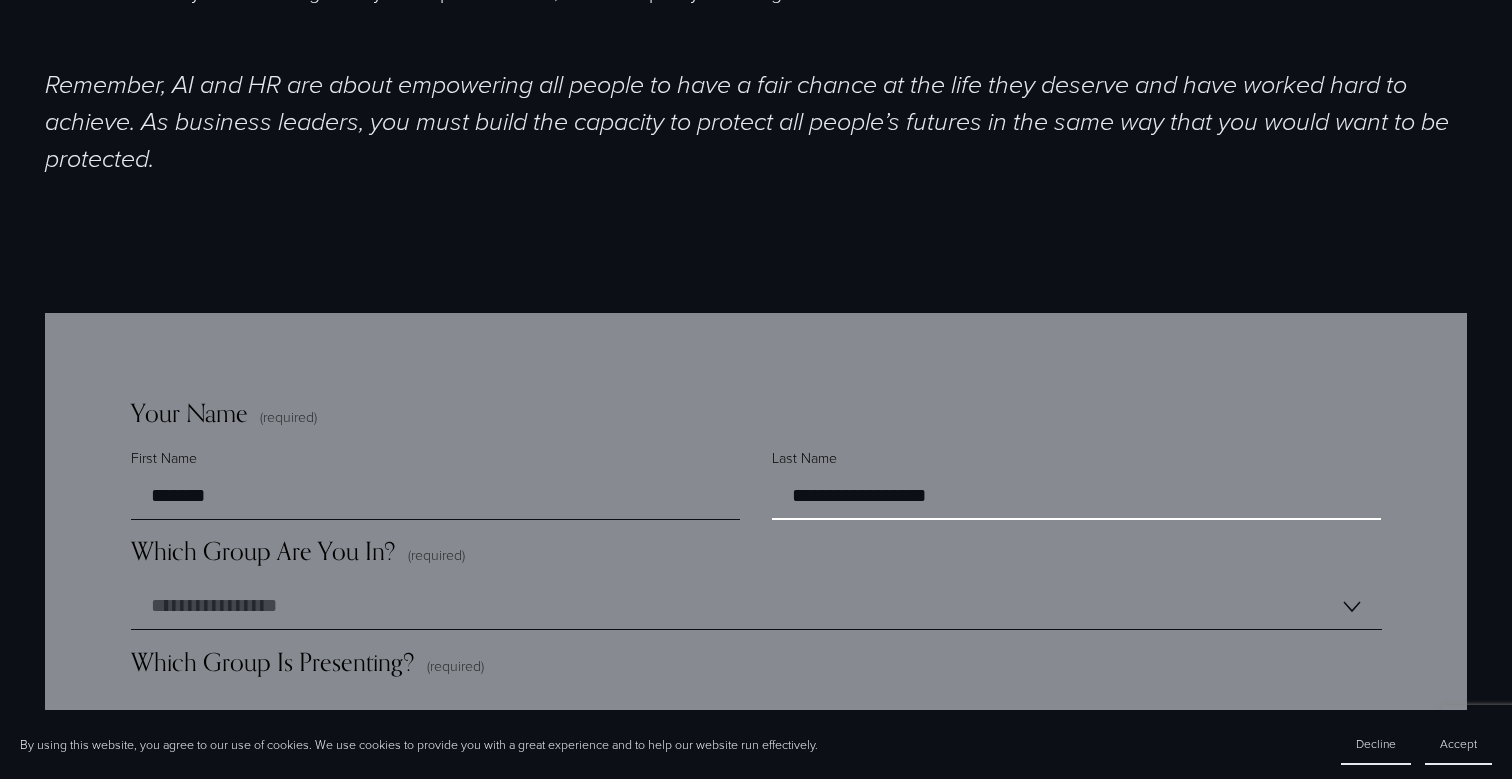 scroll, scrollTop: 1213, scrollLeft: 0, axis: vertical 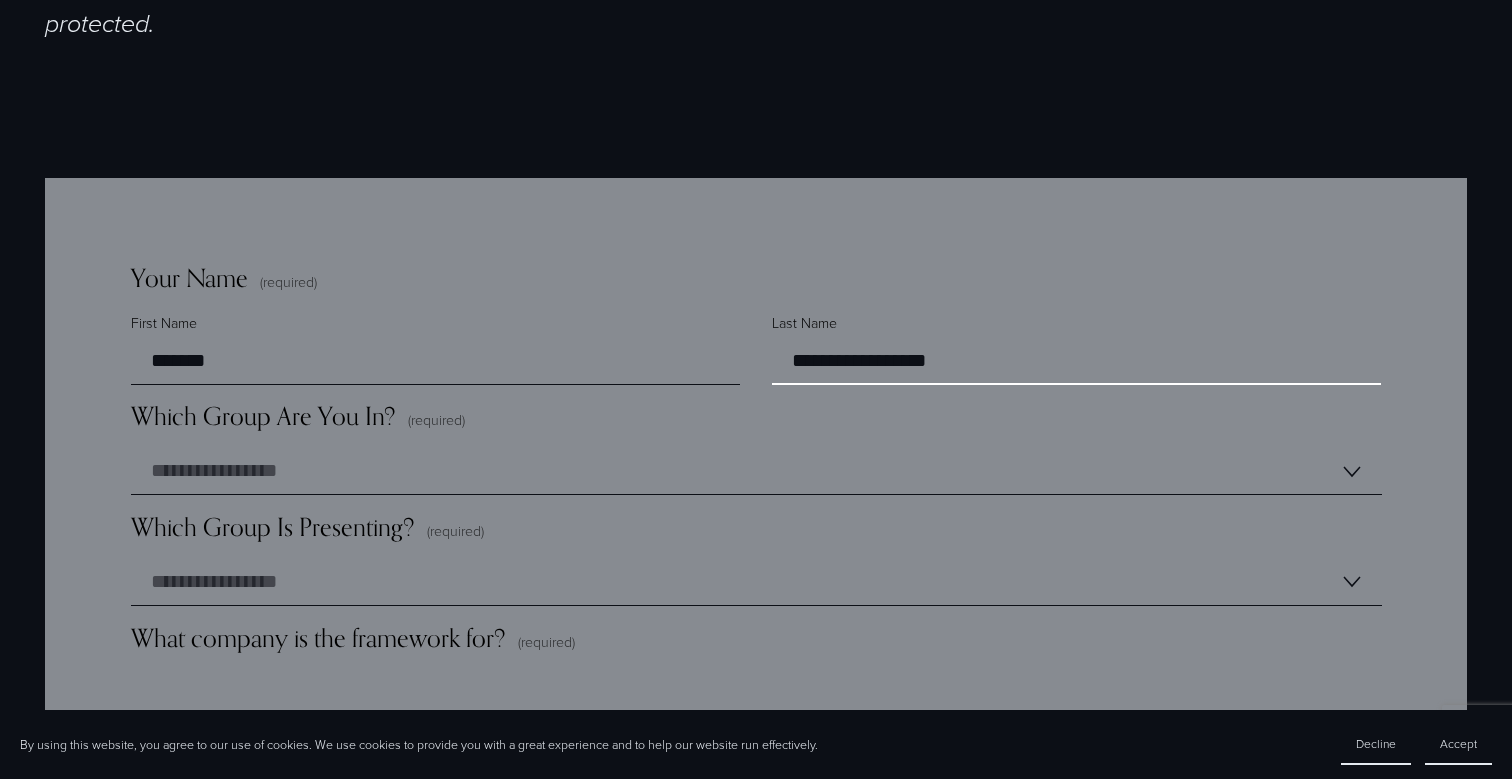 type on "**********" 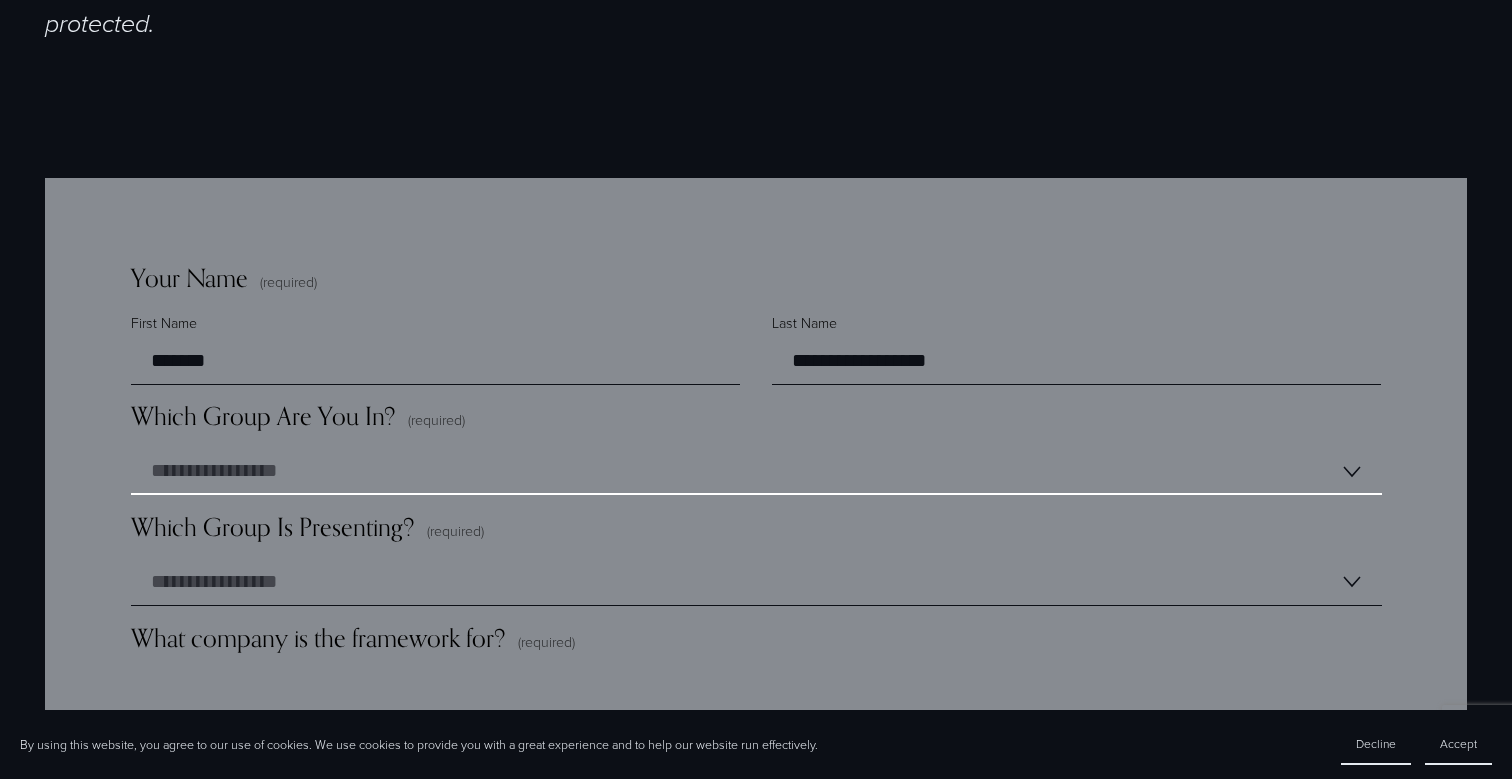select on "*******" 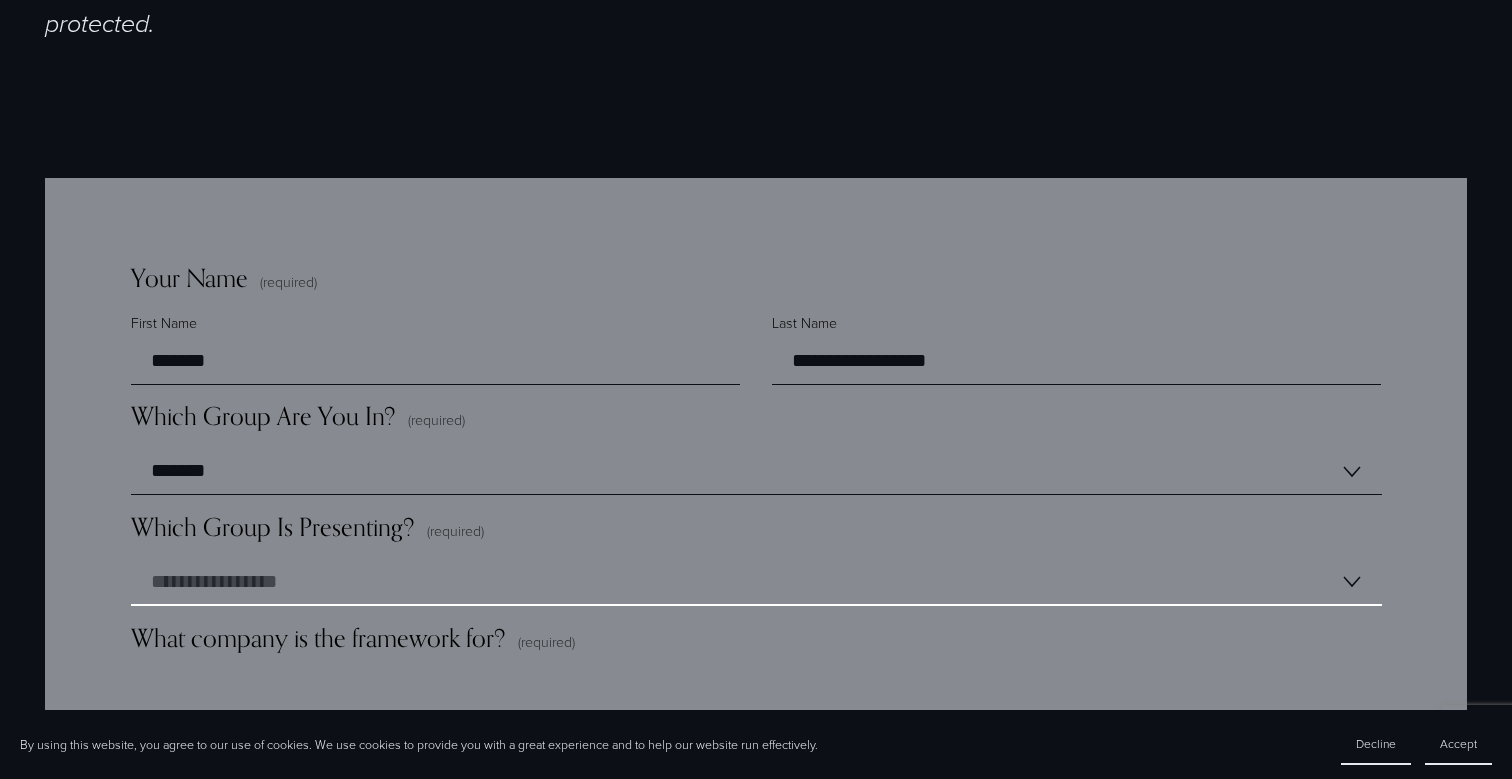select on "*******" 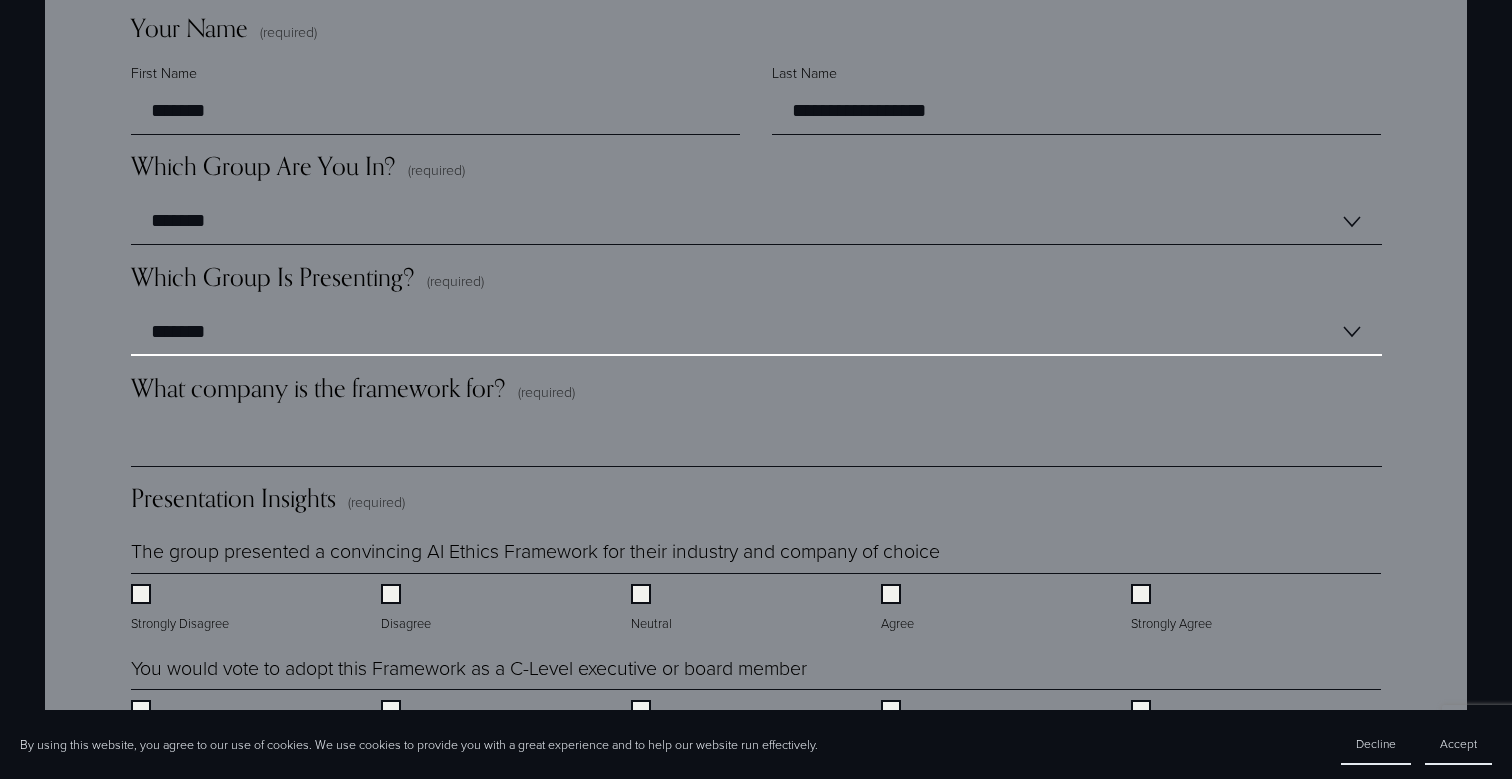 scroll, scrollTop: 1467, scrollLeft: 0, axis: vertical 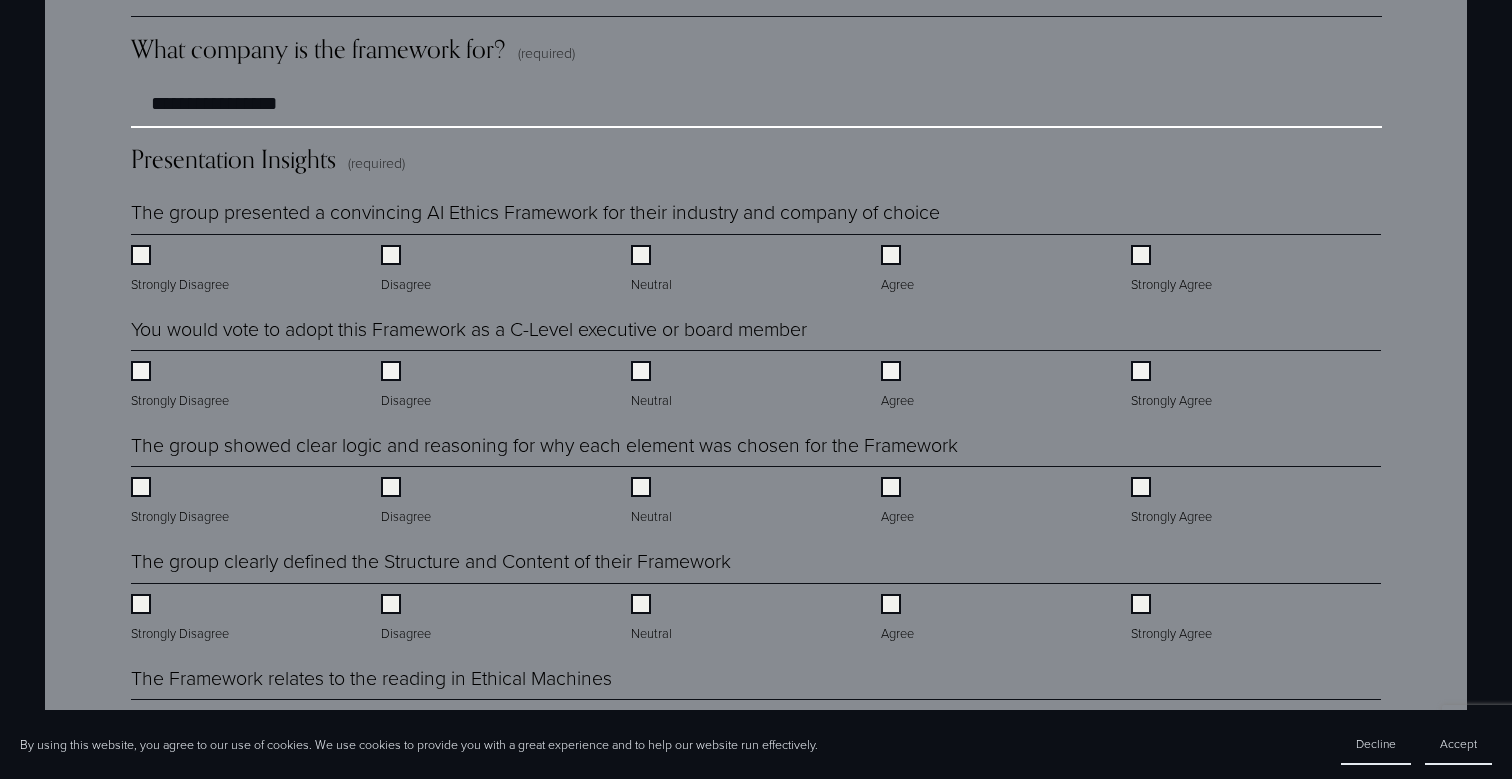 type on "**********" 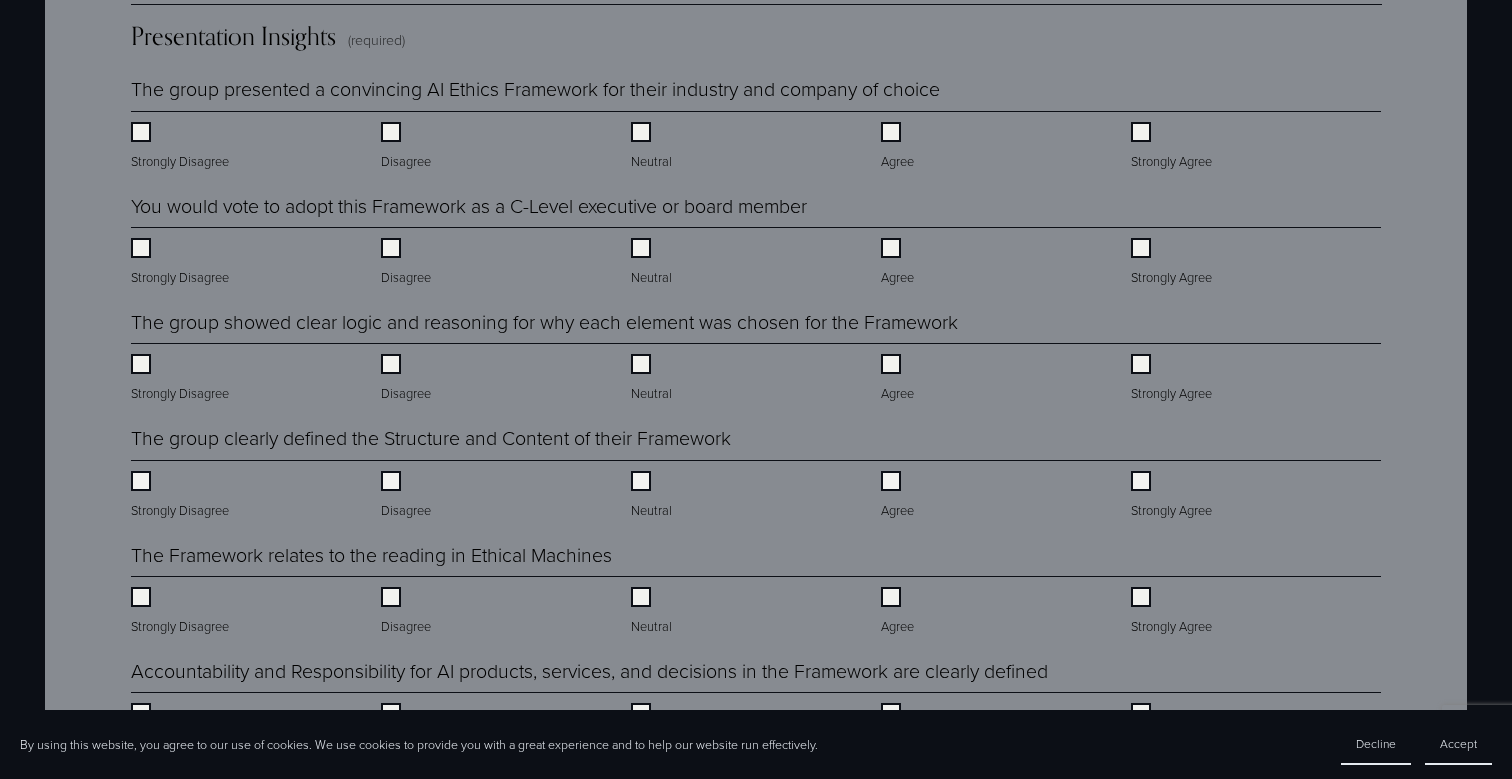 scroll, scrollTop: 1925, scrollLeft: 0, axis: vertical 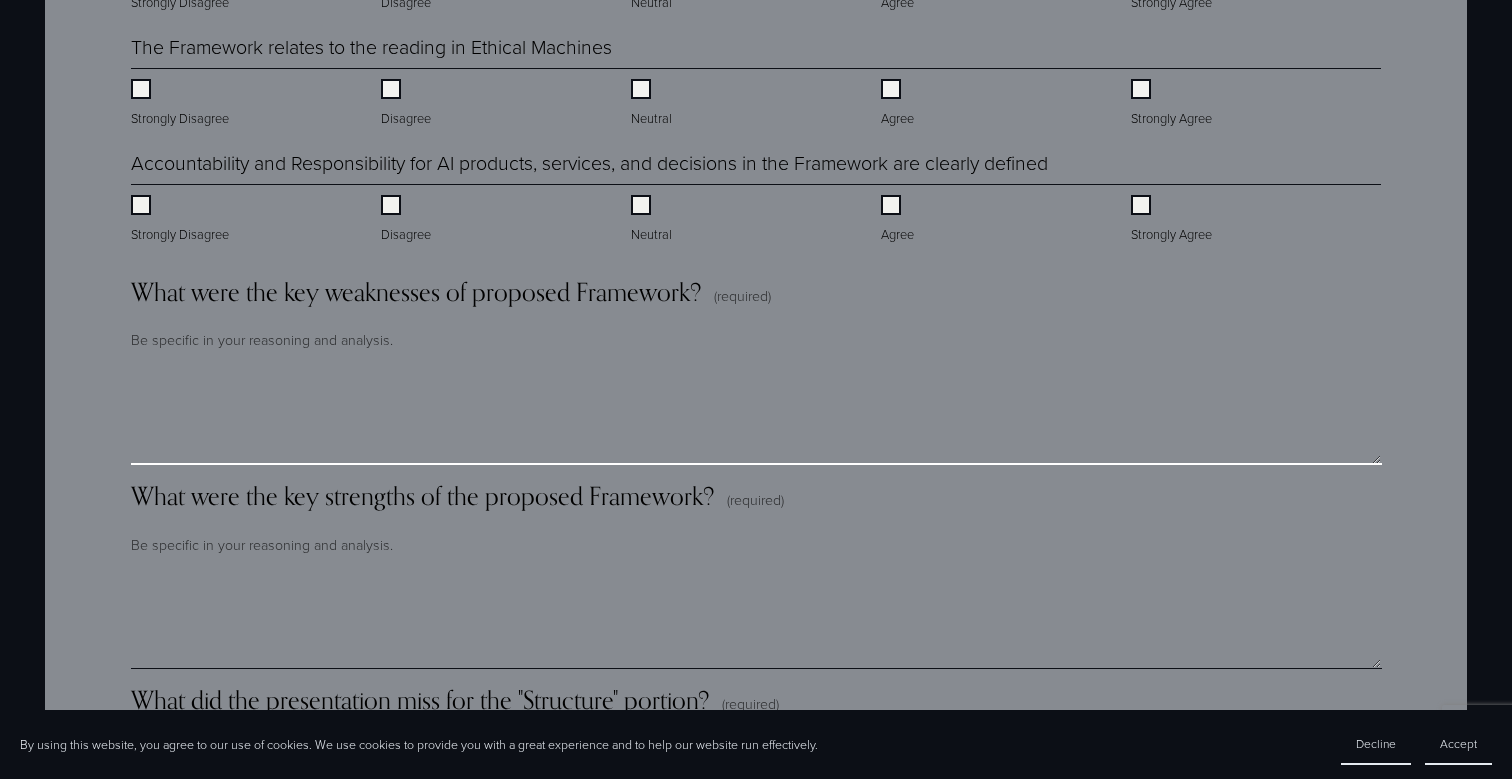 click on "What were the key weaknesses of proposed Framework? (required)" at bounding box center [756, 415] 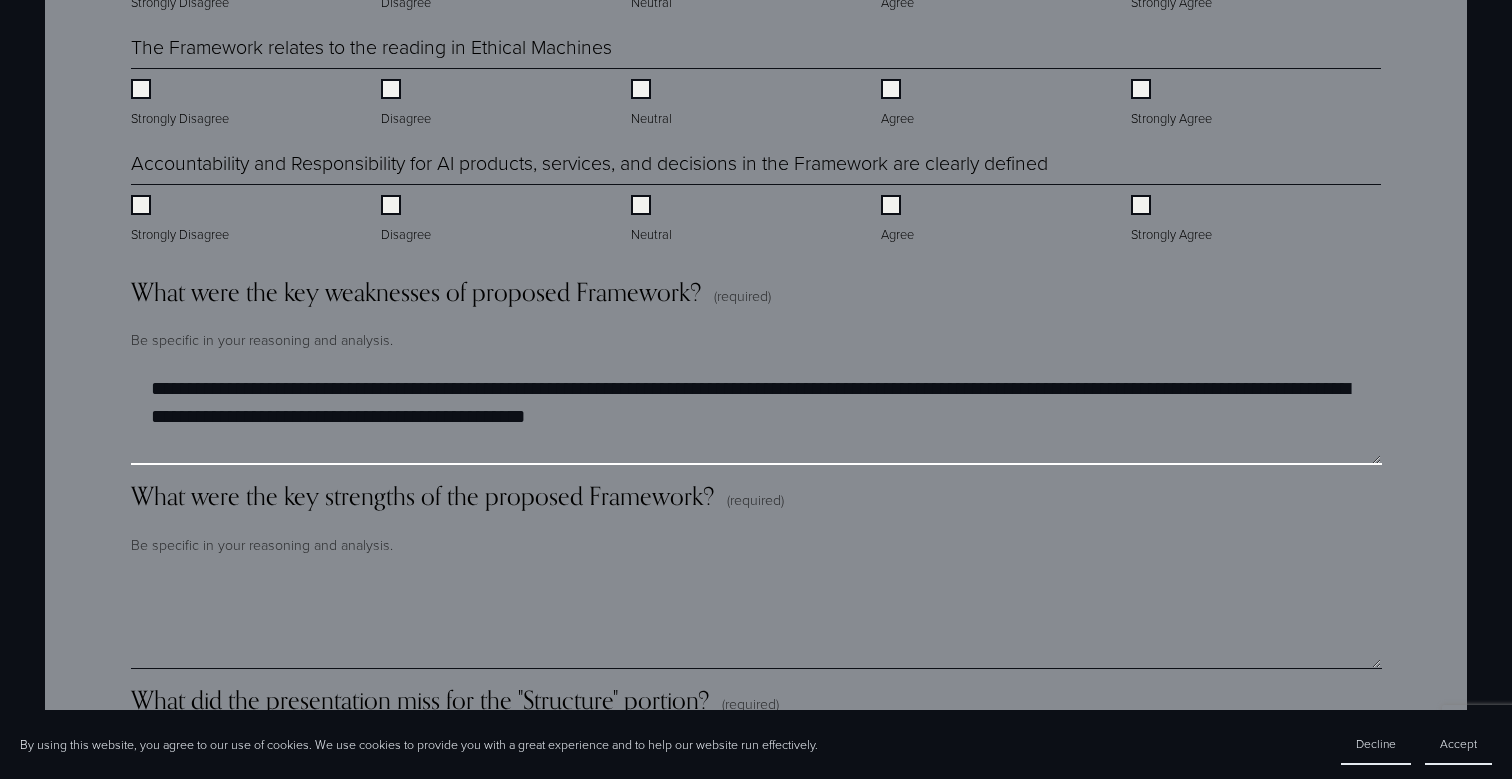 type on "**********" 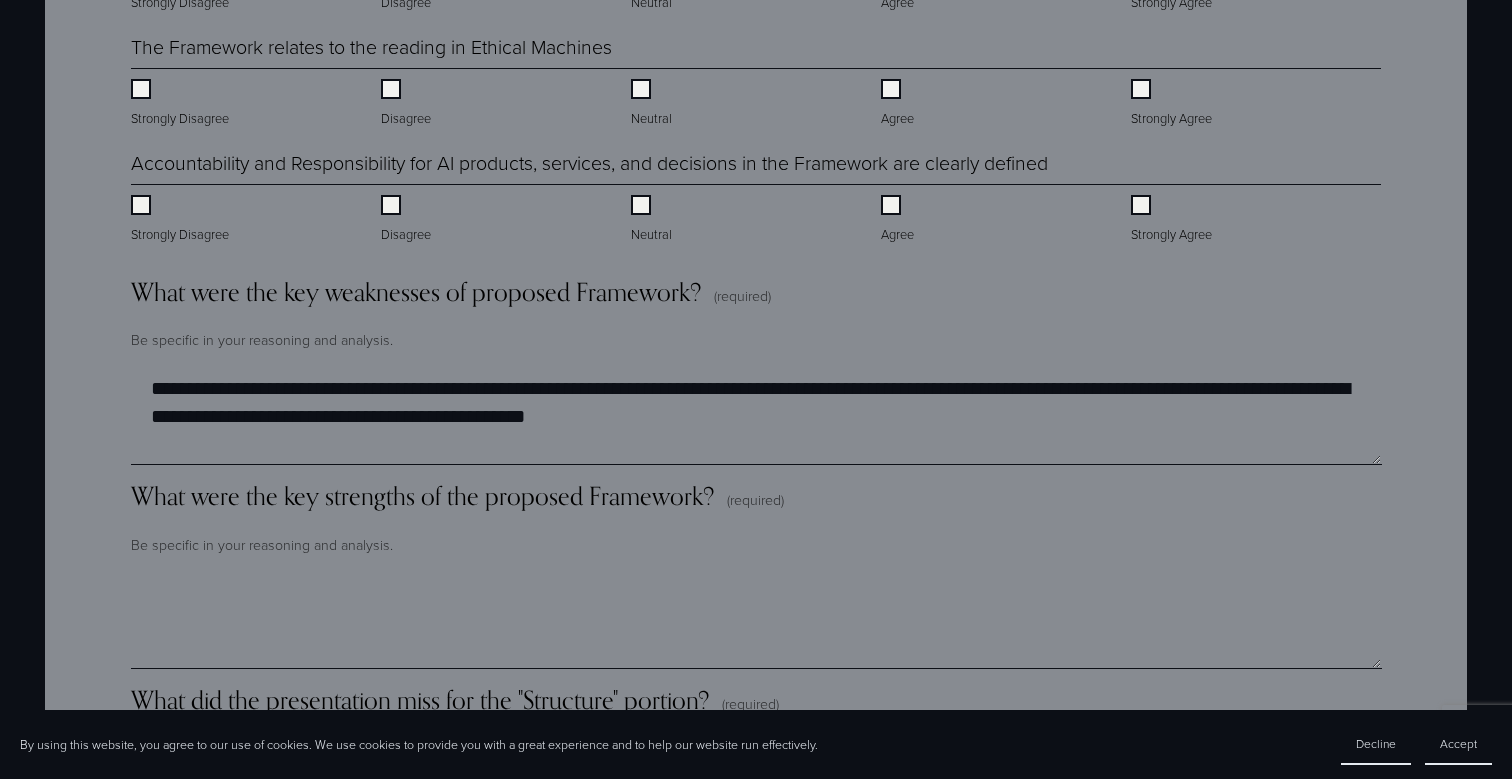 click on "Be specific in your reasoning and analysis." at bounding box center [756, 544] 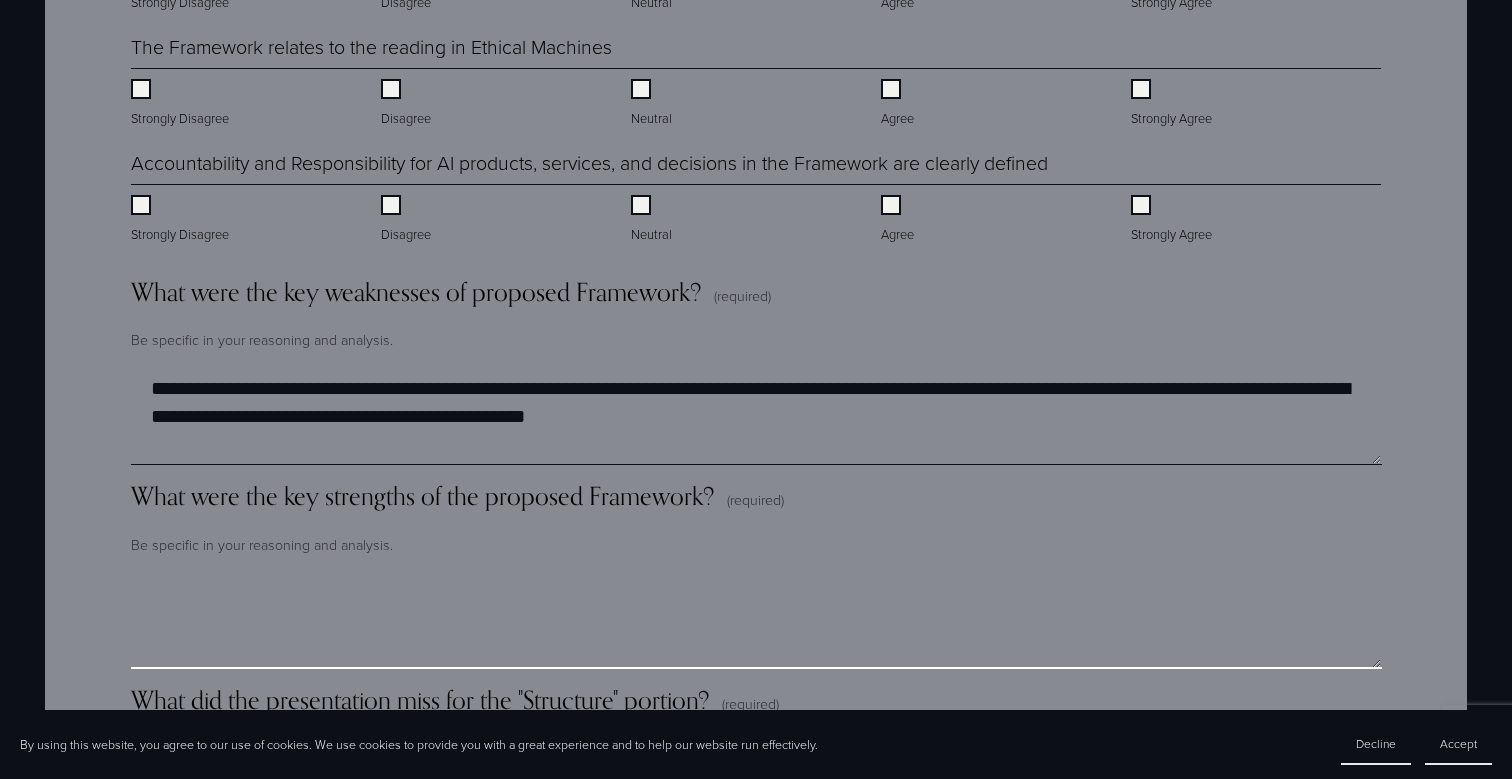click on "What were the key strengths of the proposed Framework? (required)" at bounding box center (756, 619) 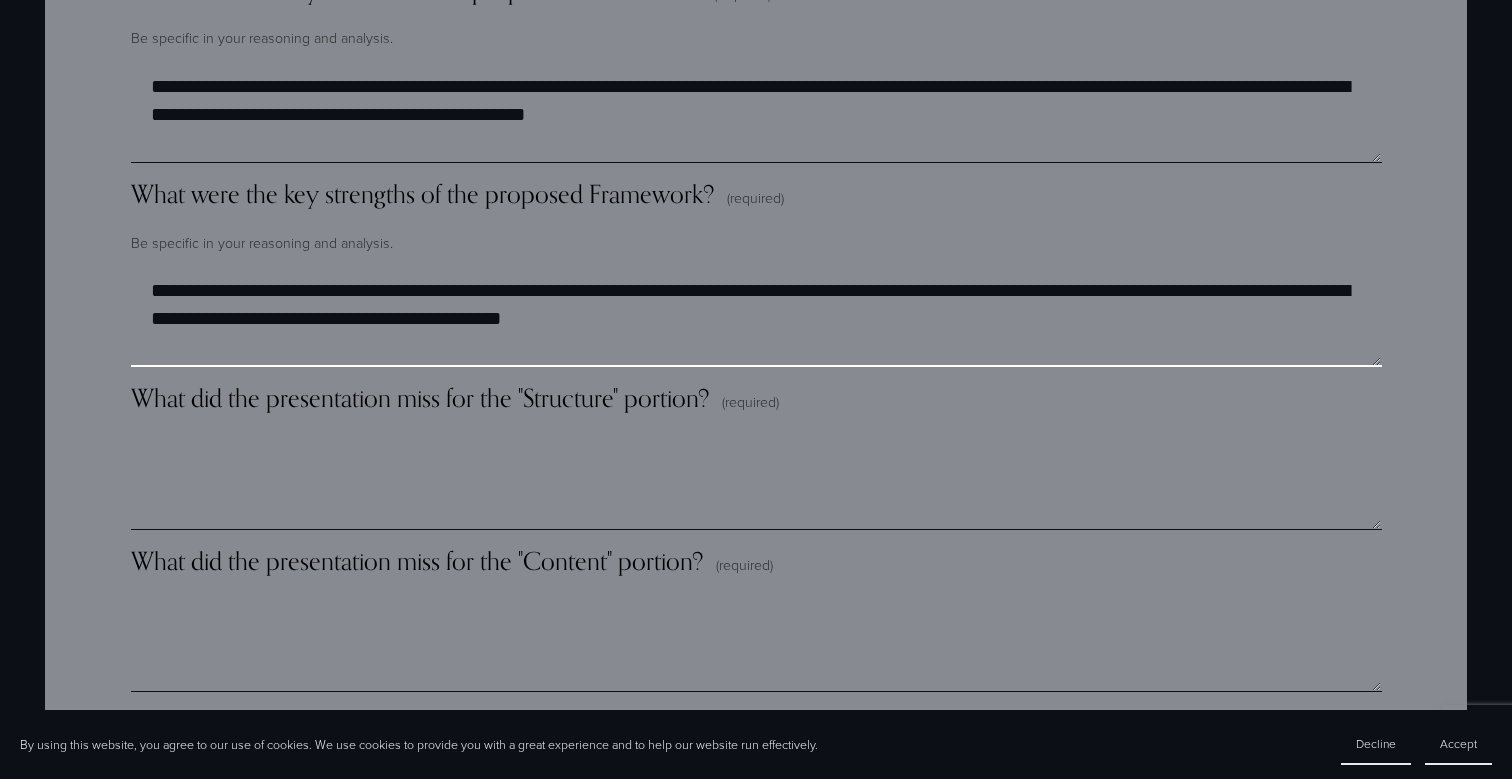 scroll, scrollTop: 2736, scrollLeft: 0, axis: vertical 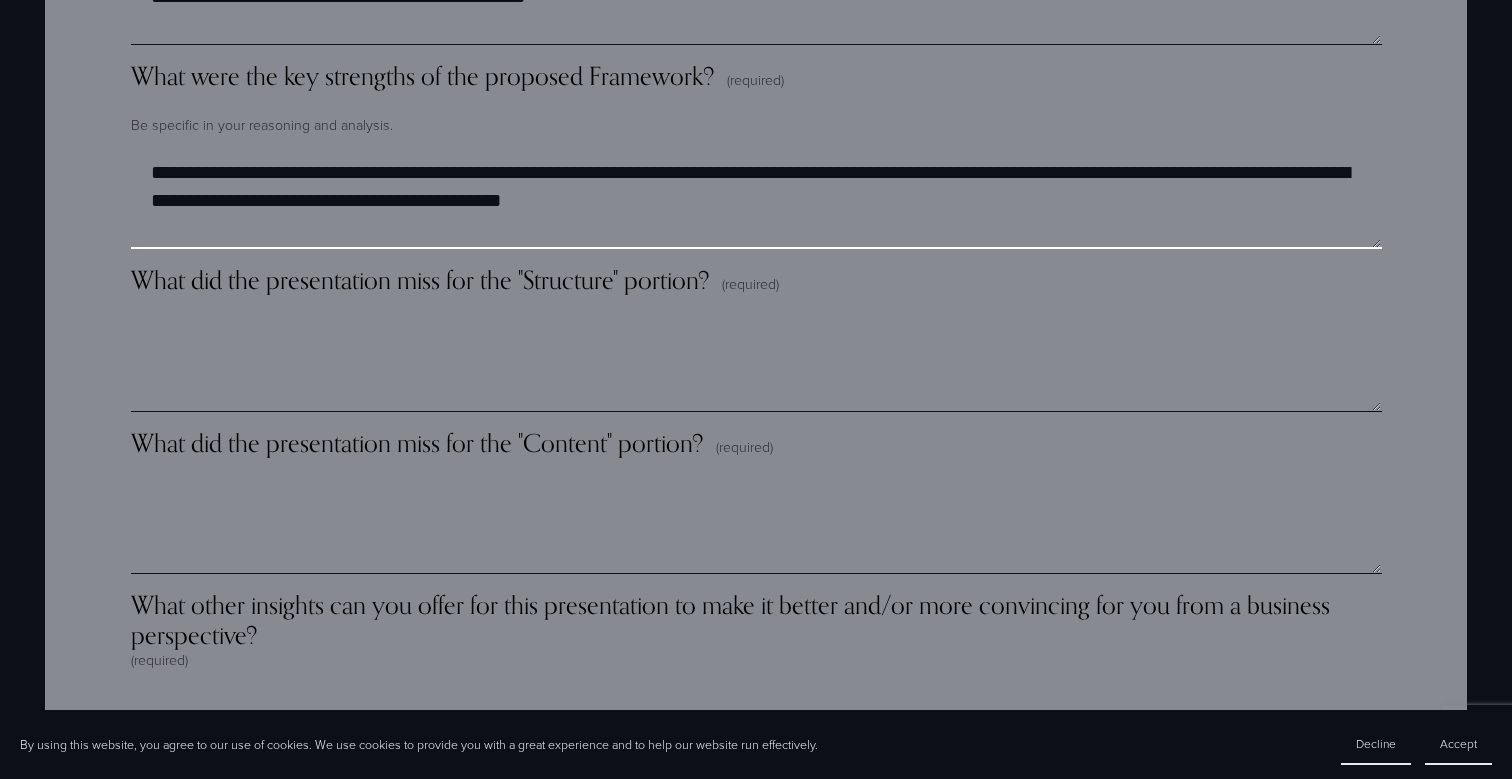 type on "**********" 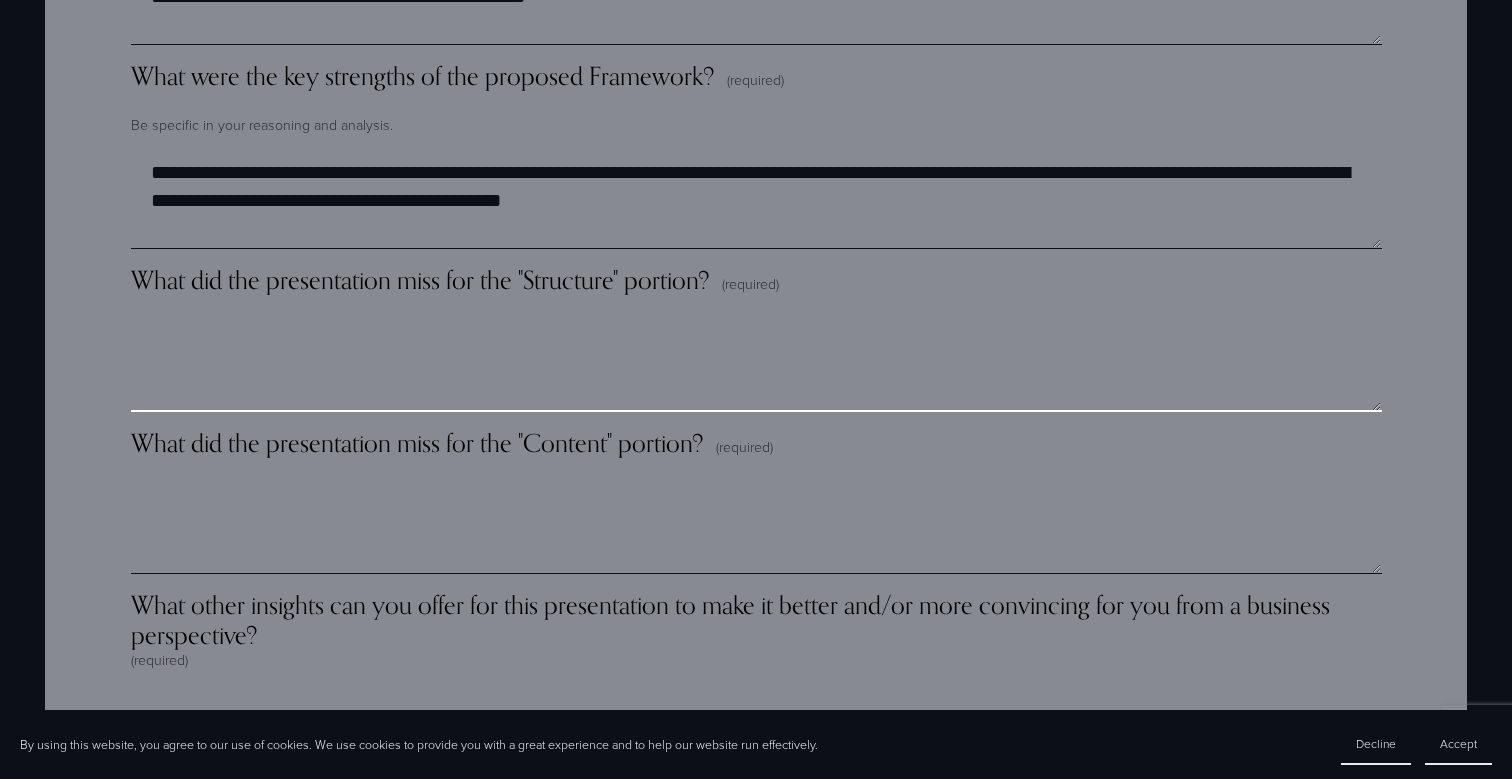 click on "What did the presentation miss for the "Structure" portion? (required)" at bounding box center [756, 362] 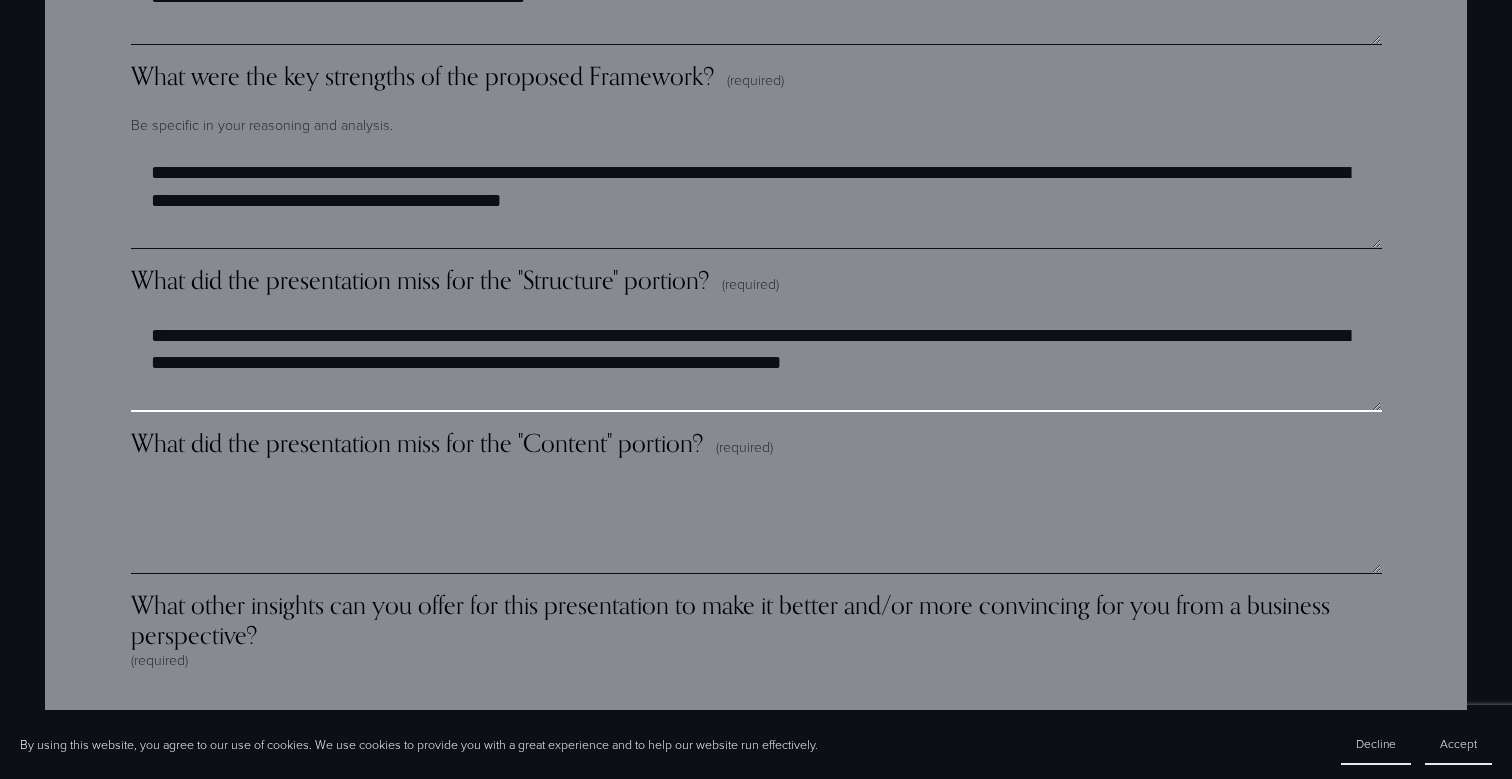 type on "**********" 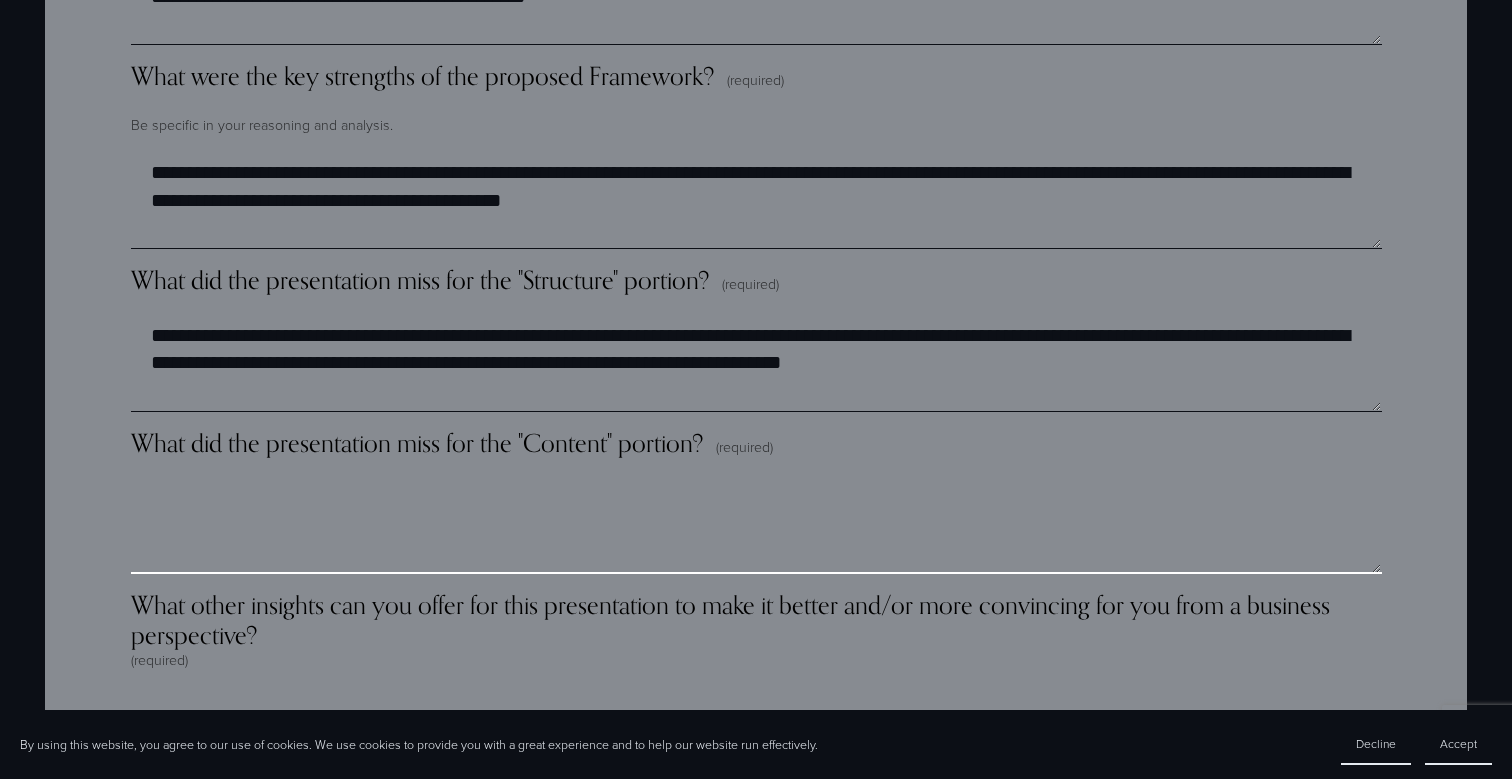 click on "What did the presentation miss for the "Content" portion? (required)" at bounding box center (756, 524) 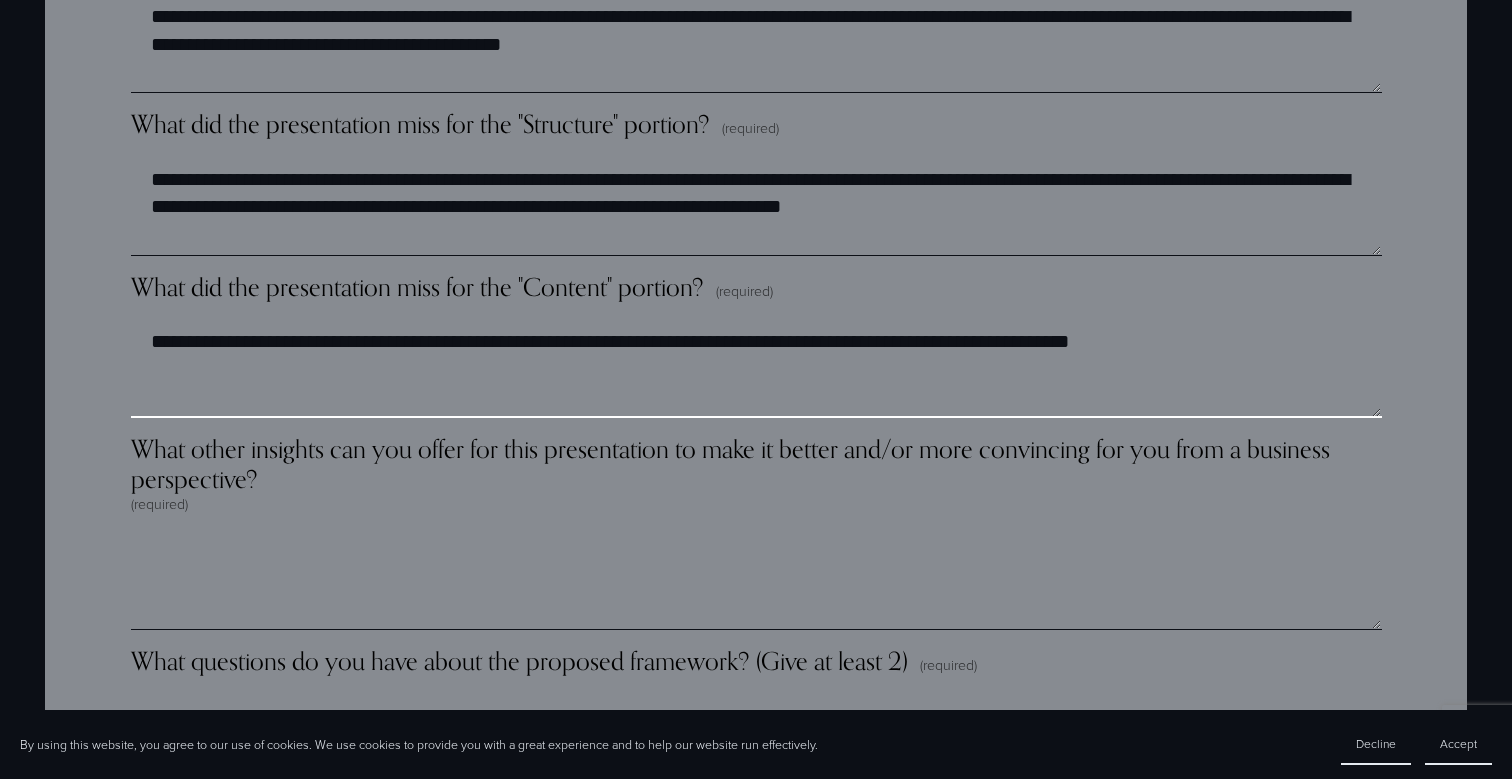 scroll, scrollTop: 3009, scrollLeft: 0, axis: vertical 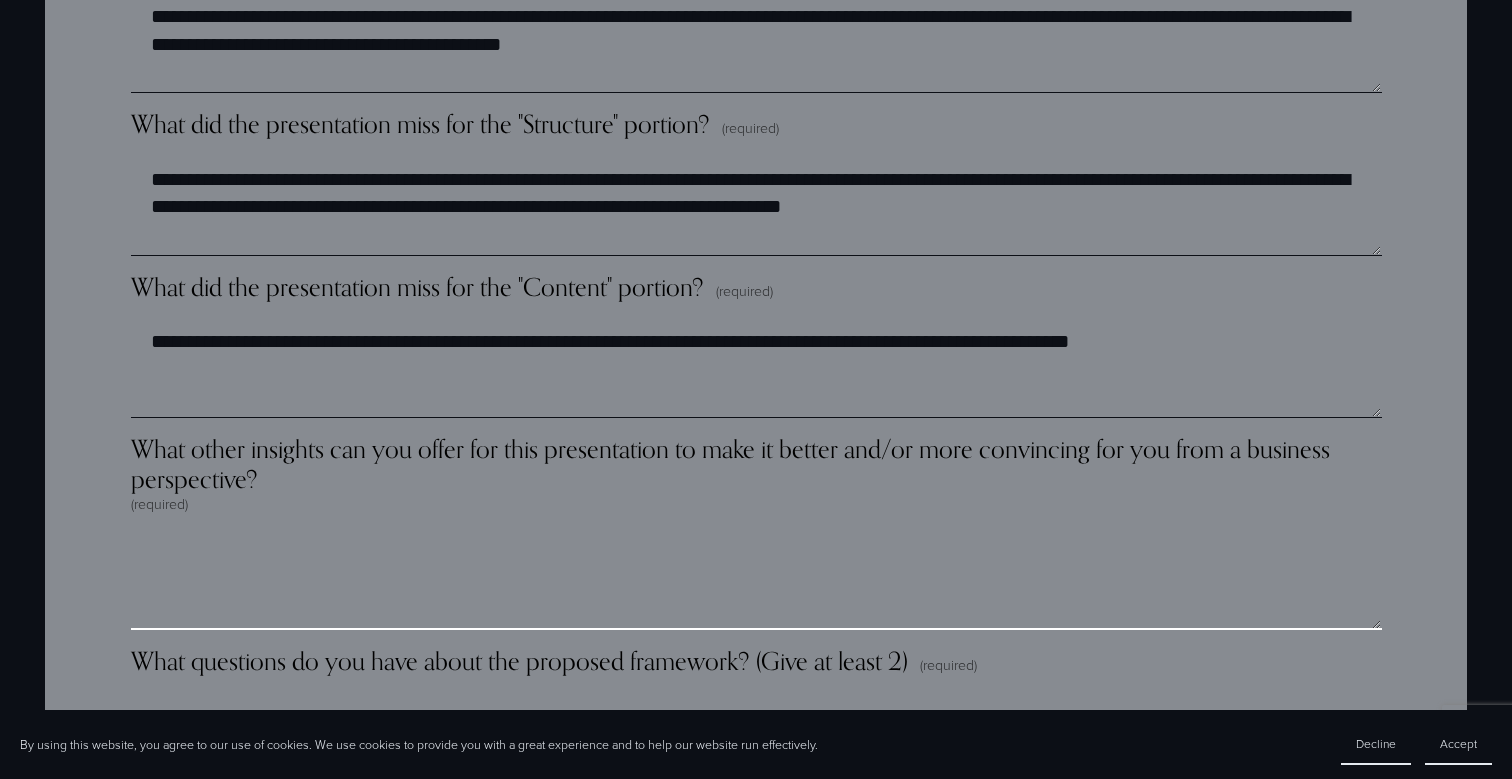 click on "What other insights can you offer for this presentation to make it better and/or more convincing for you from a business perspective? (required)" at bounding box center [756, 580] 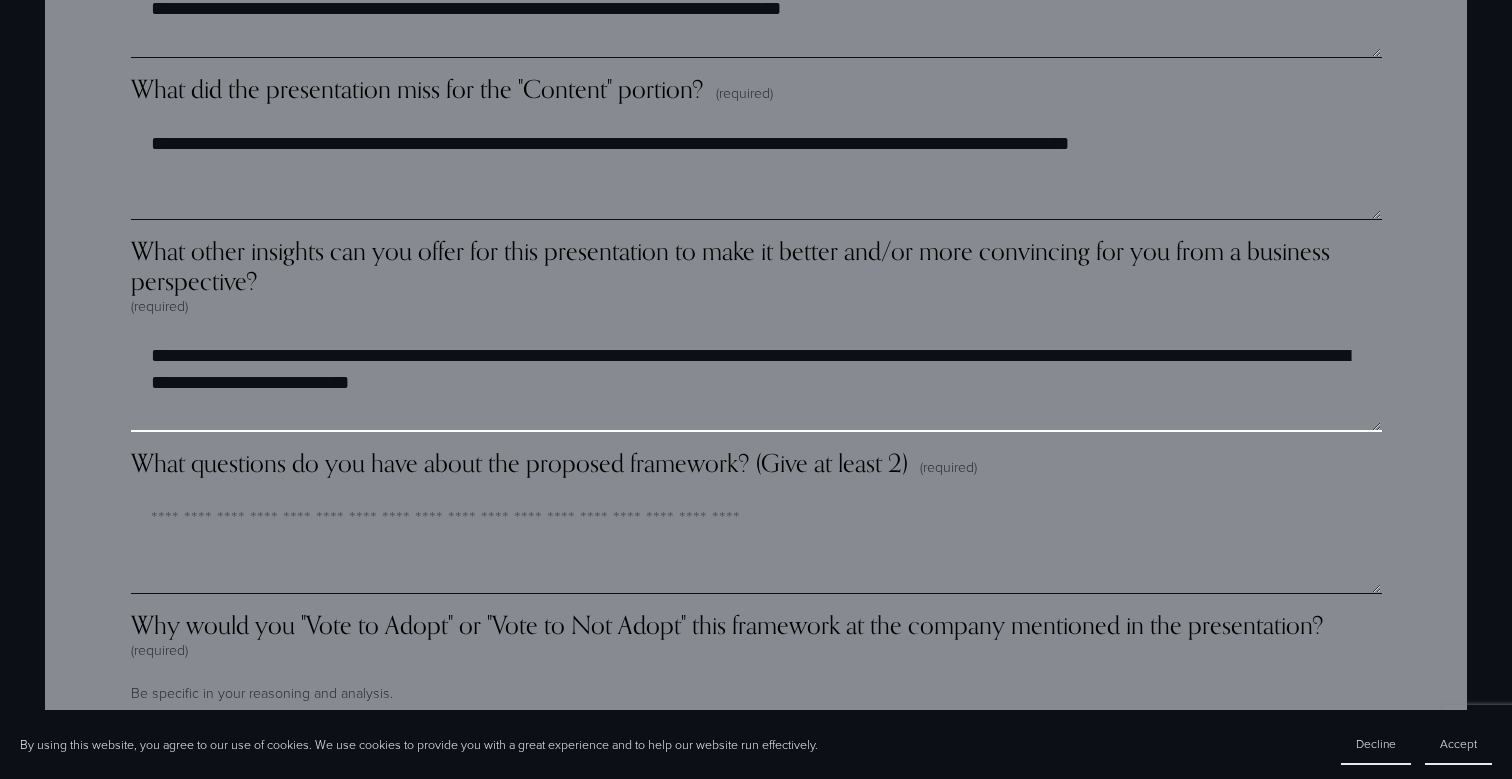 scroll, scrollTop: 3207, scrollLeft: 0, axis: vertical 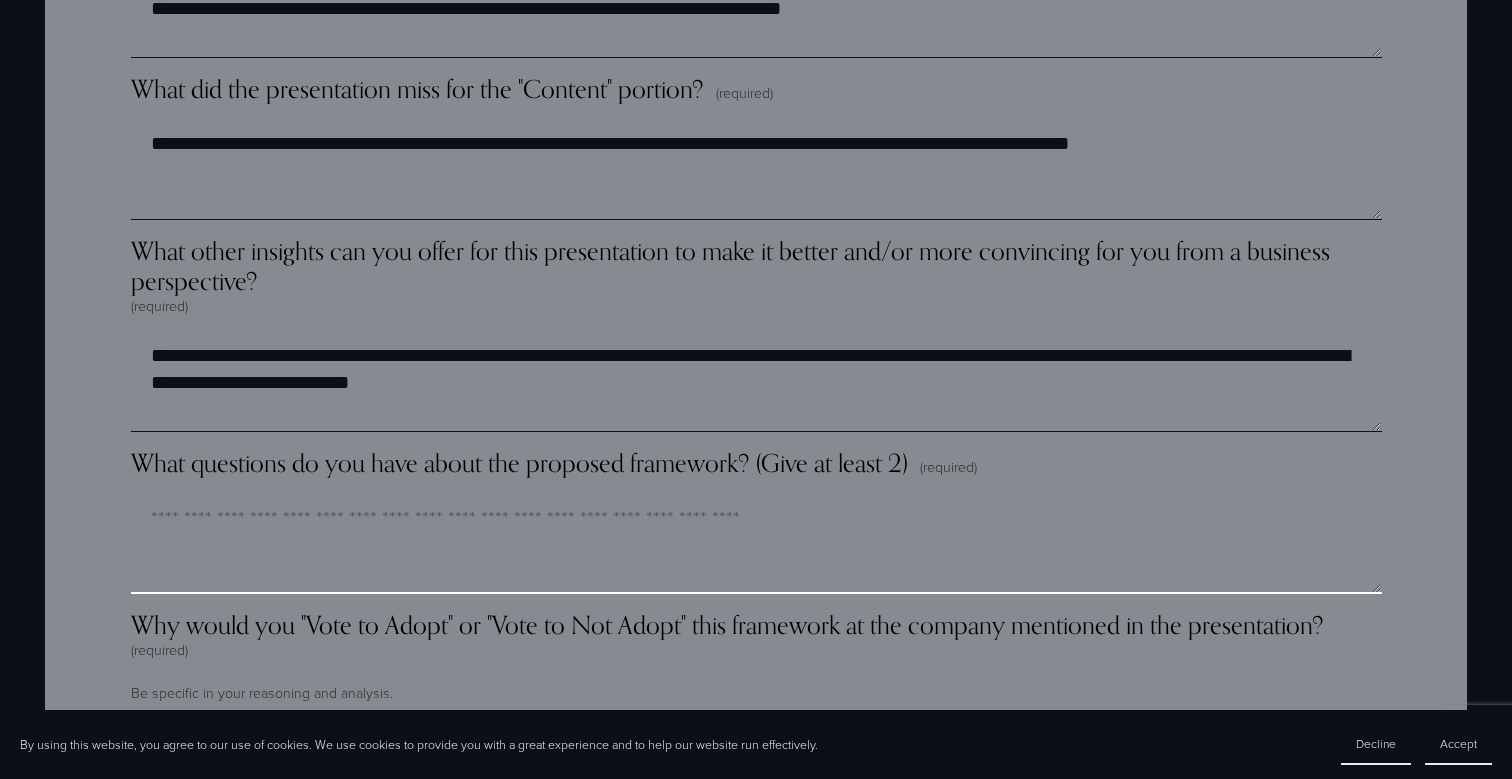 click on "What questions do you have about the proposed framework? (Give at least 2)  (required)" at bounding box center (756, 544) 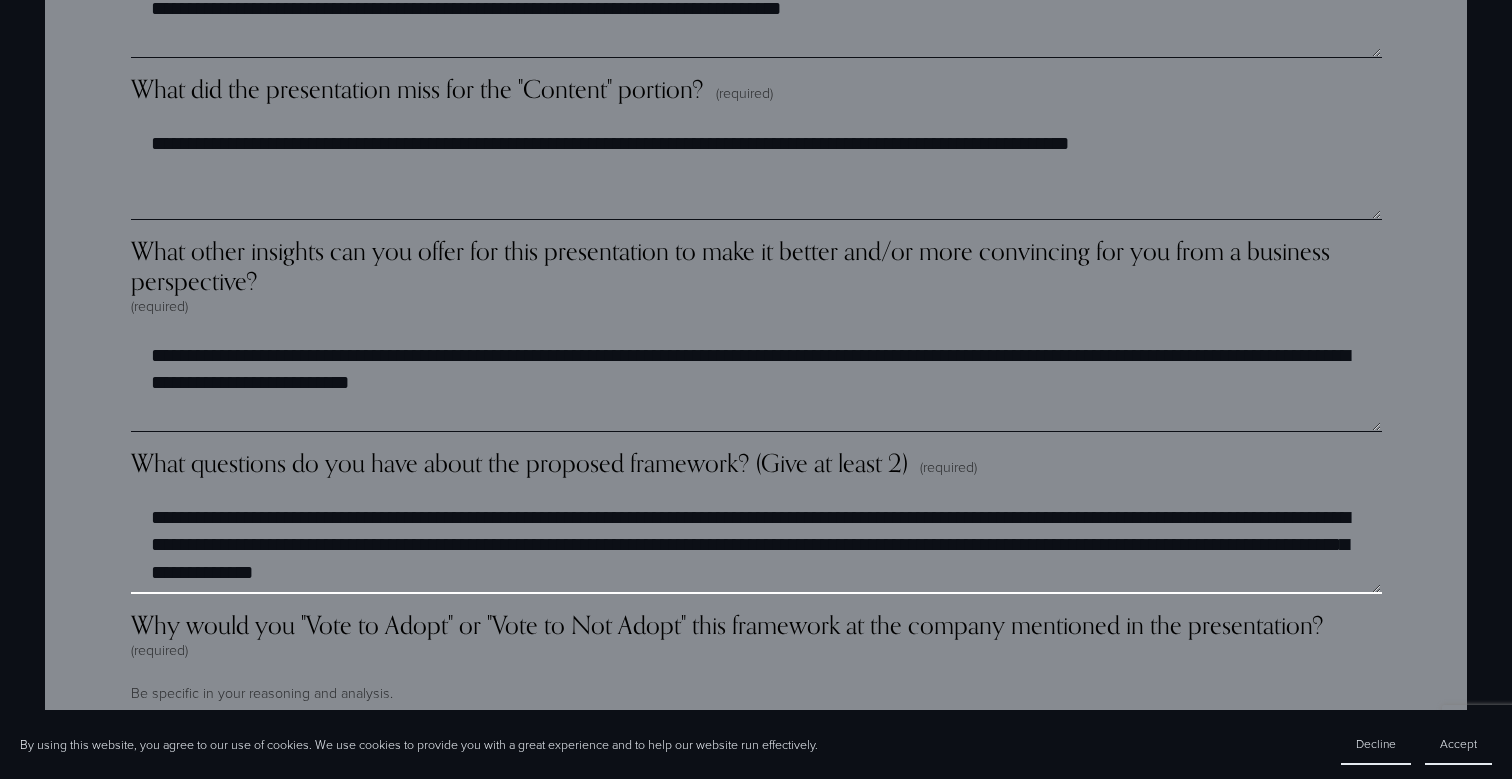 scroll, scrollTop: 3463, scrollLeft: 0, axis: vertical 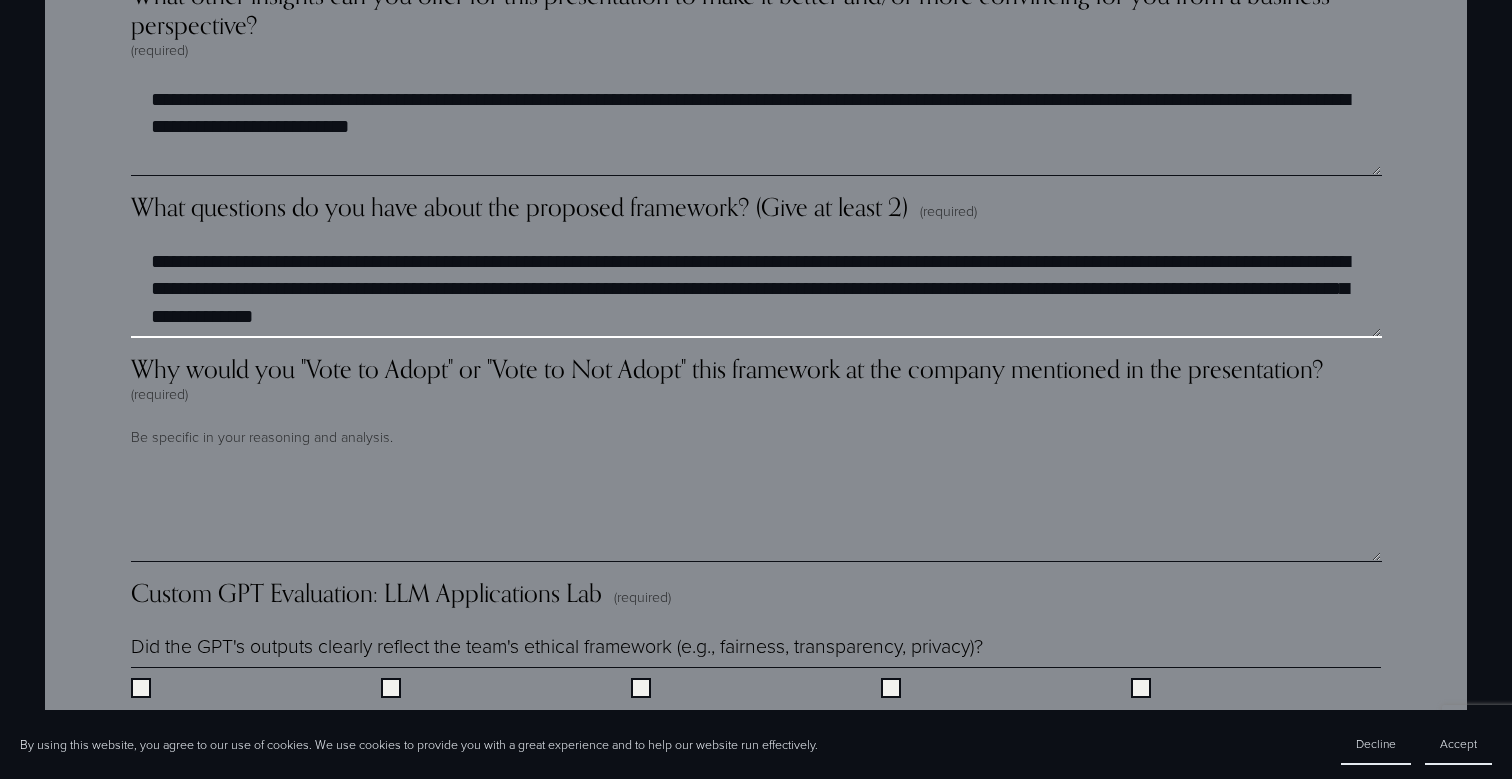 type on "**********" 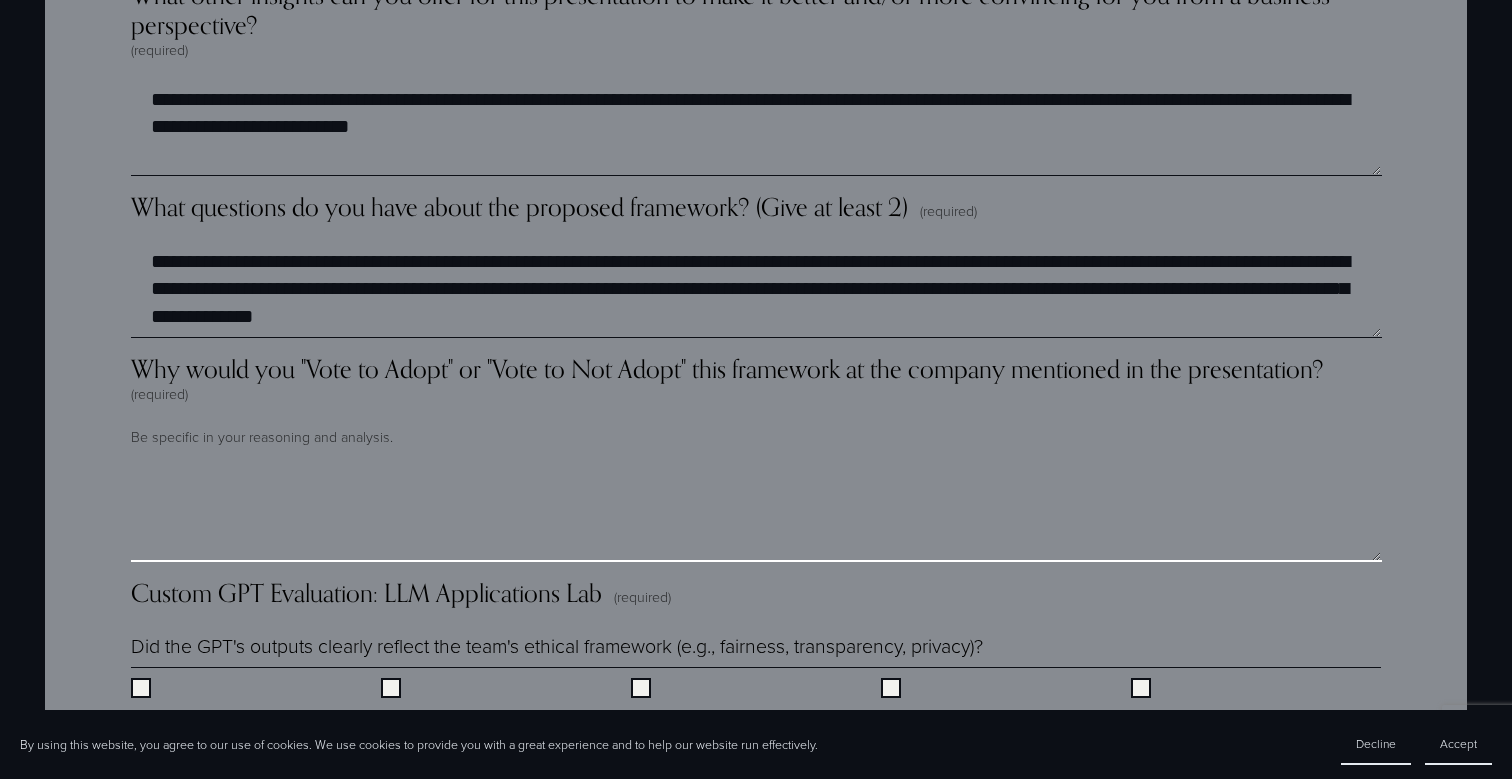 click on "Why would you "Vote to Adopt" or "Vote to Not Adopt" this framework at the company mentioned in the presentation? (required)" at bounding box center (756, 512) 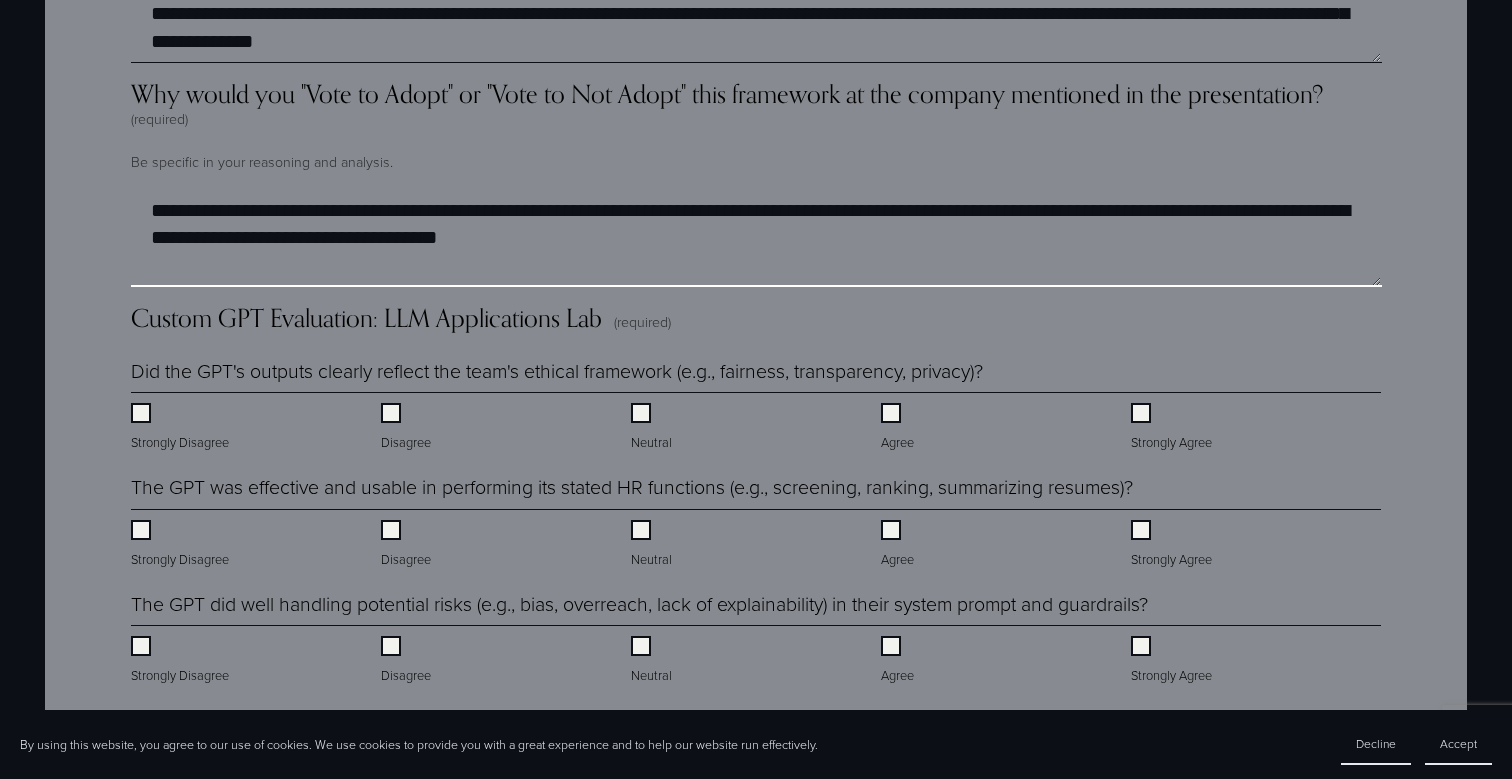 scroll, scrollTop: 3862, scrollLeft: 0, axis: vertical 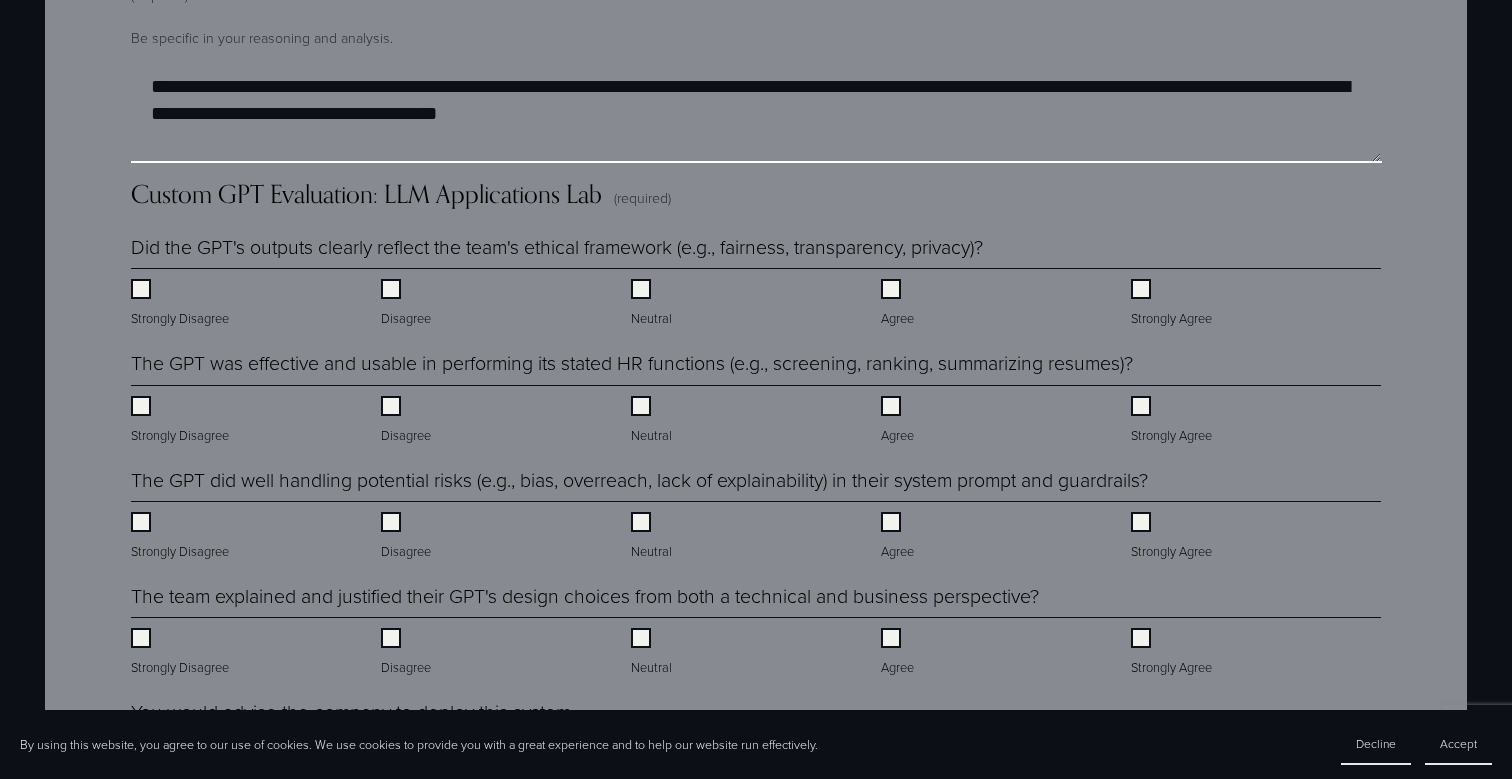 type on "**********" 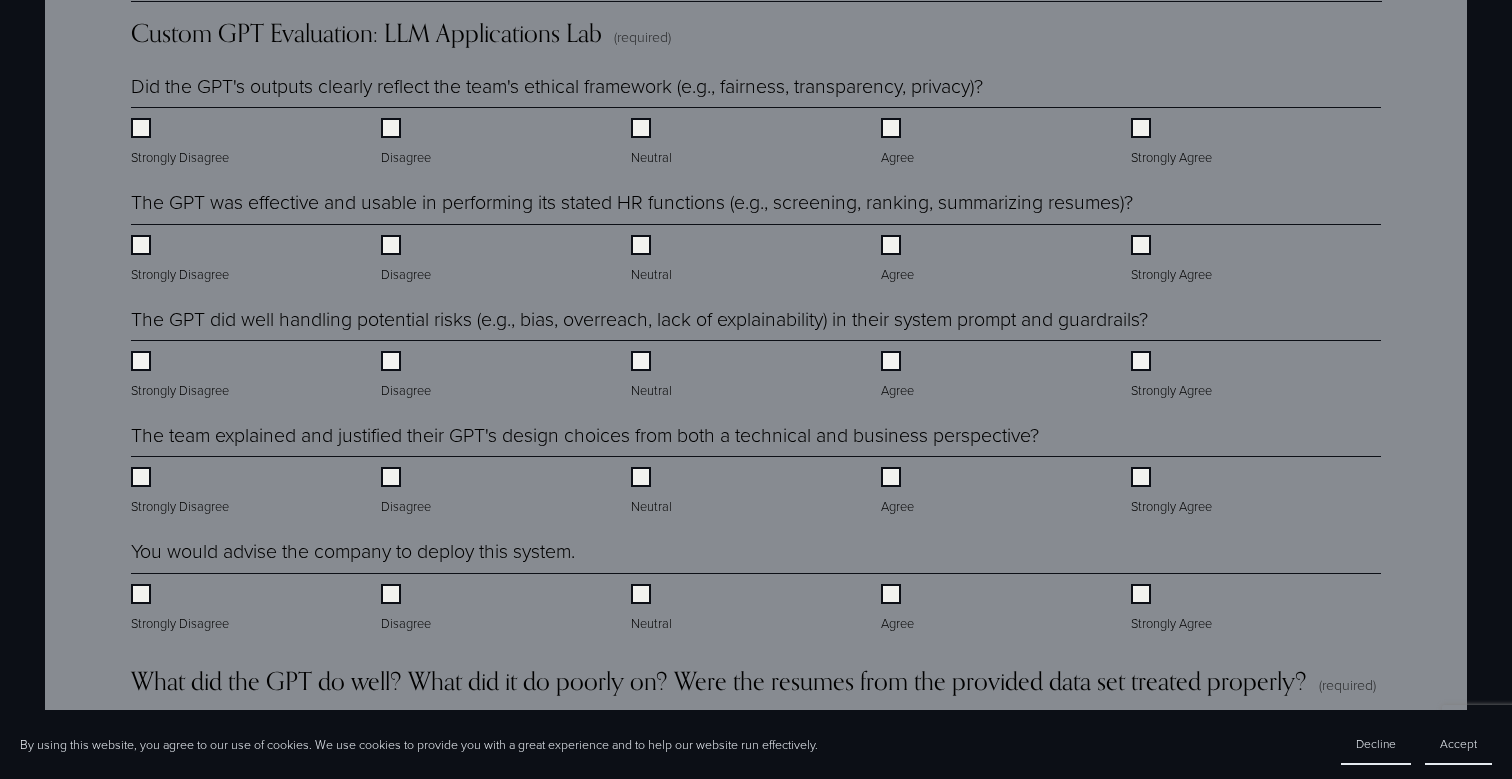 scroll, scrollTop: 4036, scrollLeft: 0, axis: vertical 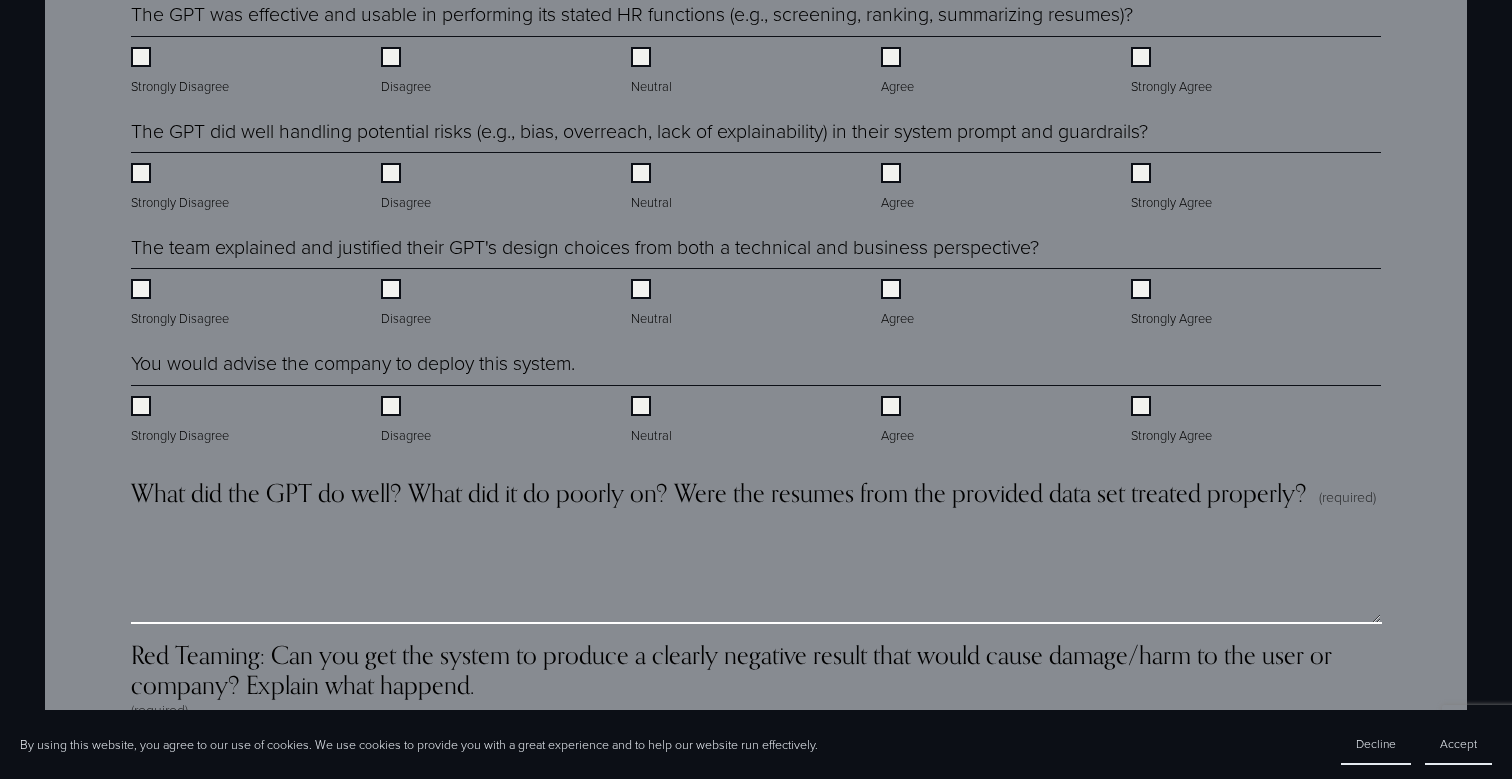 click on "What did the GPT do well? What did it do poorly on? Were the resumes from the provided data set treated properly? (required)" at bounding box center (756, 574) 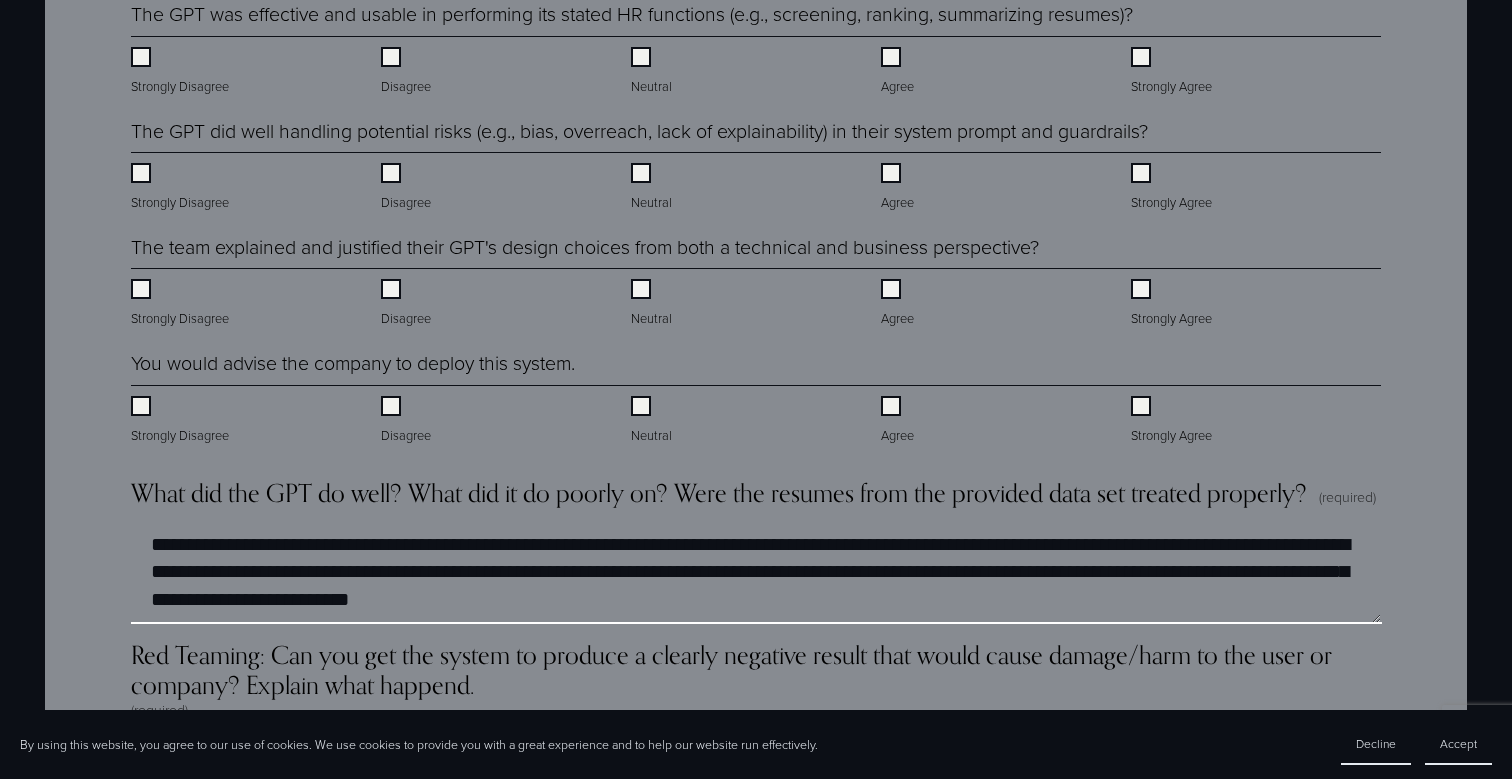 scroll, scrollTop: 2, scrollLeft: 0, axis: vertical 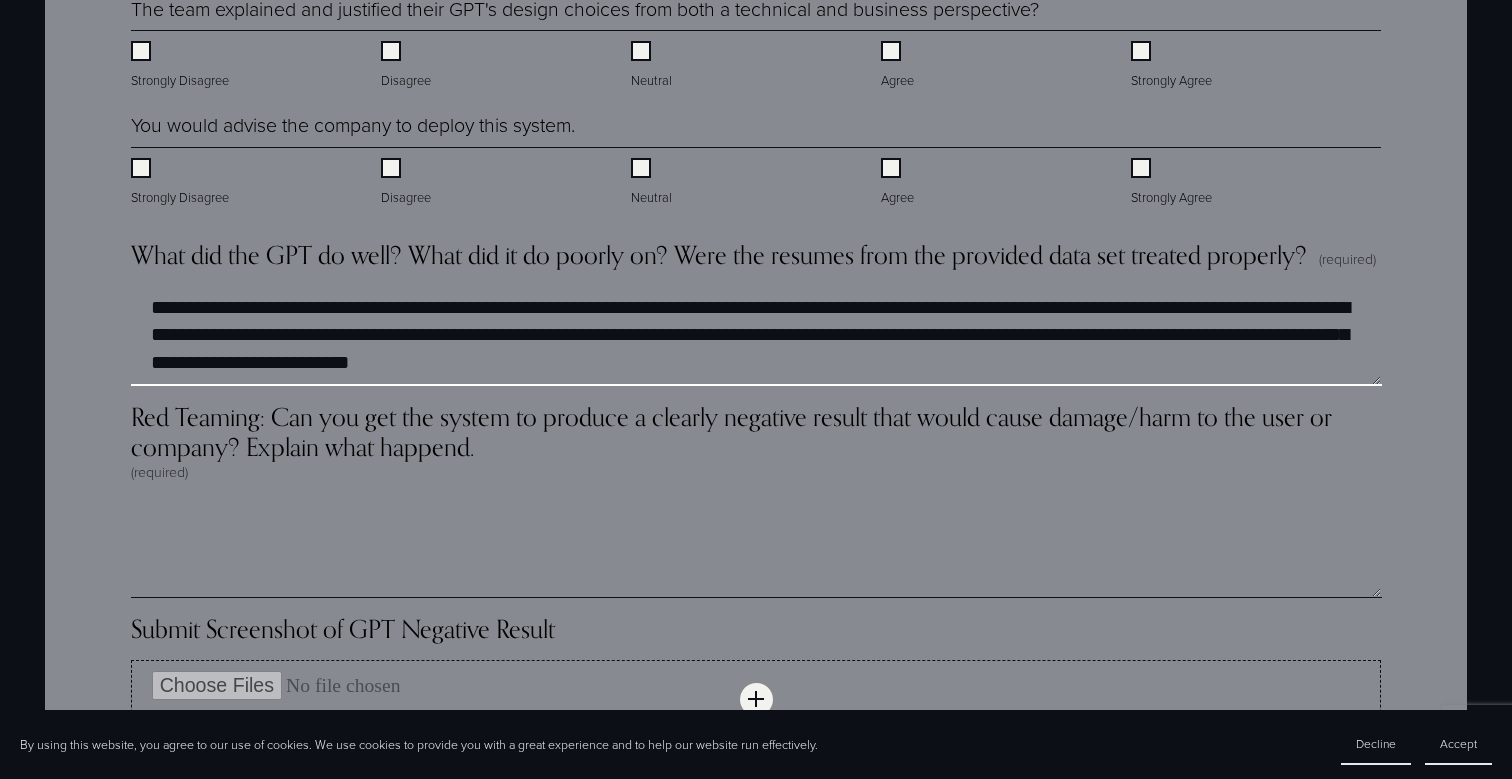 type on "**********" 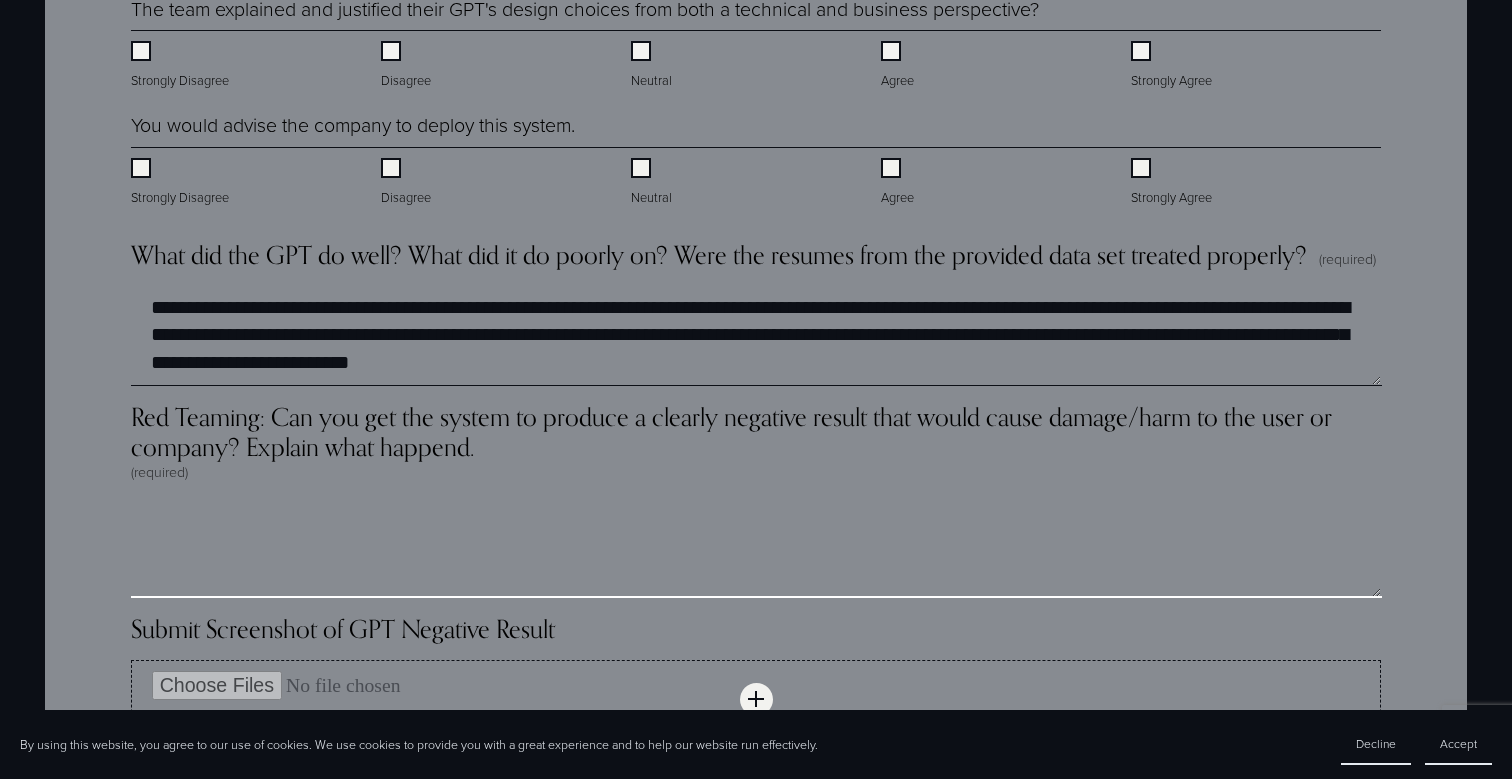 click on "Red Teaming: Can you get the system to produce a clearly negative result that would cause damage/harm to the user or company? Explain what happend. (required)" at bounding box center (756, 548) 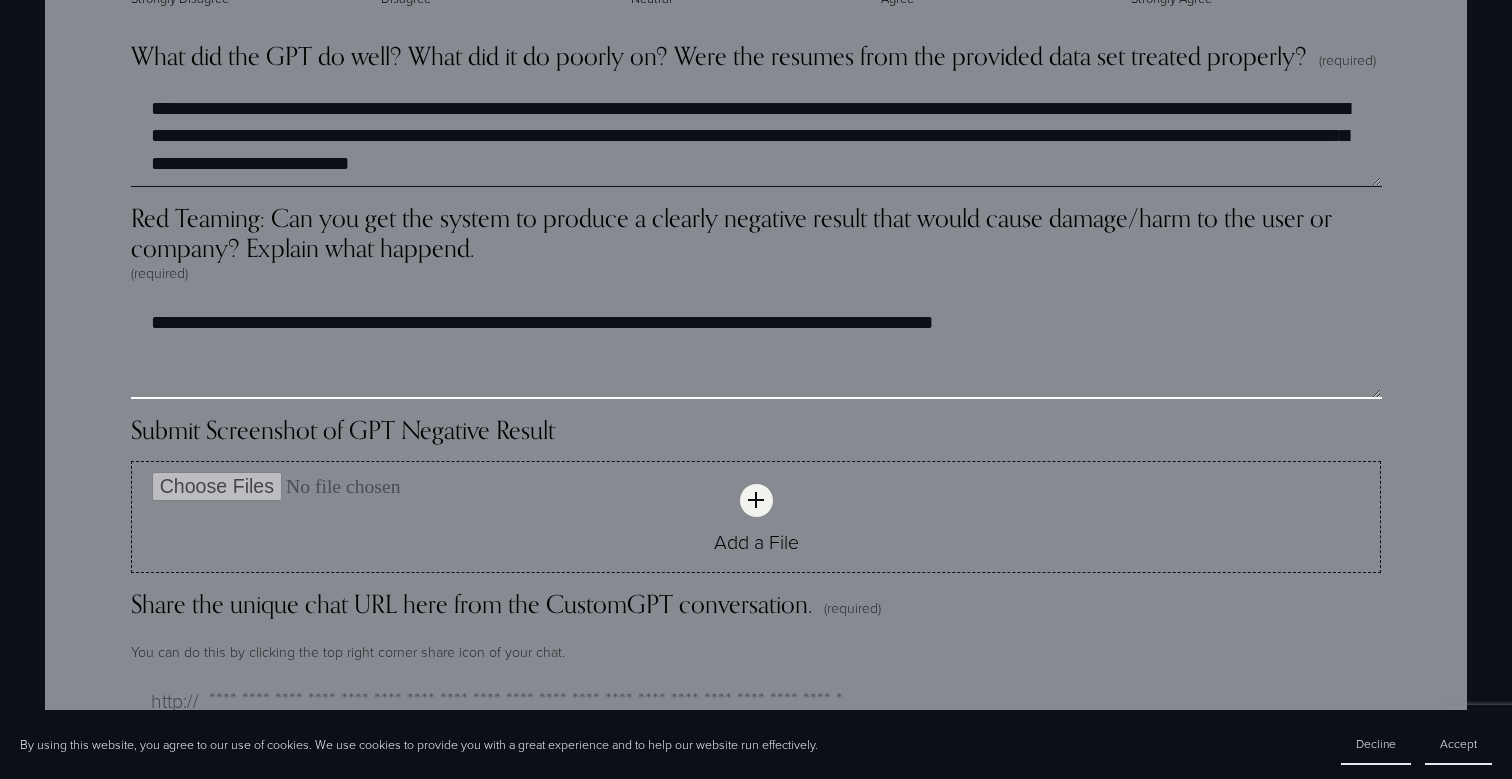 scroll, scrollTop: 4647, scrollLeft: 0, axis: vertical 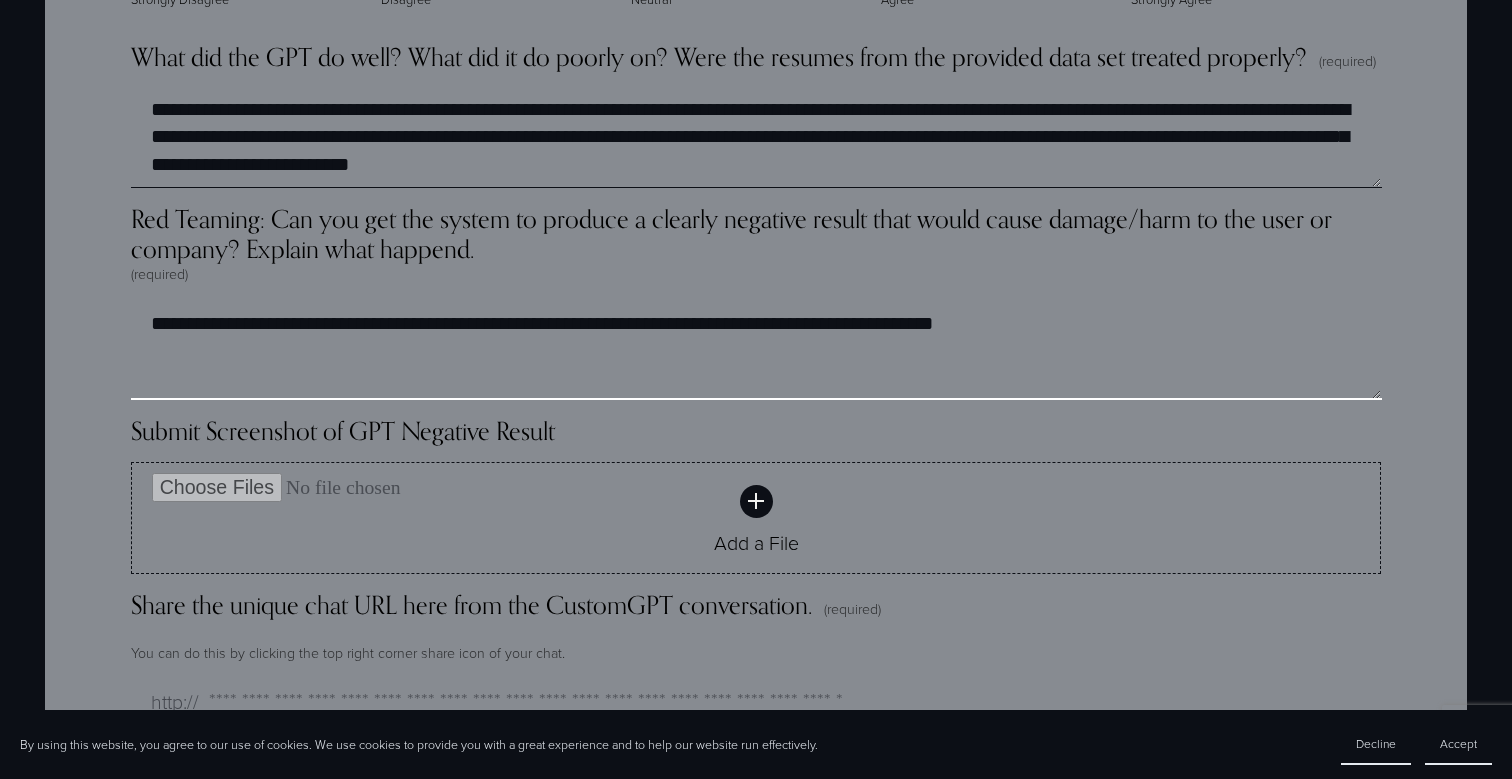 type on "**********" 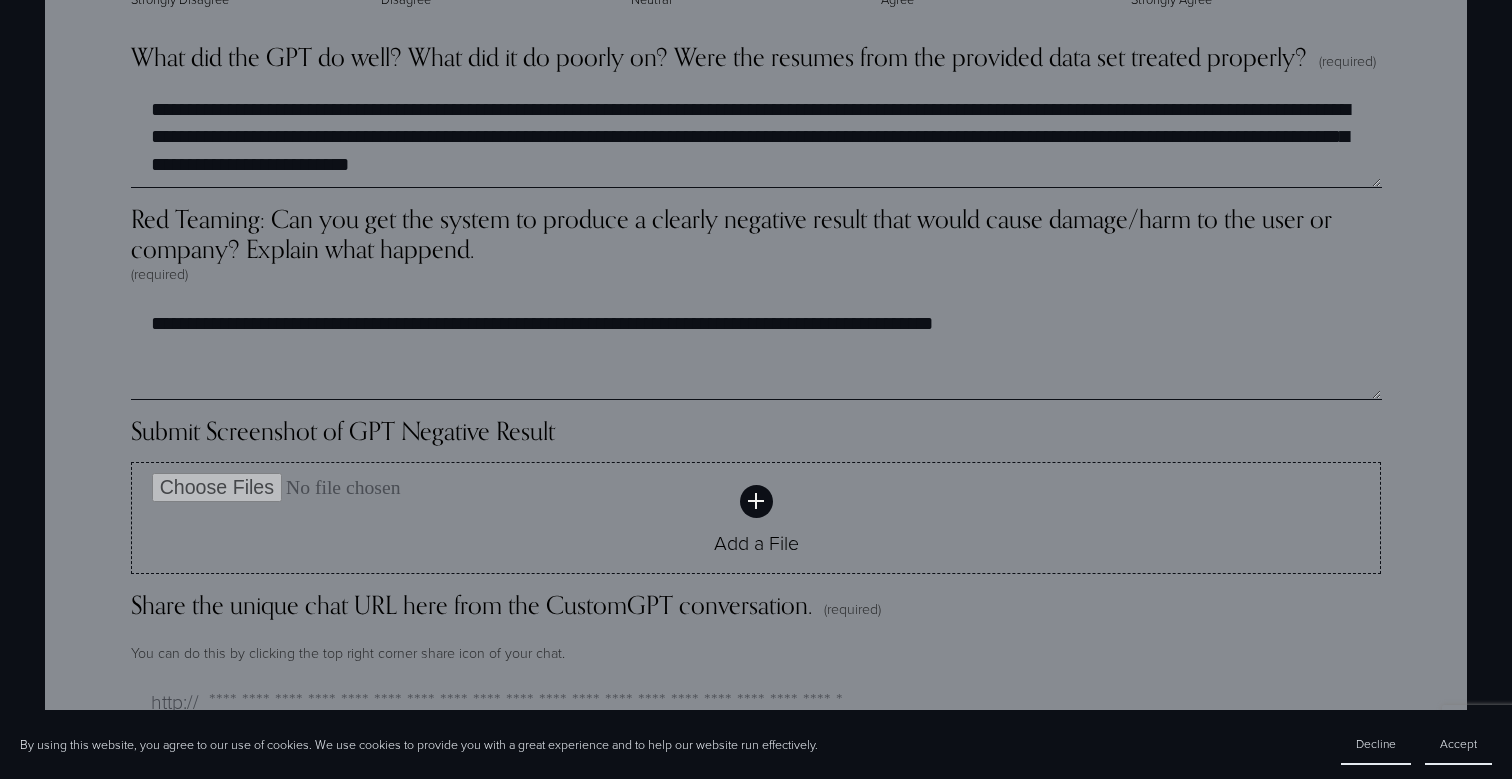 click 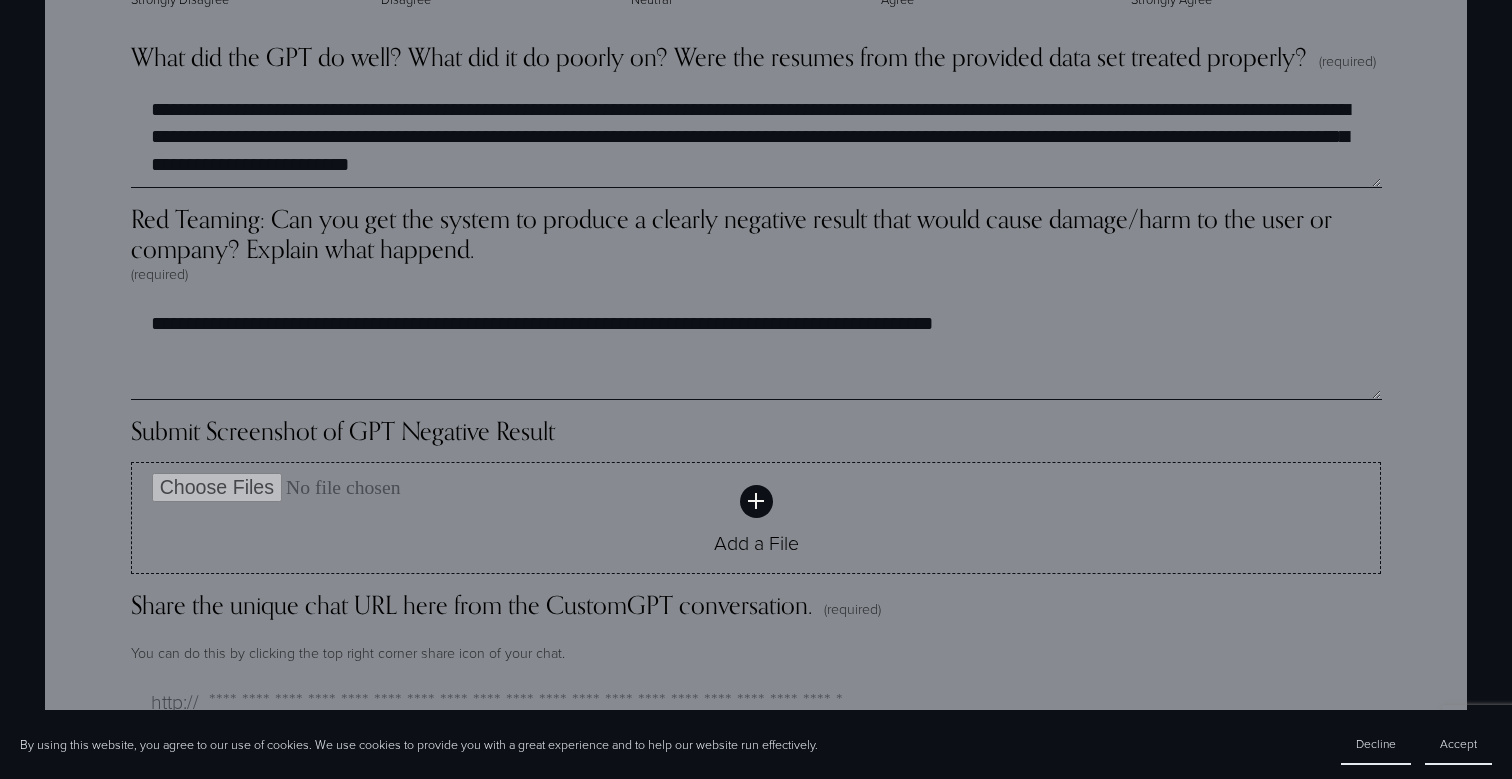 type on "**********" 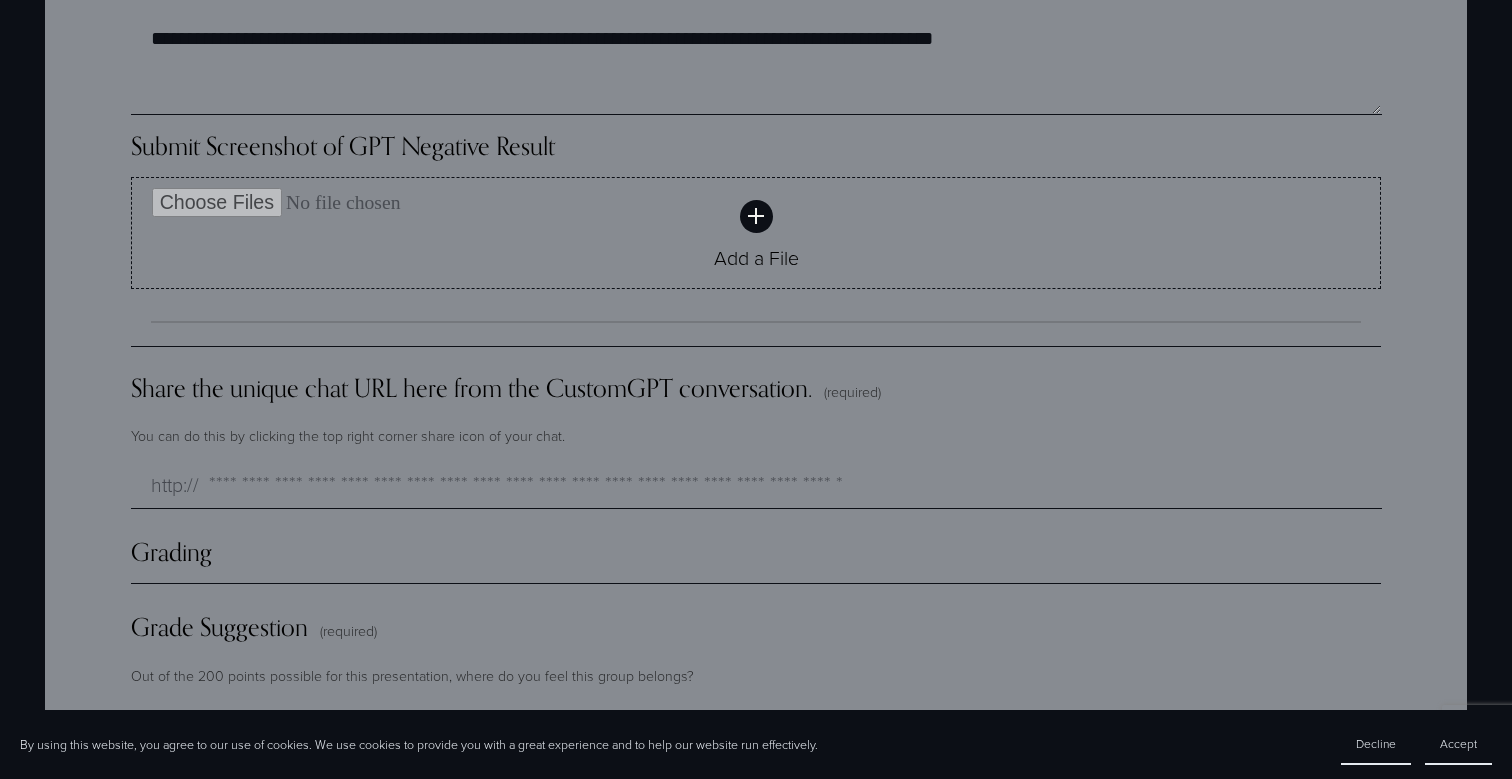 scroll, scrollTop: 4953, scrollLeft: 0, axis: vertical 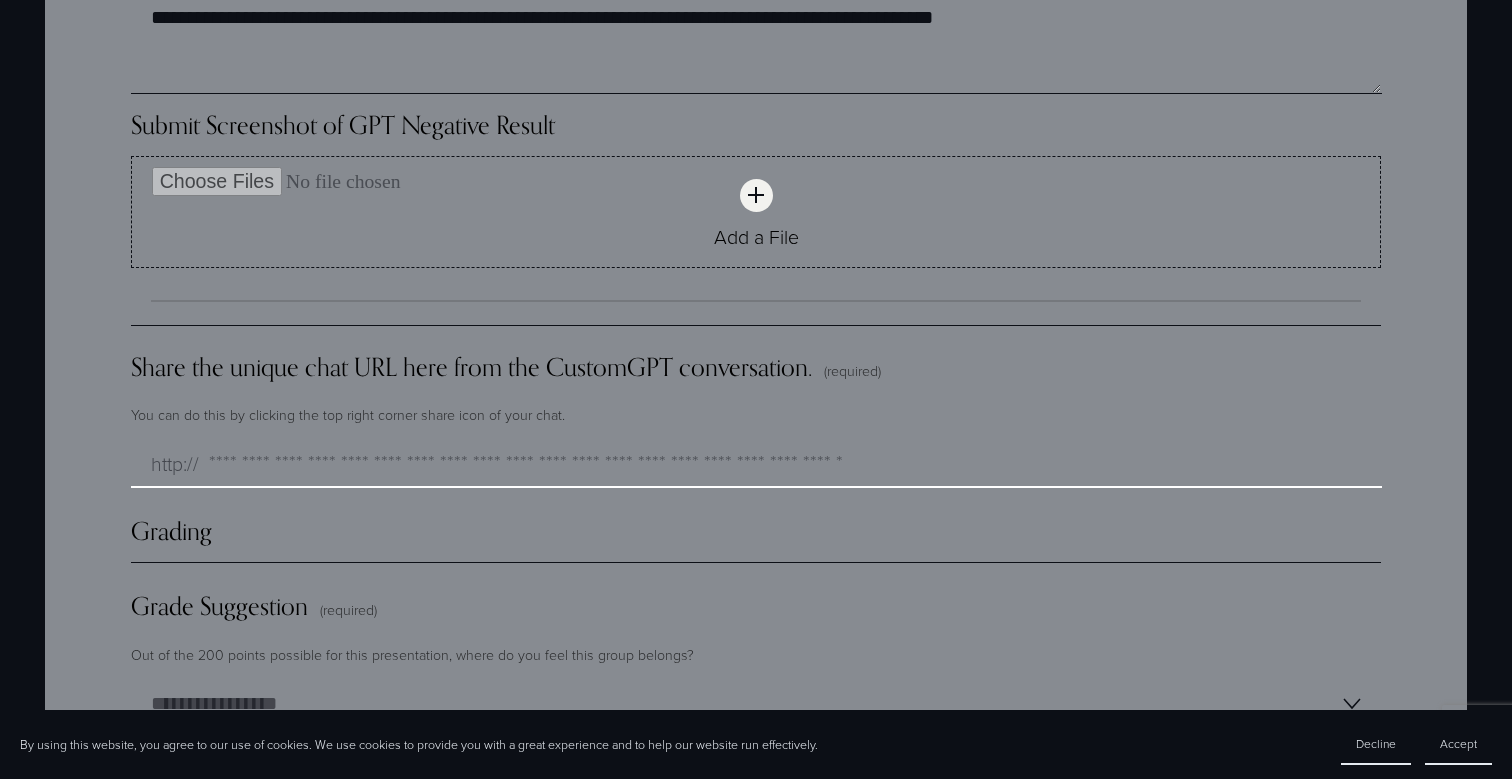click on "Share the unique chat URL here from the CustomGPT conversation. (required)" at bounding box center [756, 464] 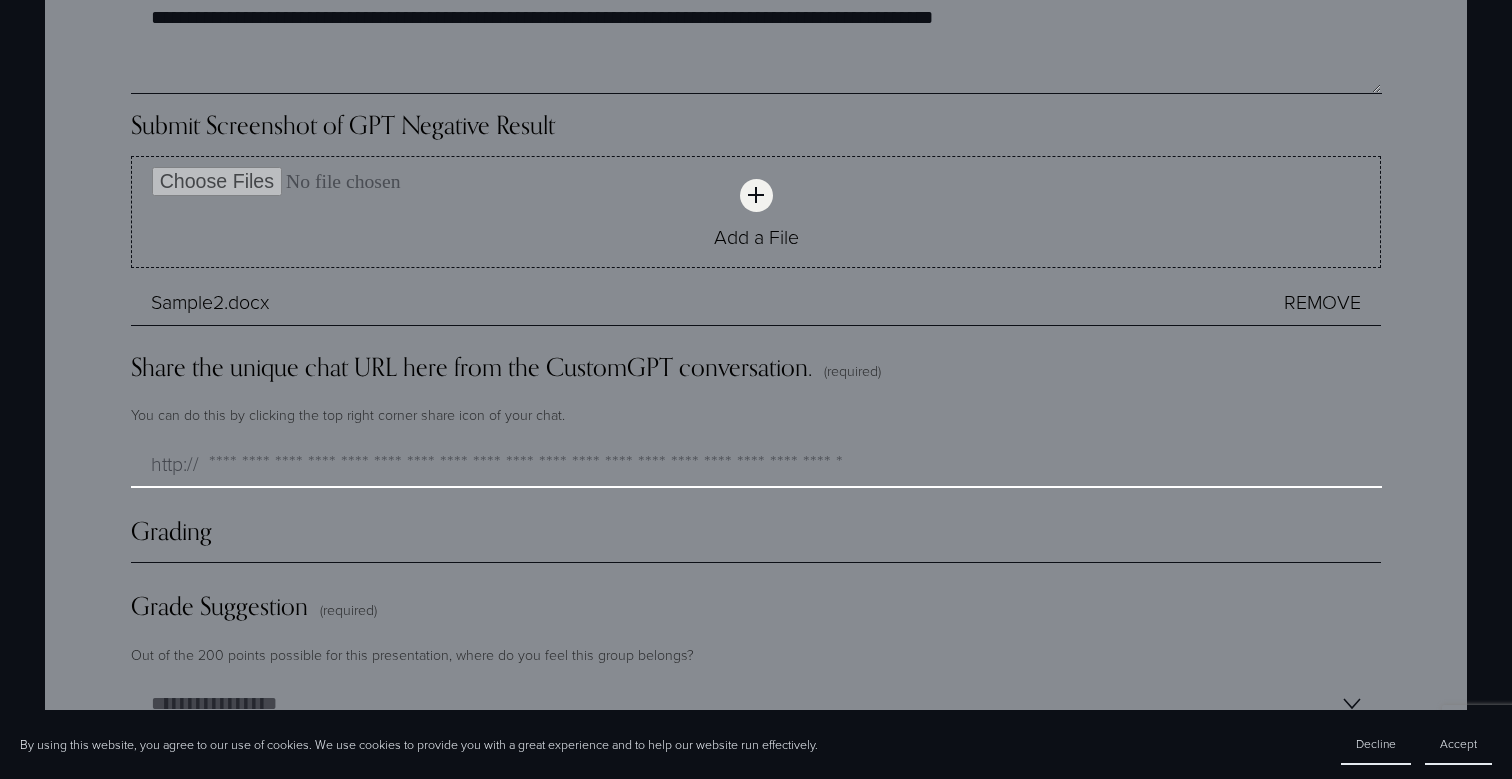 click on "Share the unique chat URL here from the CustomGPT conversation. (required)" at bounding box center (756, 464) 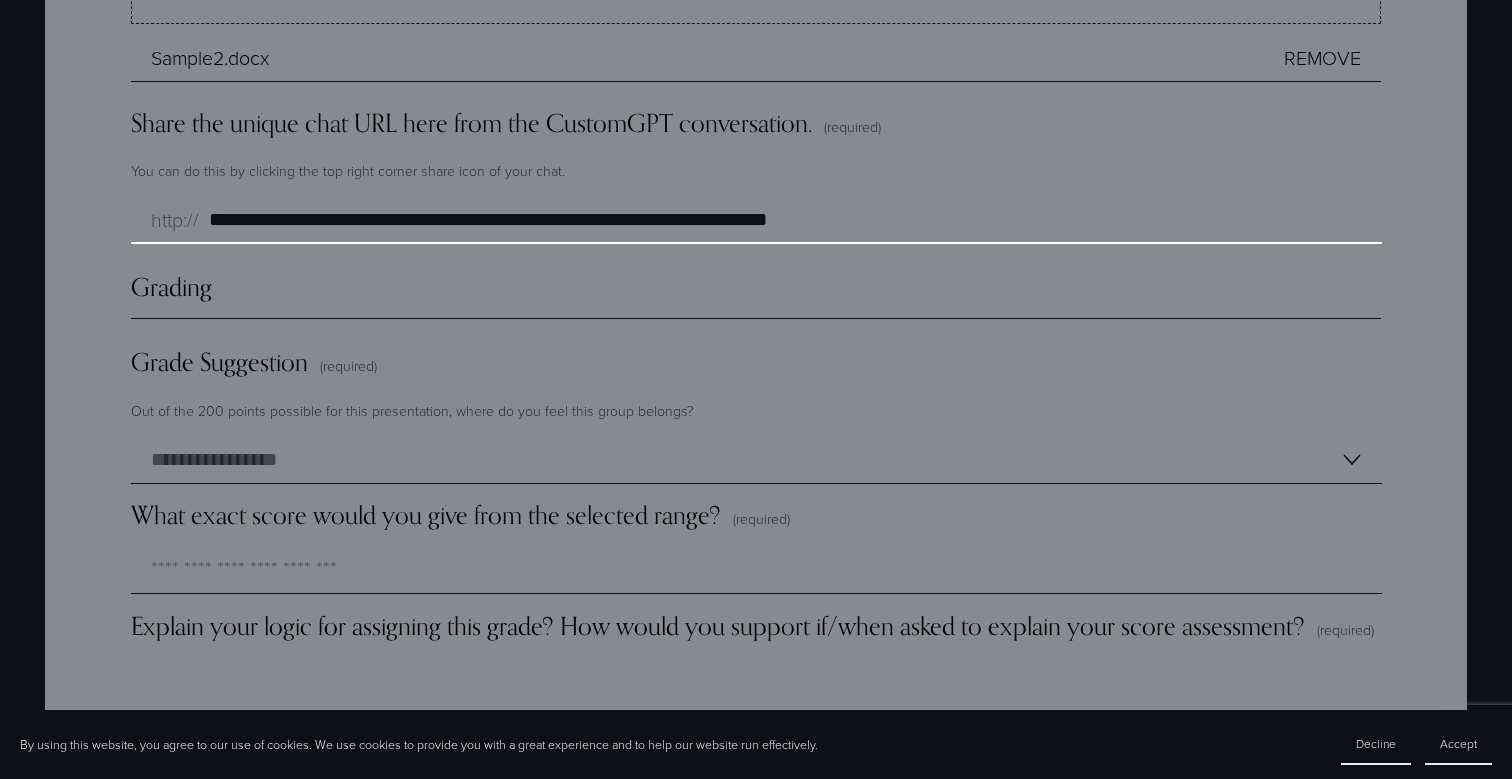 scroll, scrollTop: 5215, scrollLeft: 0, axis: vertical 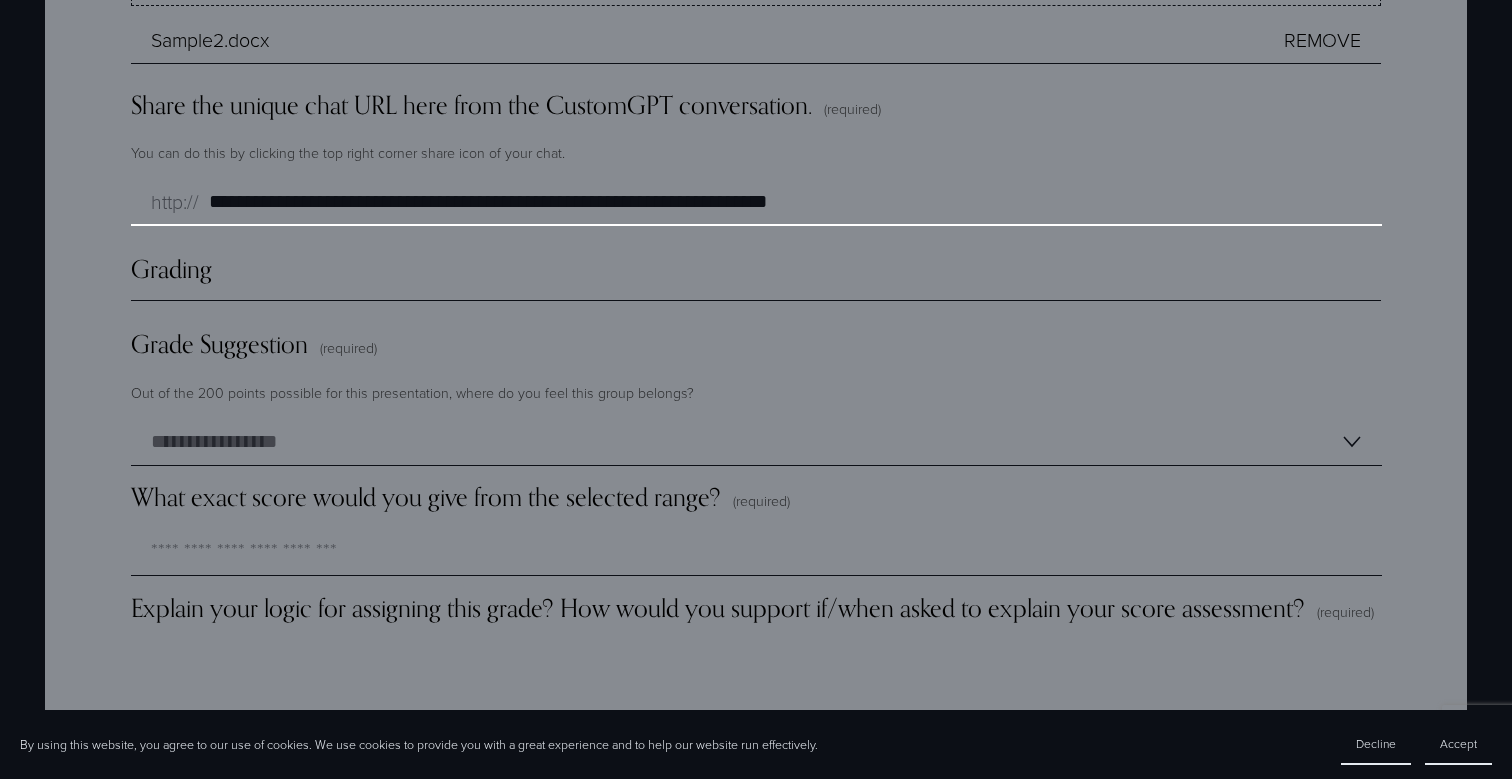 type on "**********" 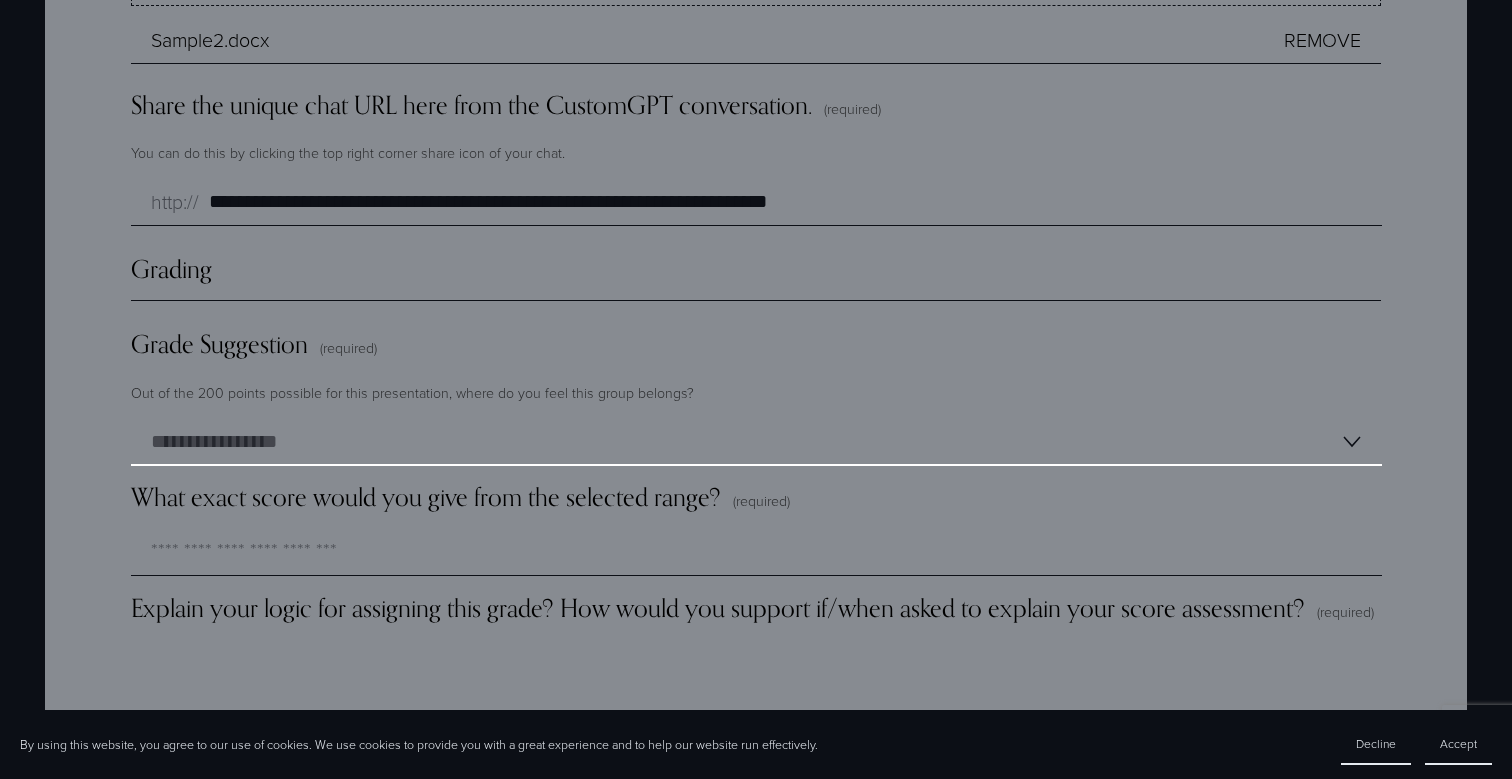 select on "**********" 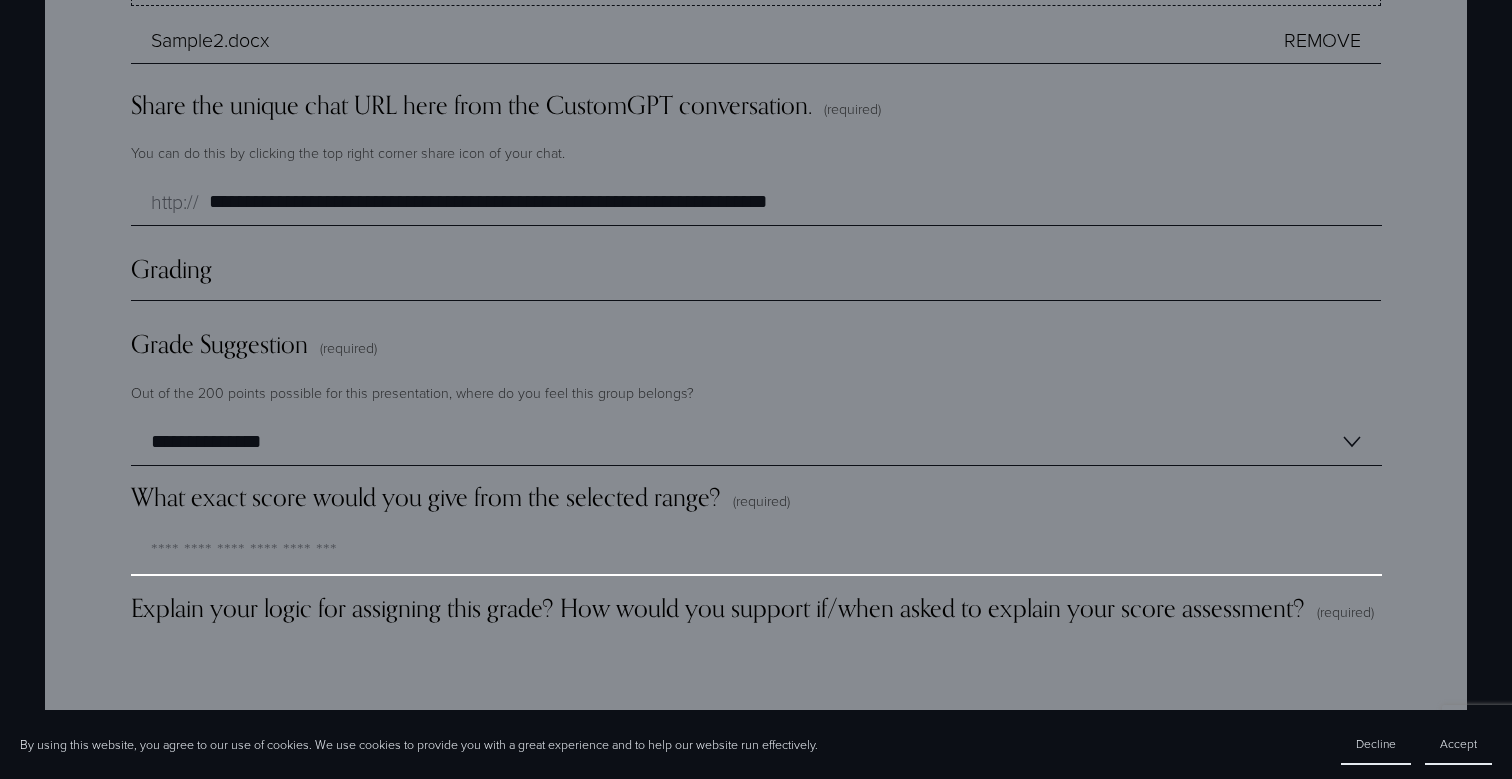 click on "What exact score would you give from the selected range? (required)" at bounding box center (756, 552) 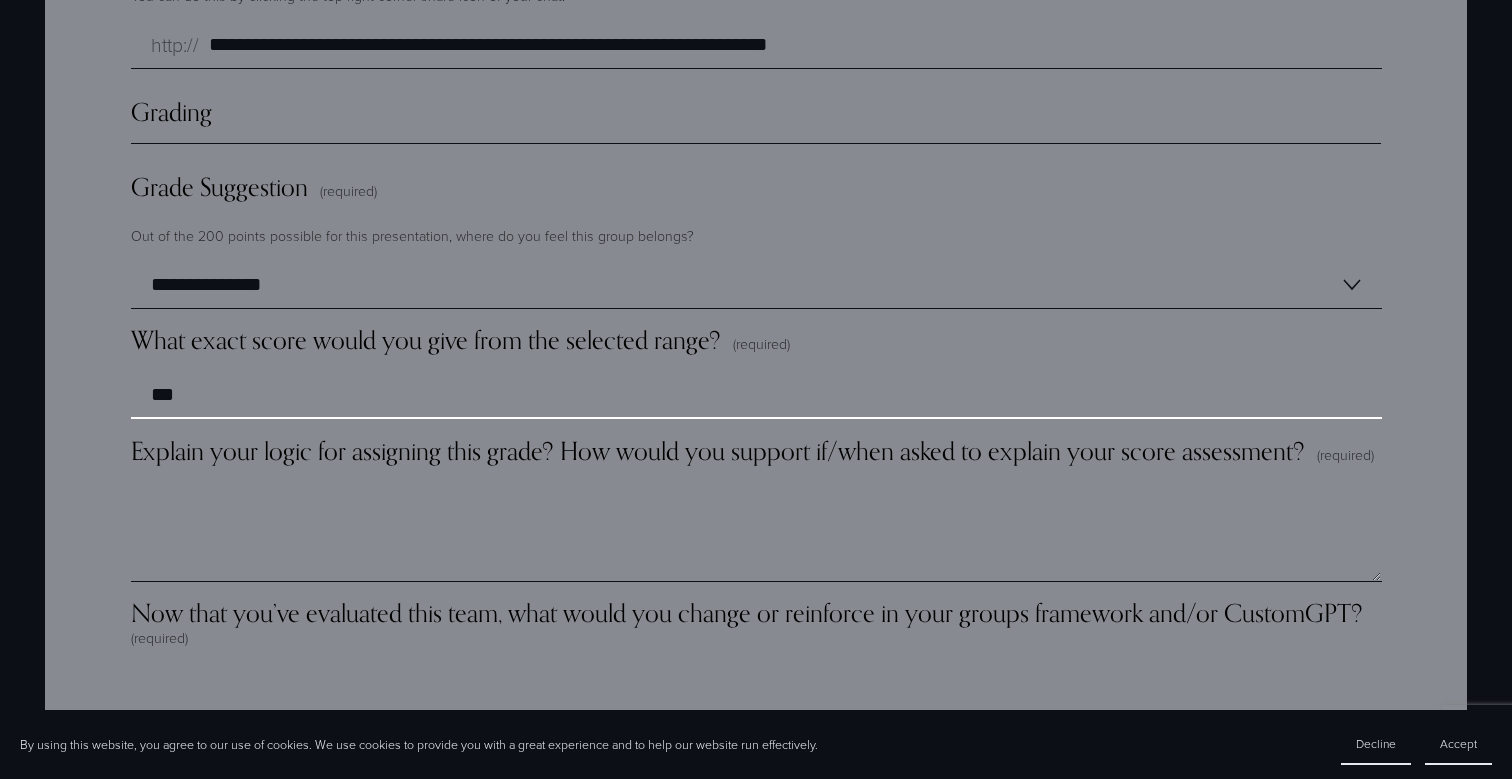 scroll, scrollTop: 5387, scrollLeft: 0, axis: vertical 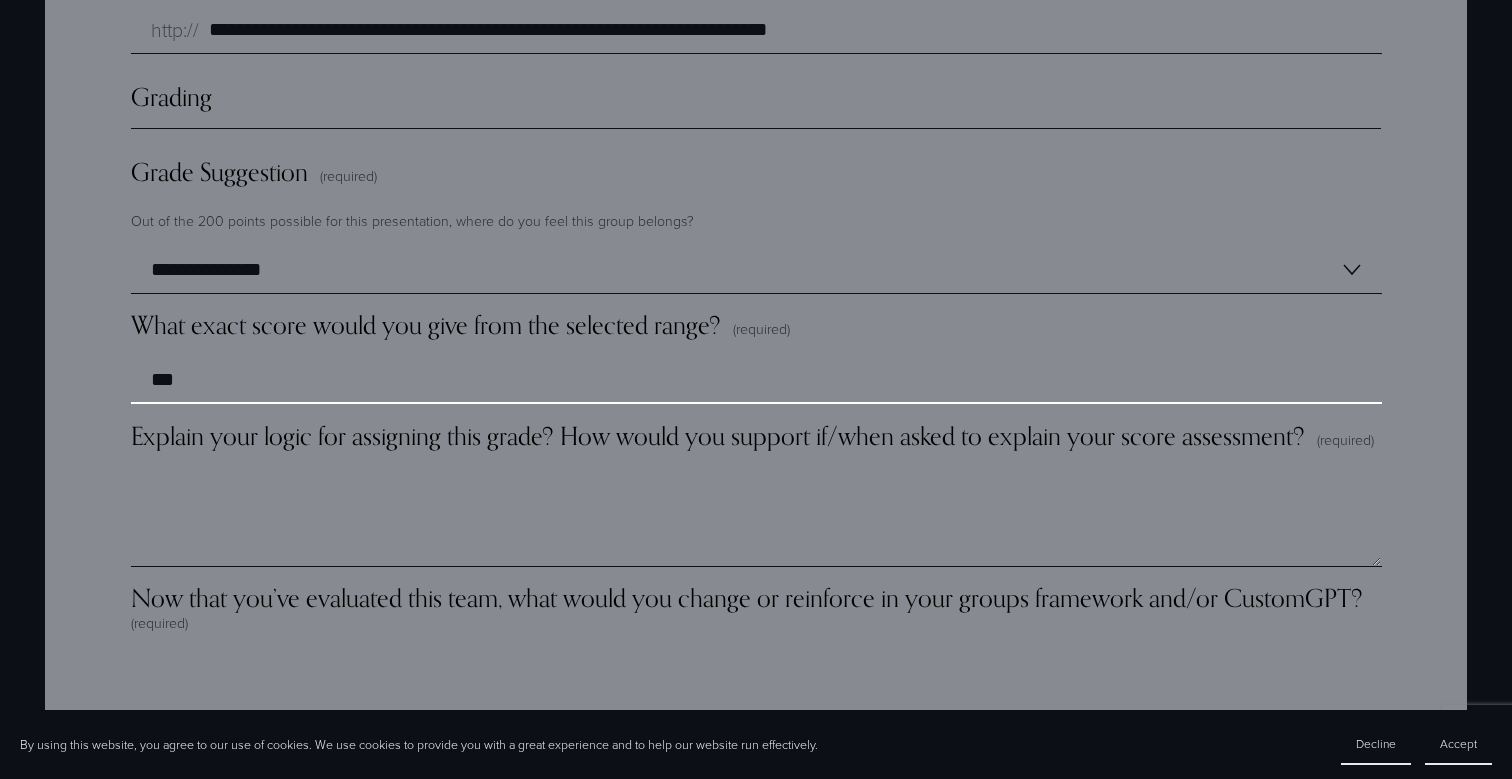 type on "***" 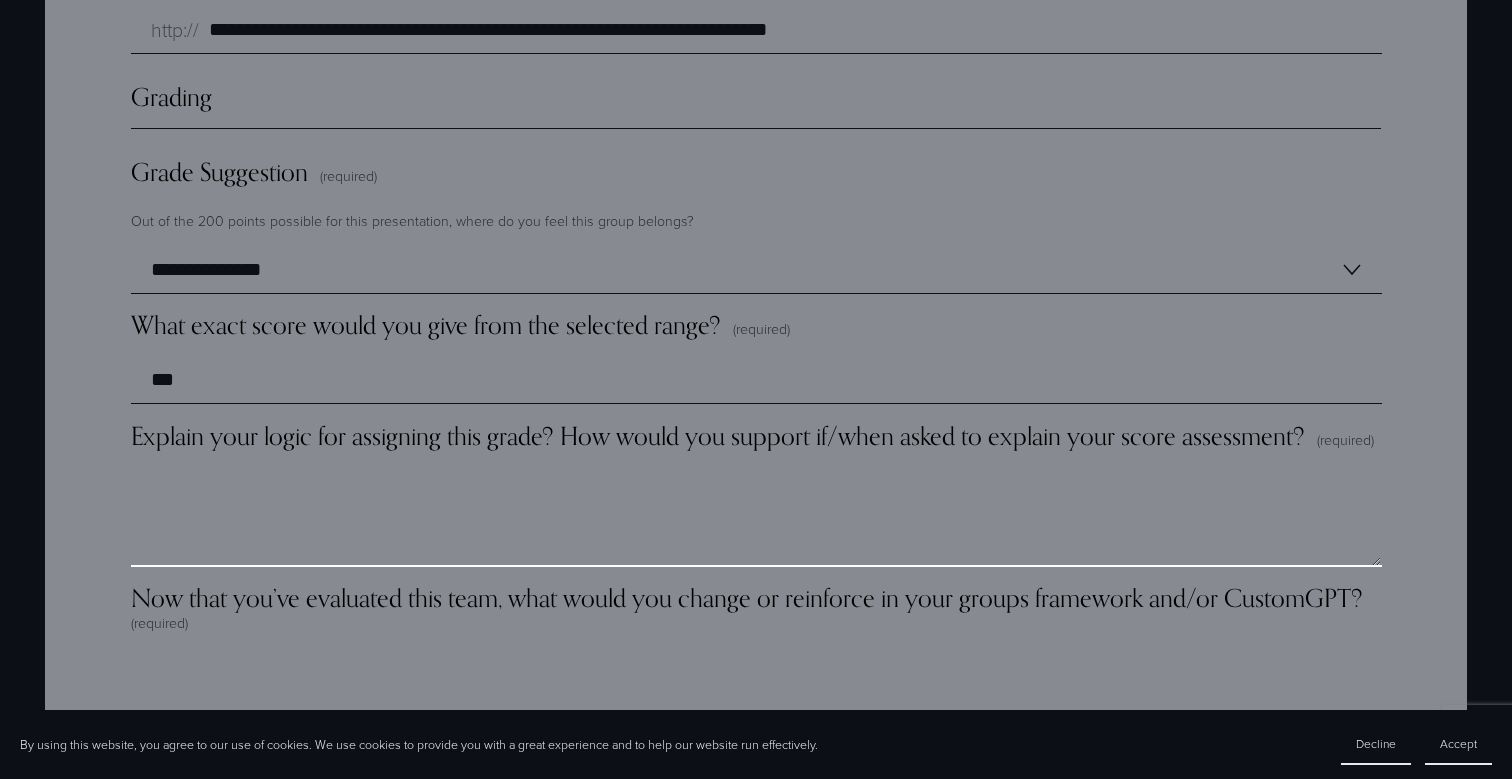 click on "Explain your logic for assigning this grade? How would you support if/when asked to explain  your score assessment? (required)" at bounding box center [756, 517] 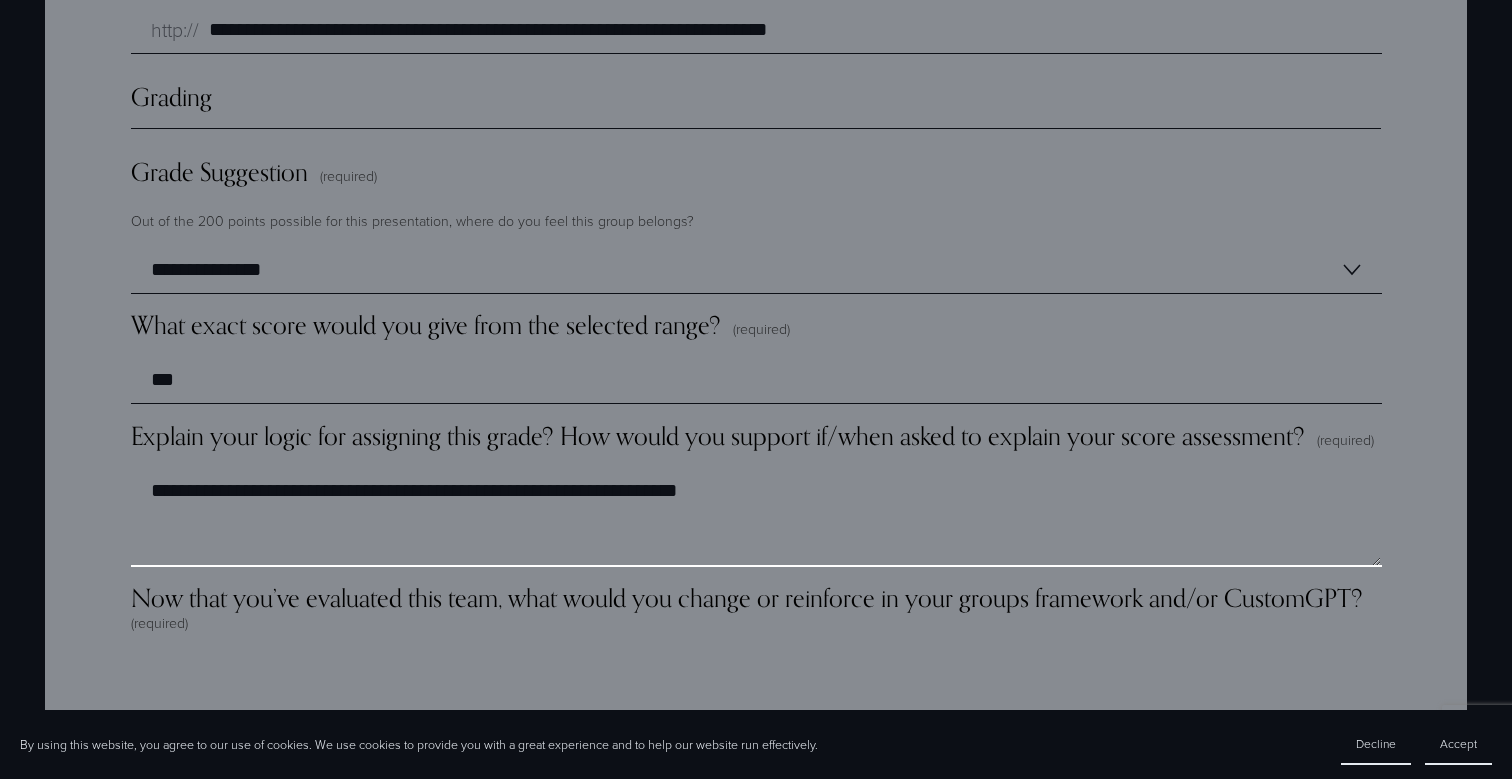 type on "**********" 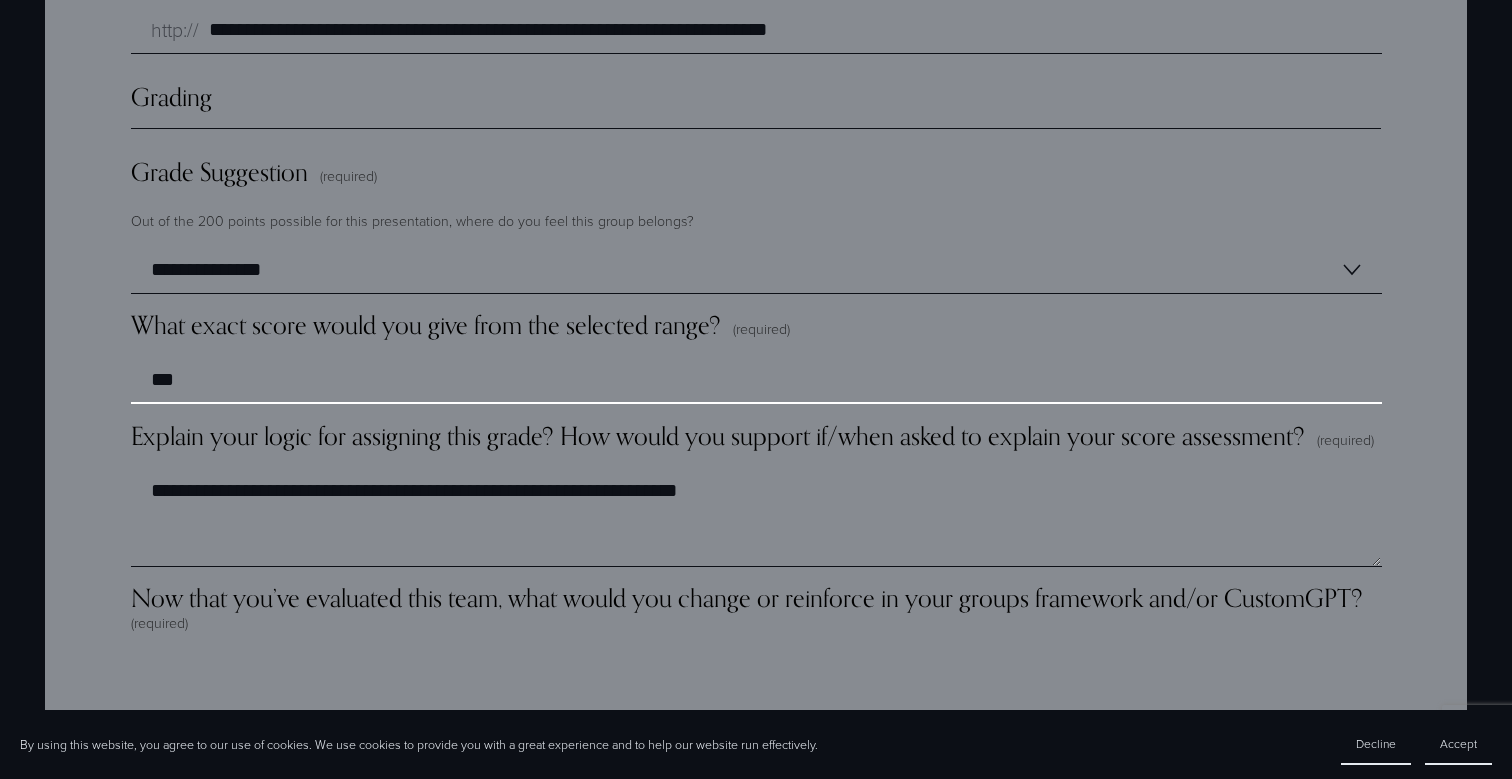 drag, startPoint x: 213, startPoint y: 328, endPoint x: 156, endPoint y: 328, distance: 57 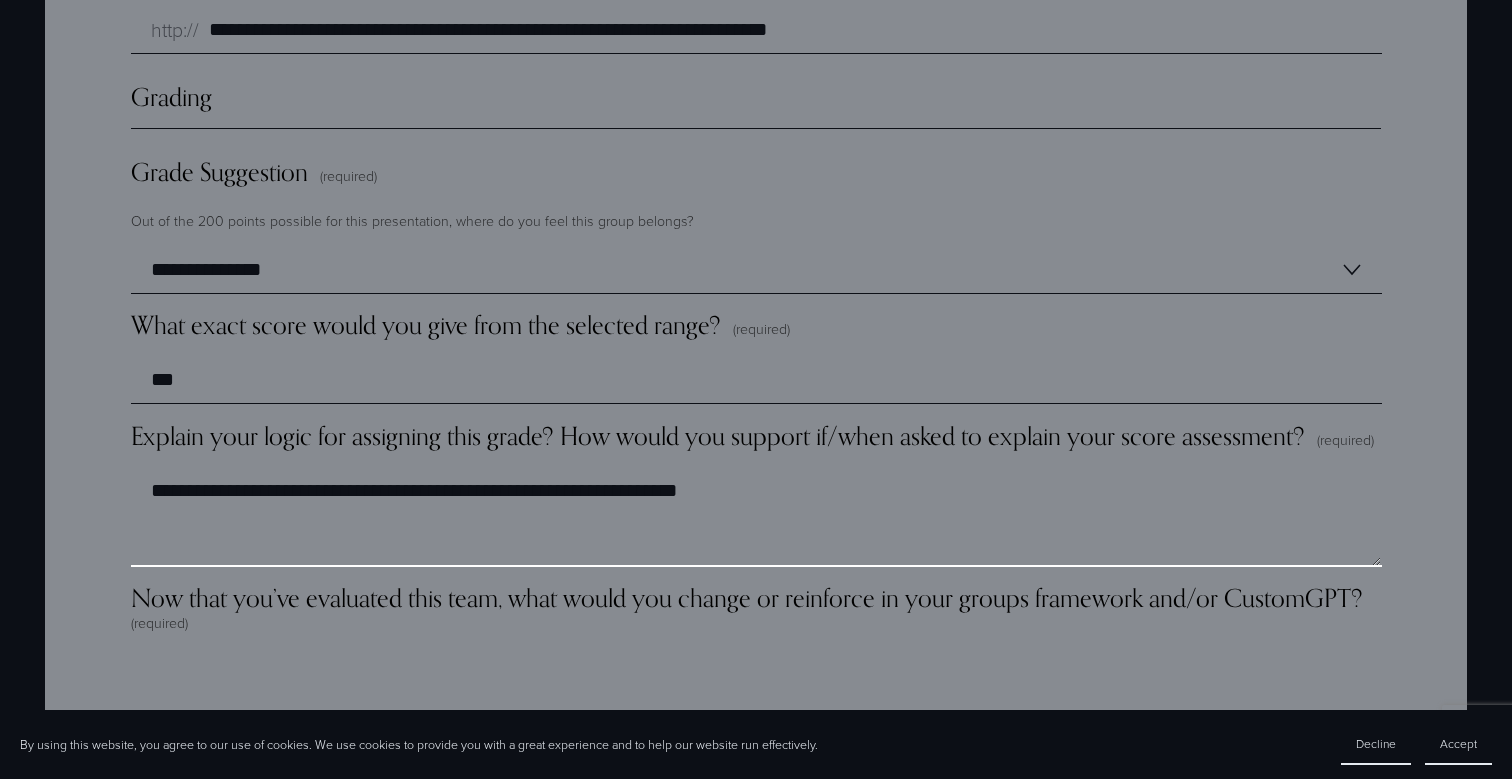 click on "**********" at bounding box center (756, 517) 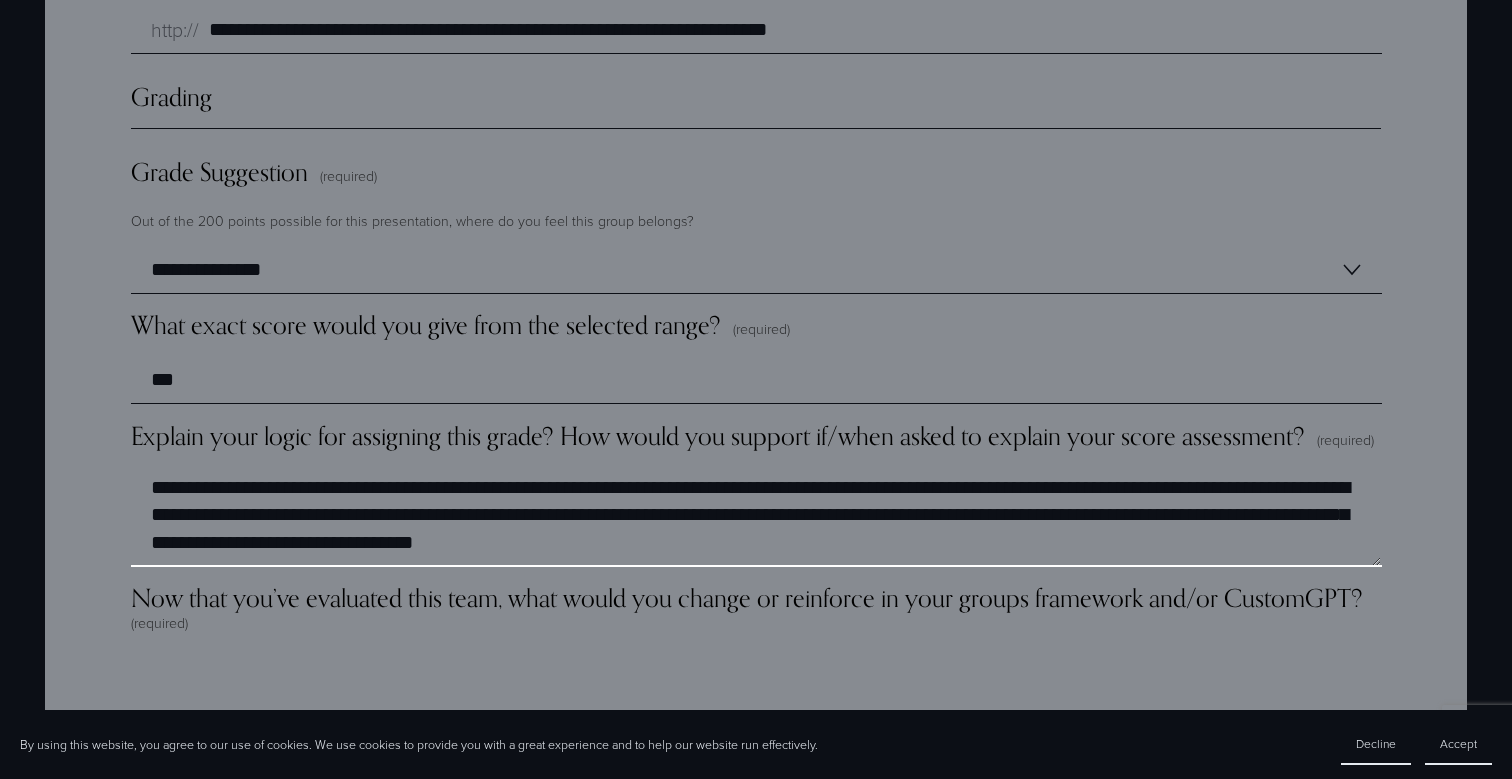scroll, scrollTop: 2, scrollLeft: 0, axis: vertical 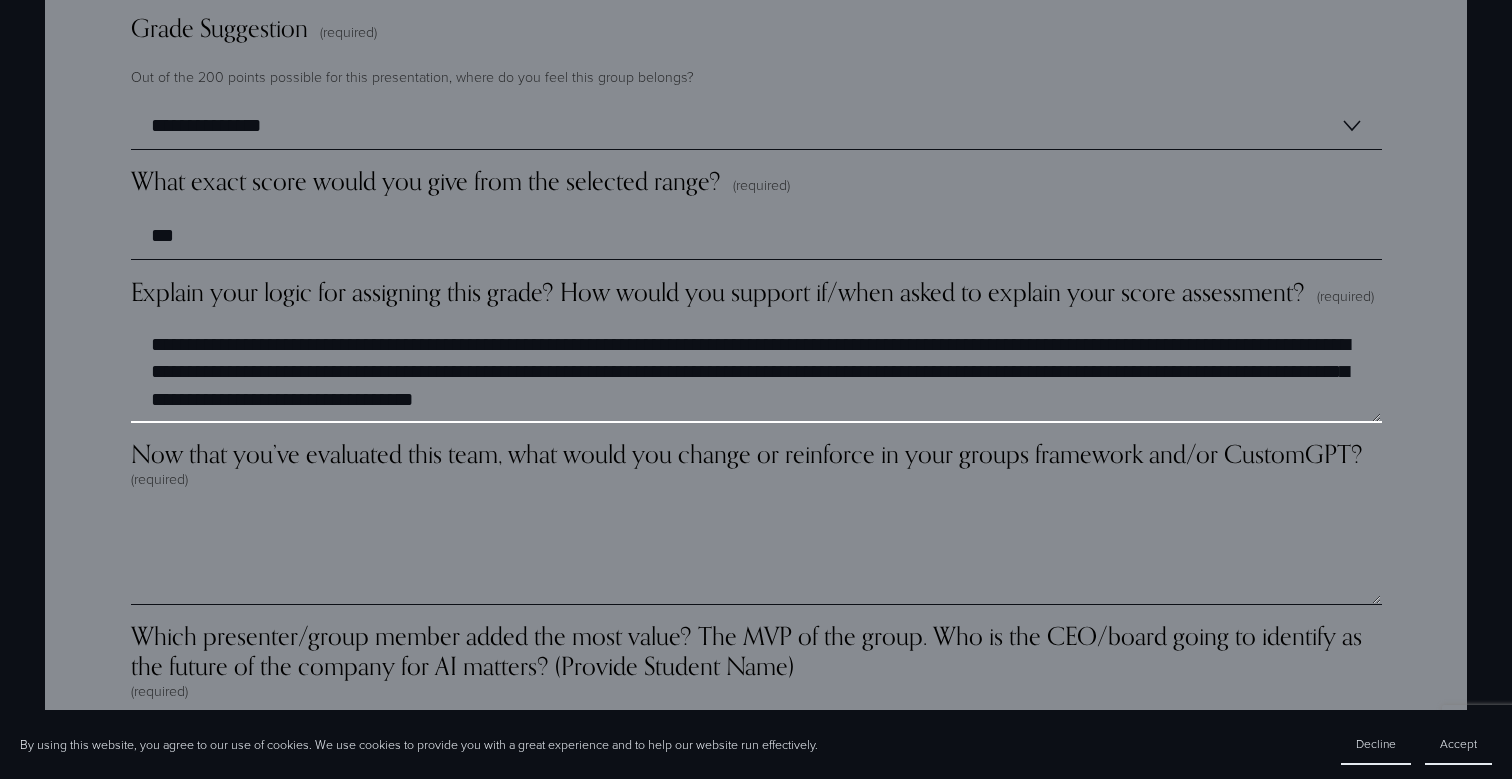type on "**********" 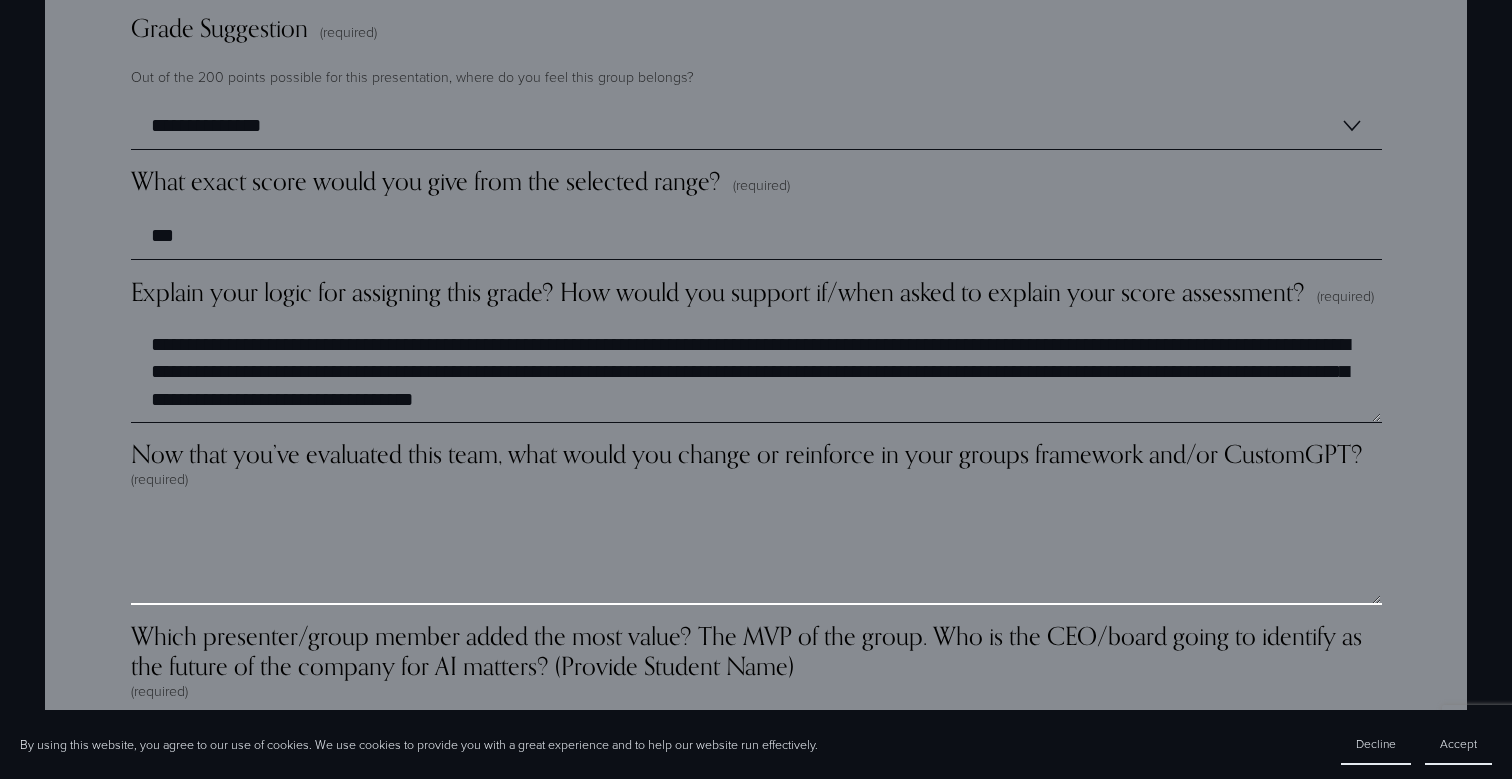 click on "Now that you’ve evaluated this team, what would you change or reinforce in your groups framework and/or CustomGPT? (required)" at bounding box center [756, 555] 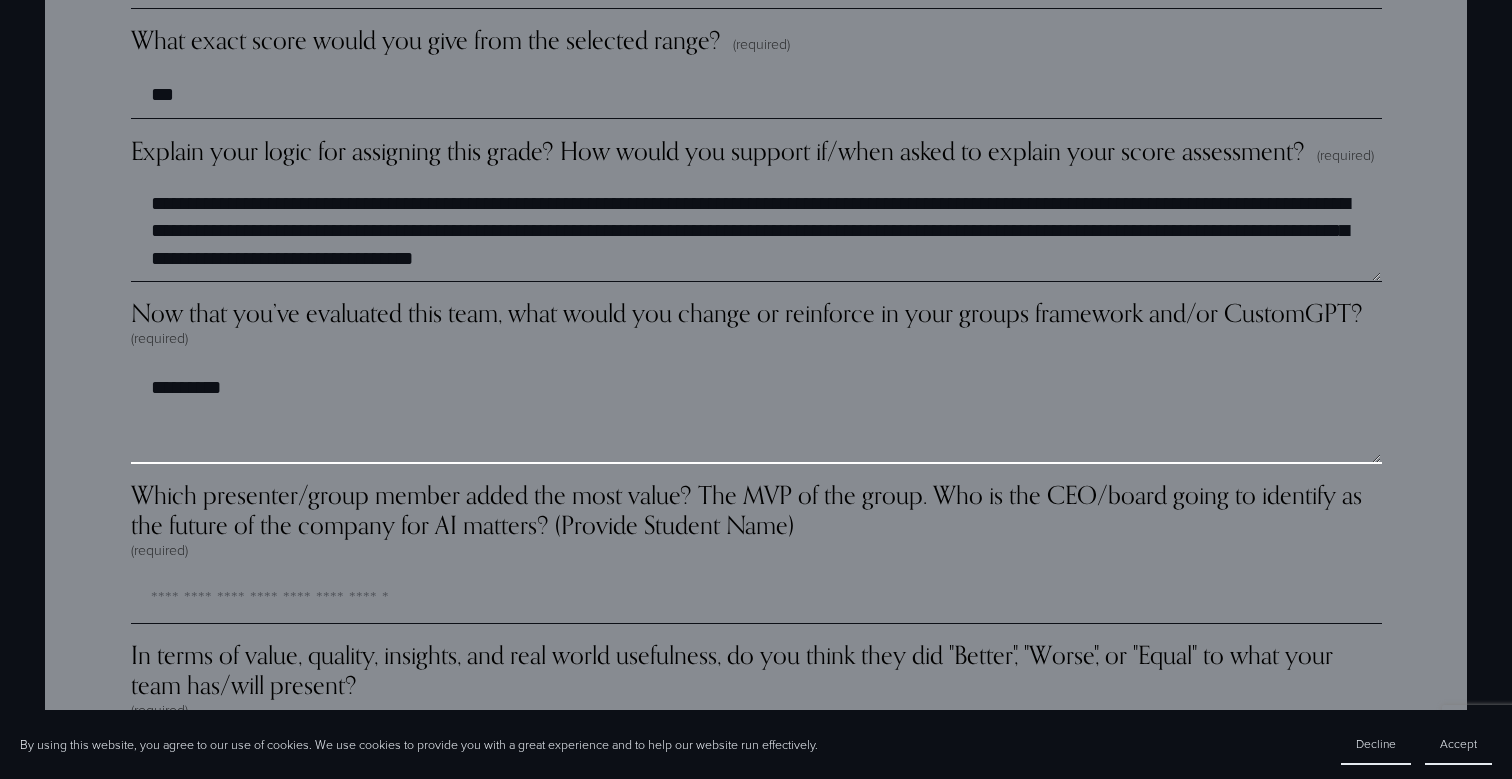 scroll, scrollTop: 5672, scrollLeft: 0, axis: vertical 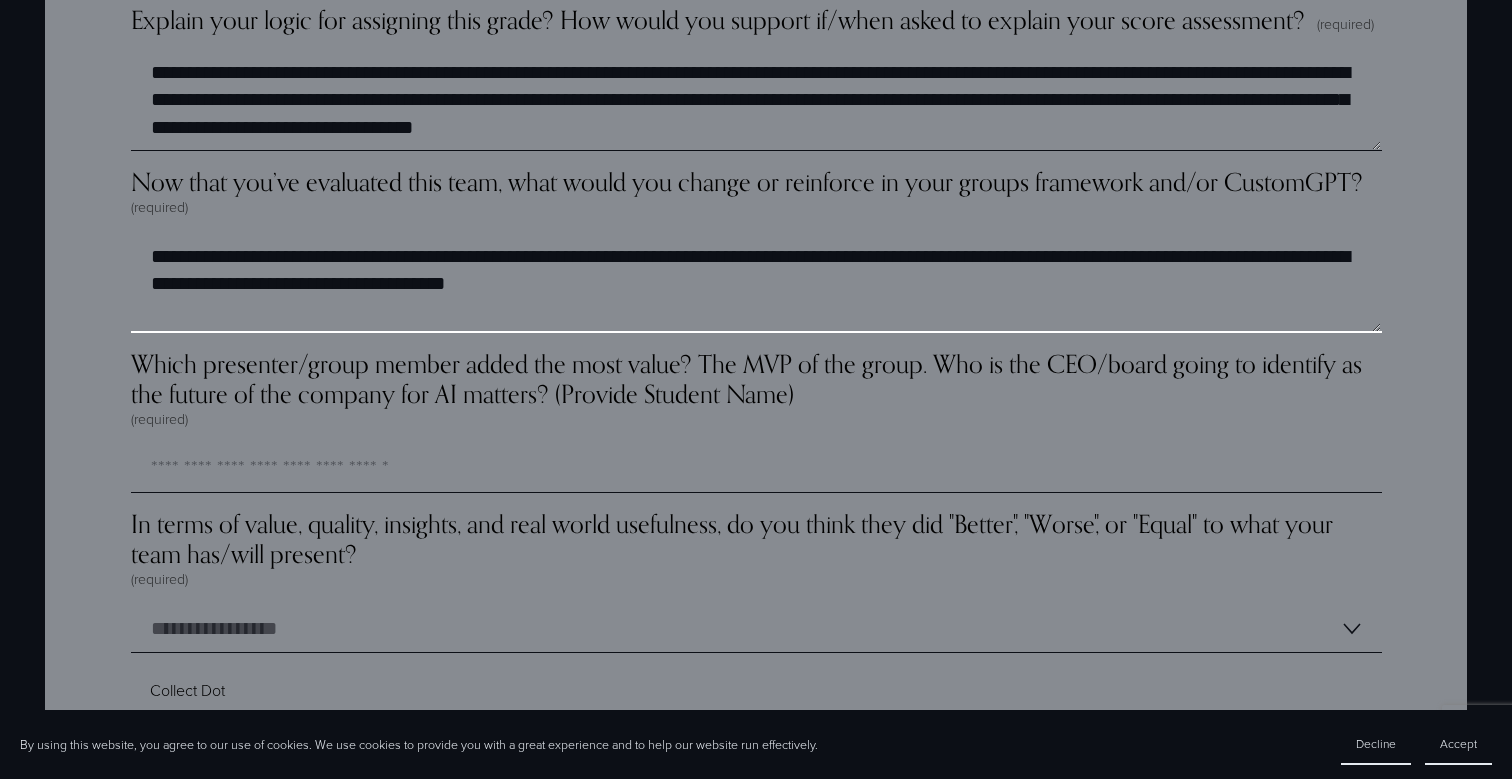 type on "**********" 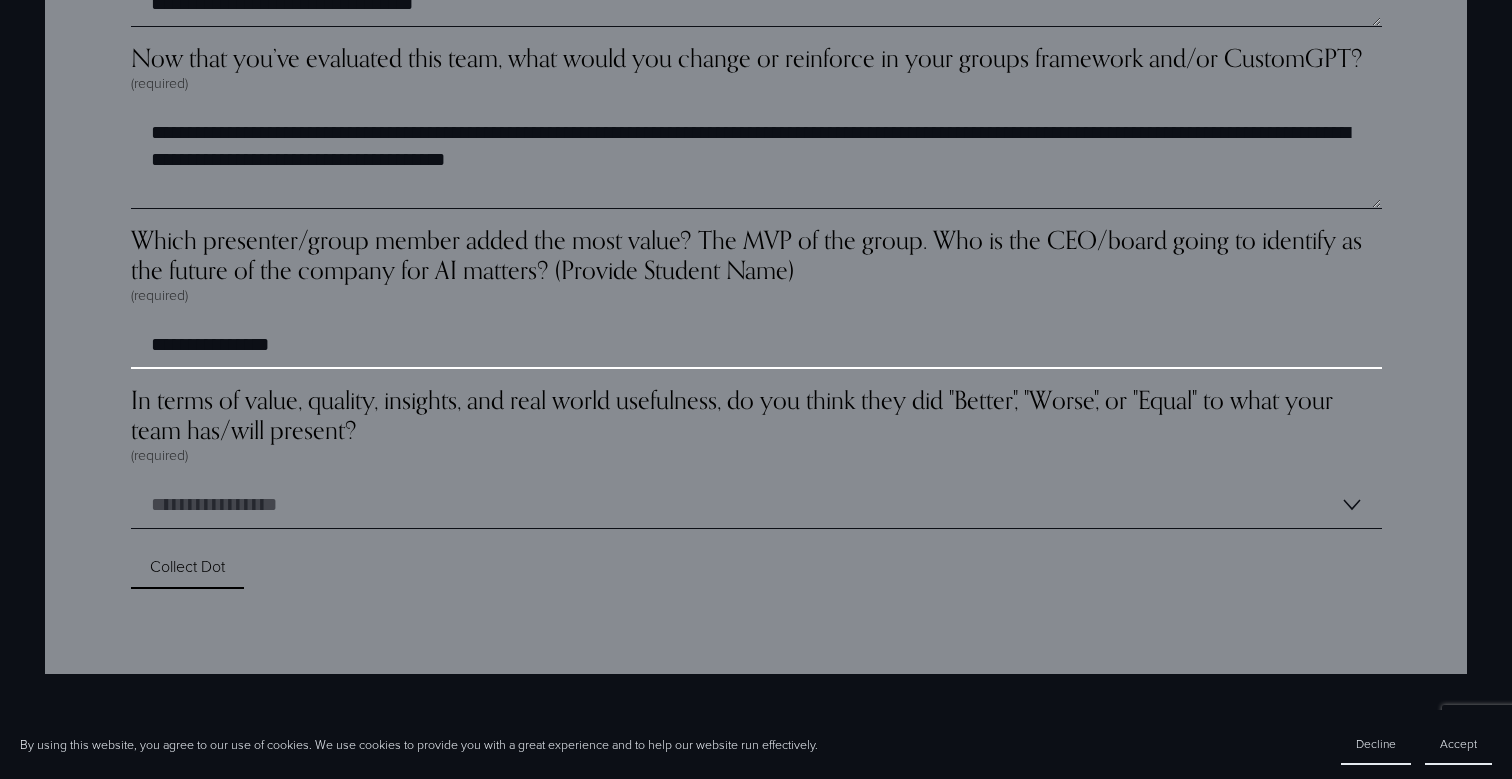 scroll, scrollTop: 5927, scrollLeft: 0, axis: vertical 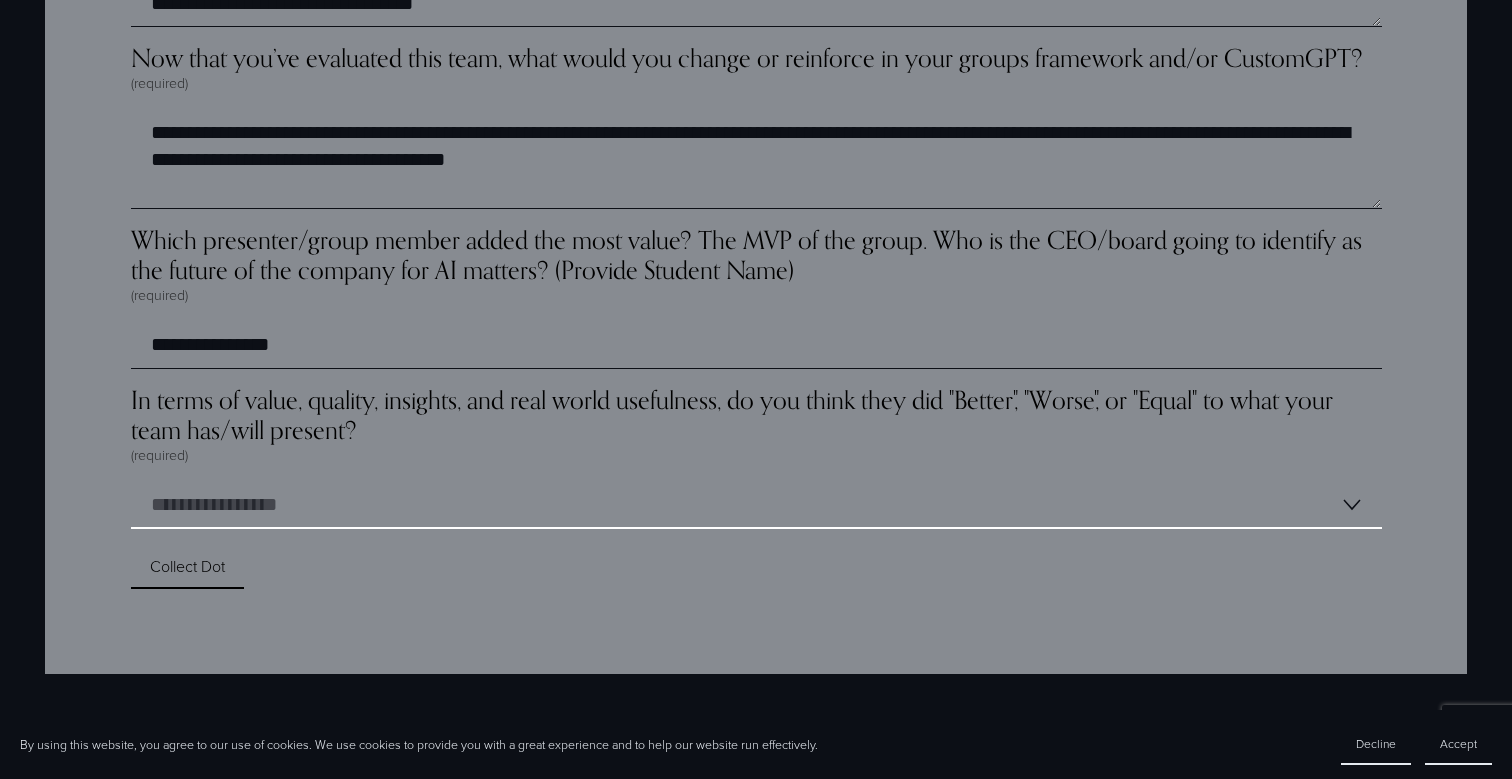 select on "**********" 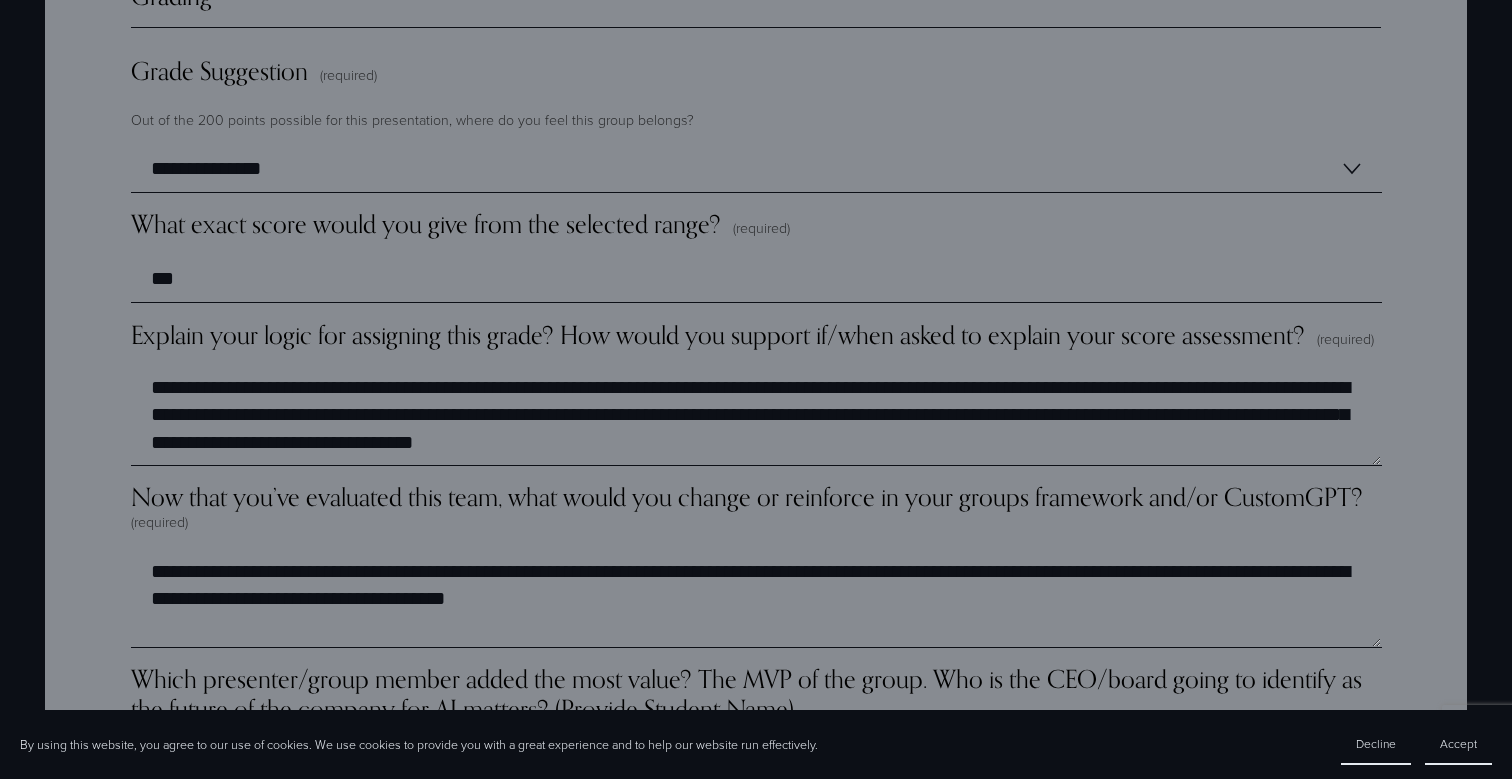 scroll, scrollTop: 5468, scrollLeft: 0, axis: vertical 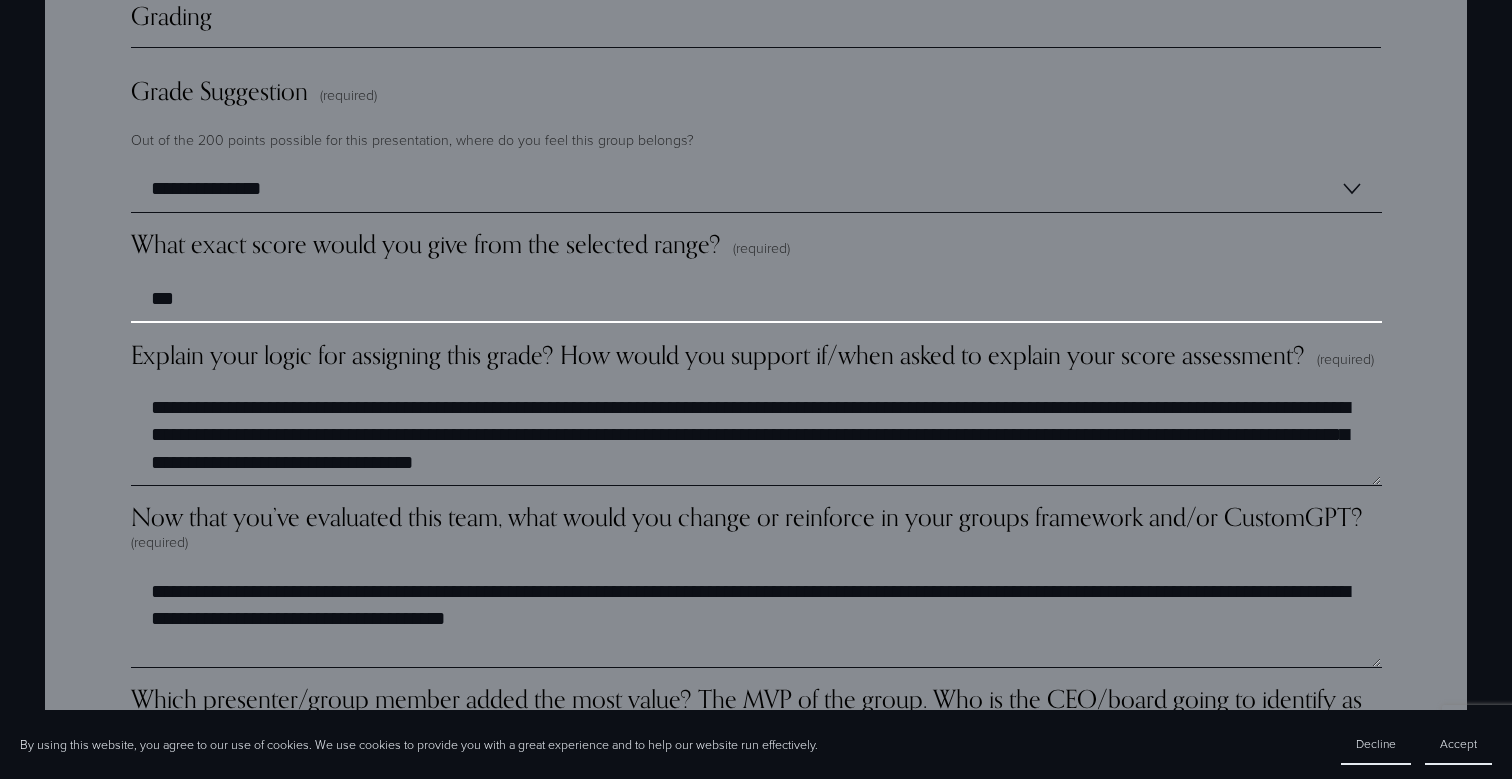 click on "***" at bounding box center [756, 299] 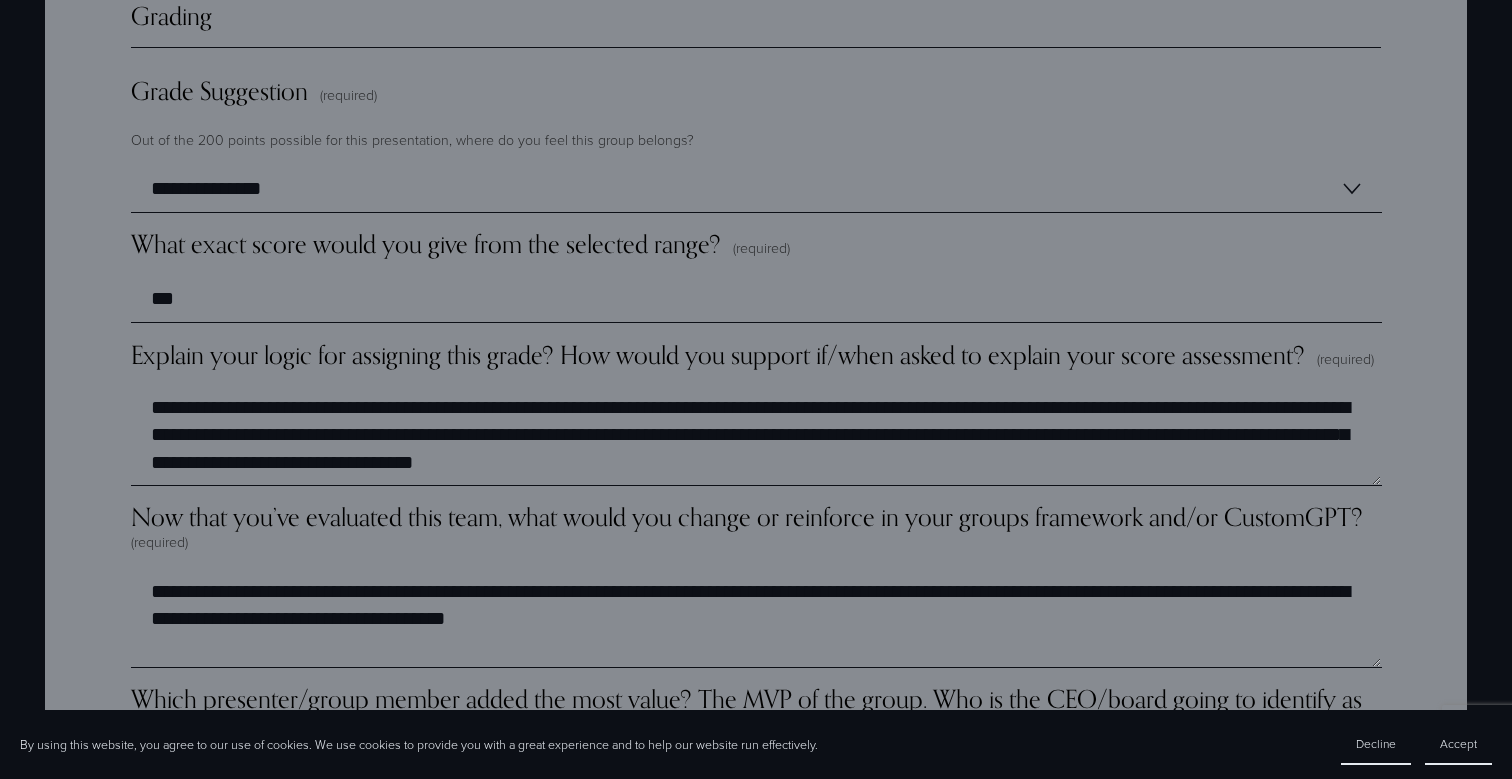 click on "**********" at bounding box center (755, -1472) 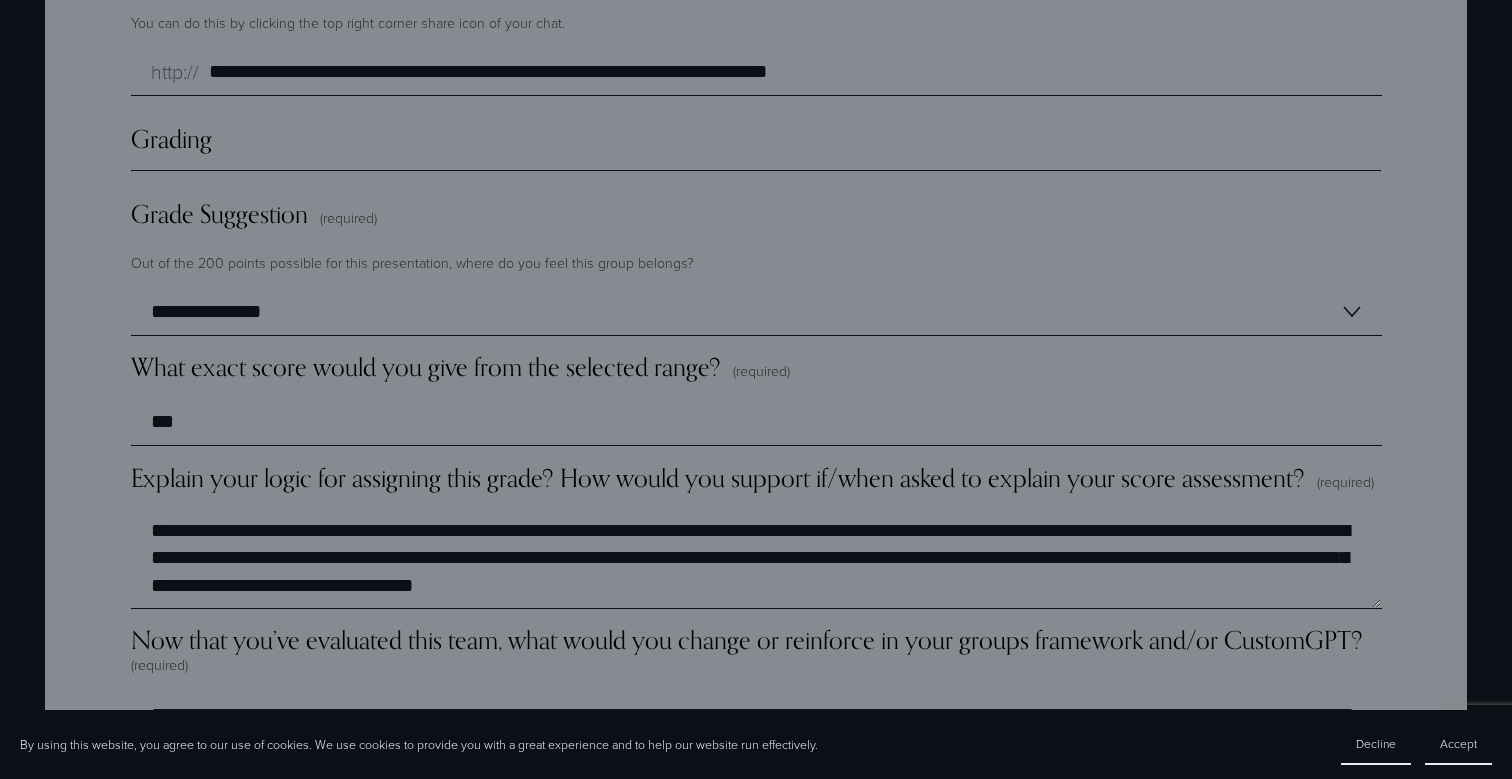 scroll, scrollTop: 5353, scrollLeft: 0, axis: vertical 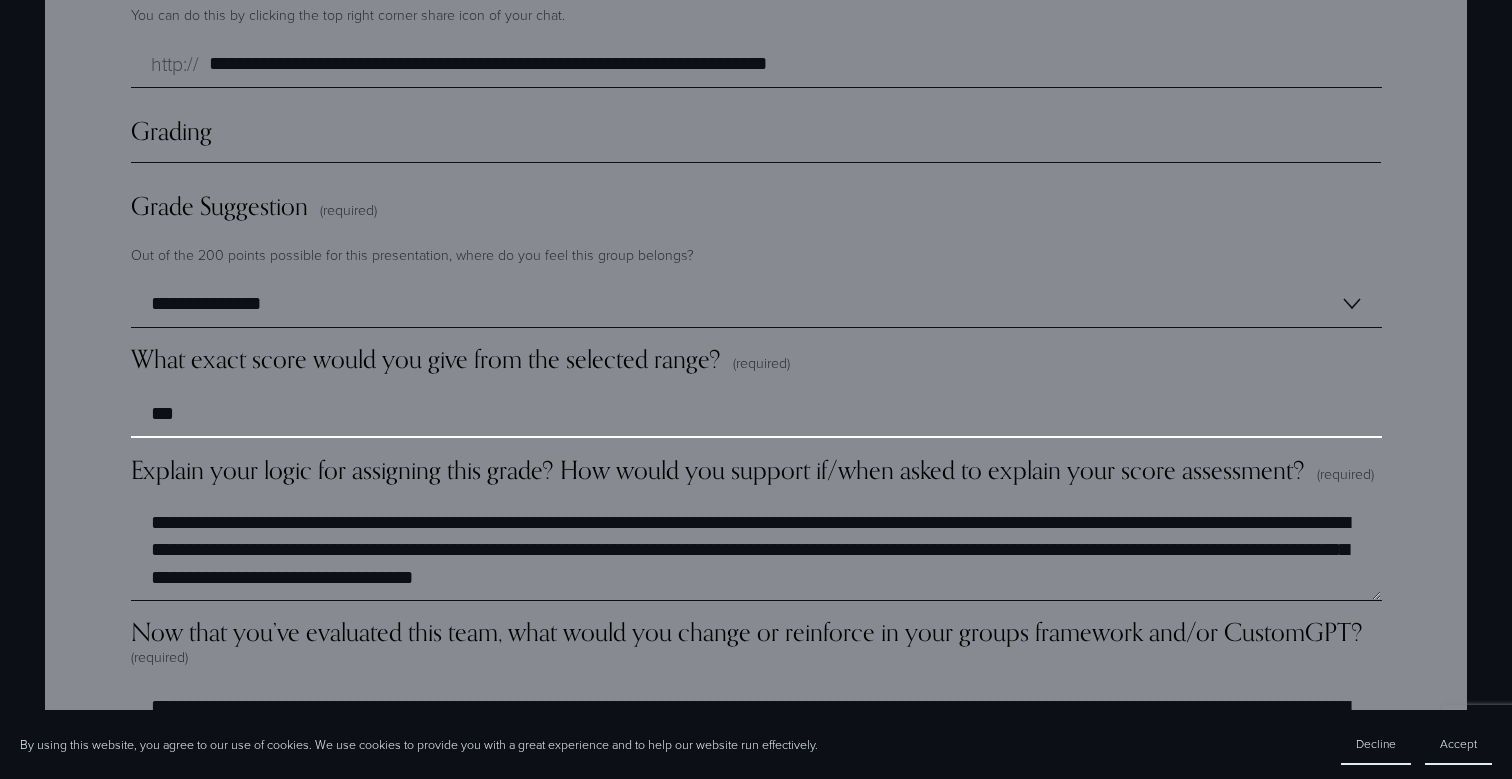 click on "***" at bounding box center [756, 414] 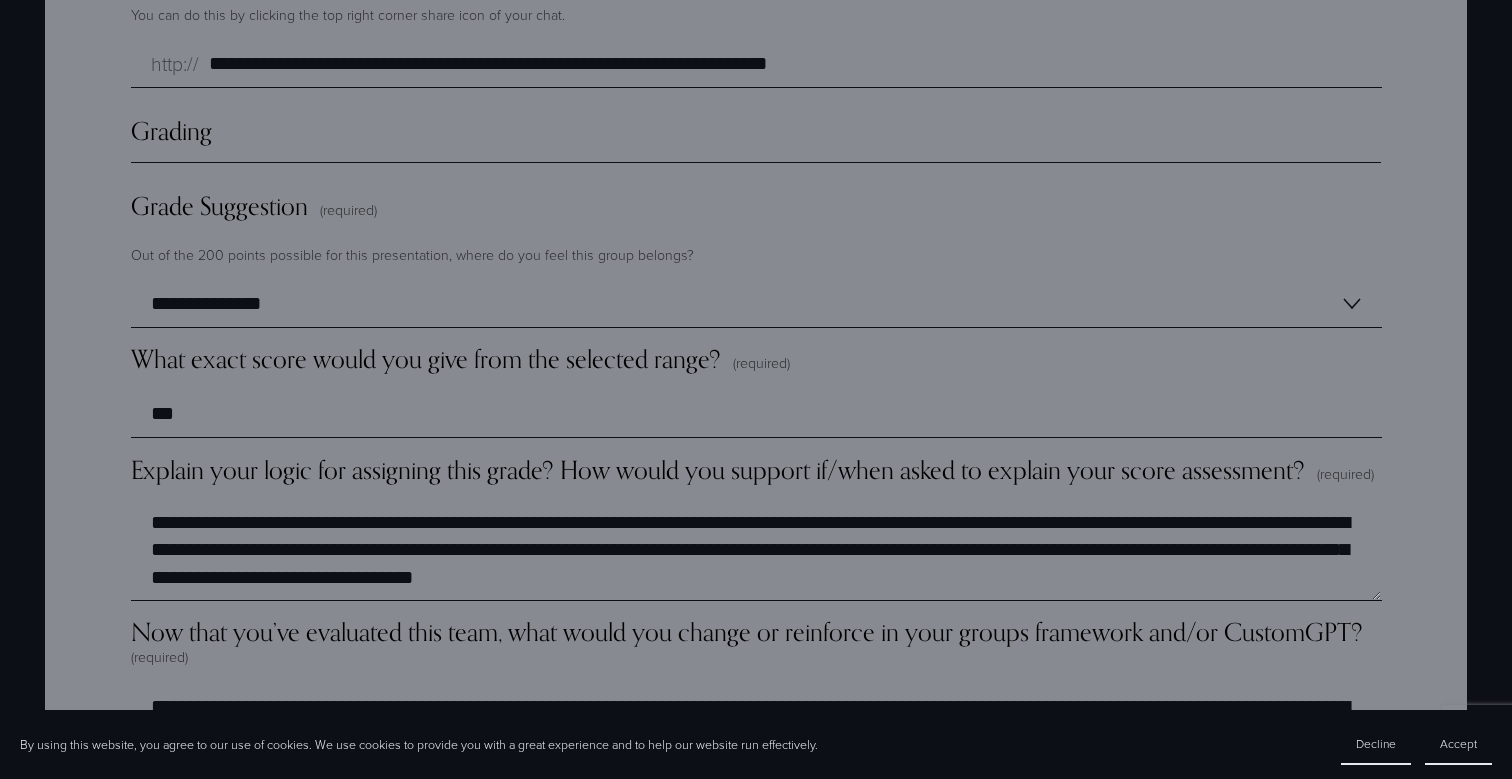 click on "**********" at bounding box center (755, -1357) 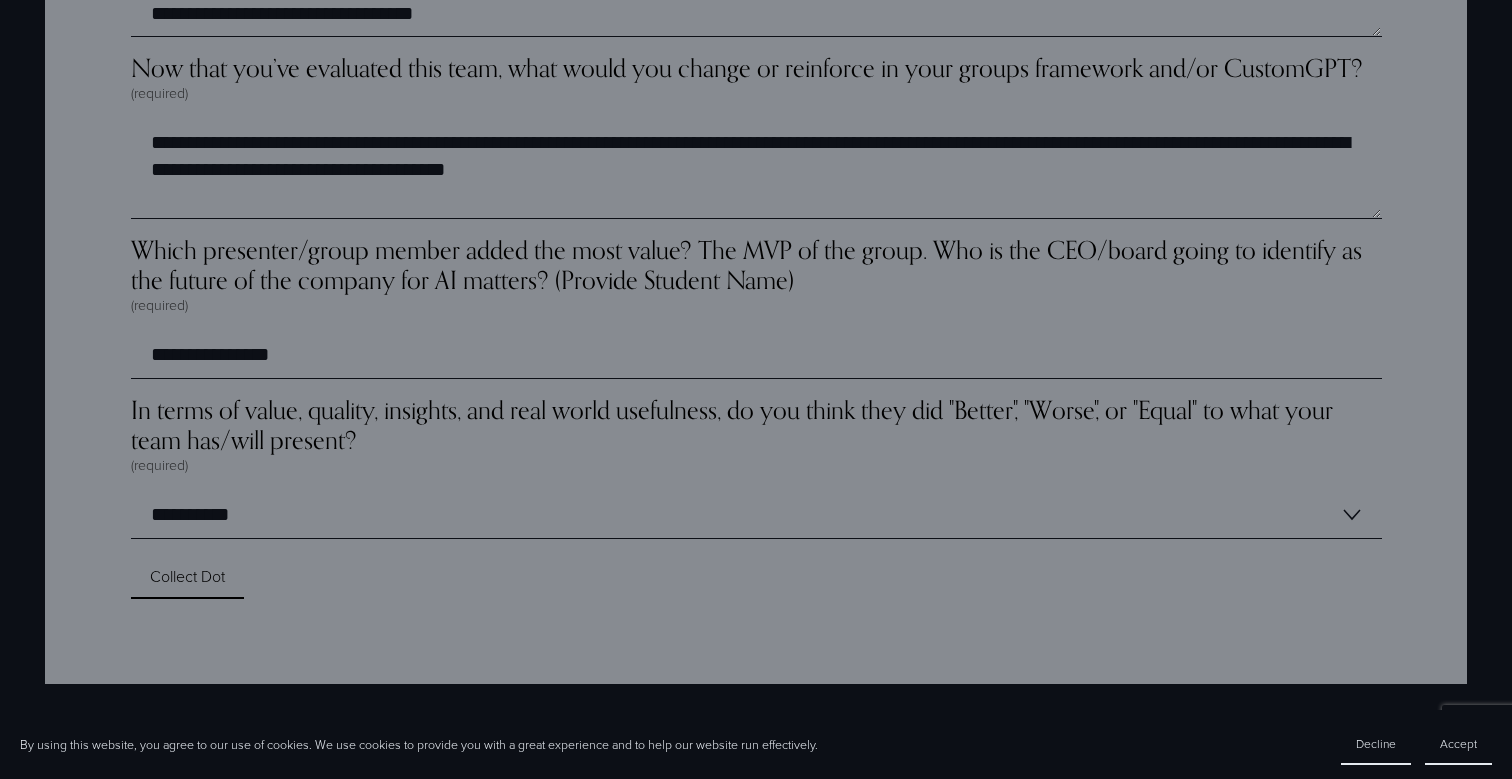 scroll, scrollTop: 5958, scrollLeft: 0, axis: vertical 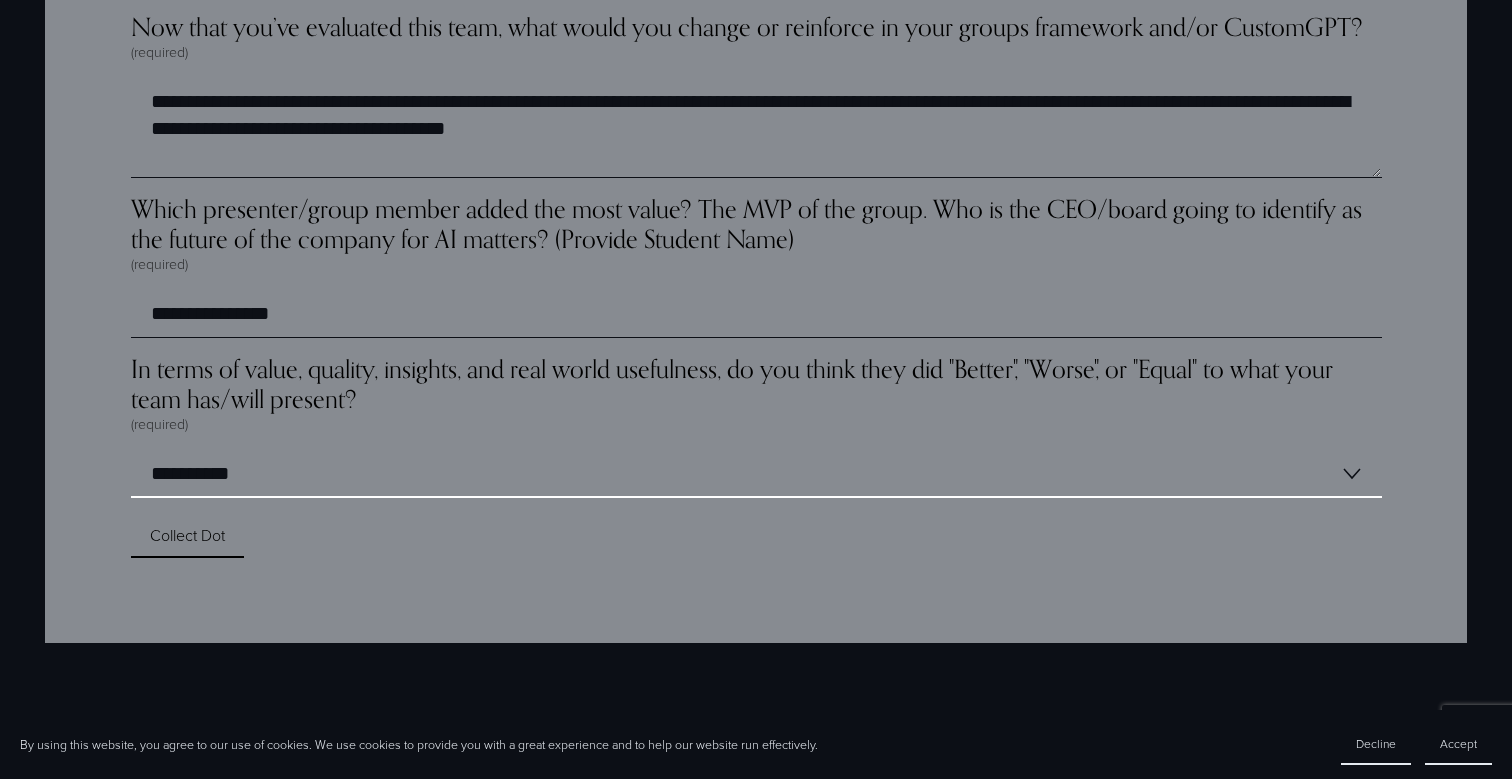 select on "*****" 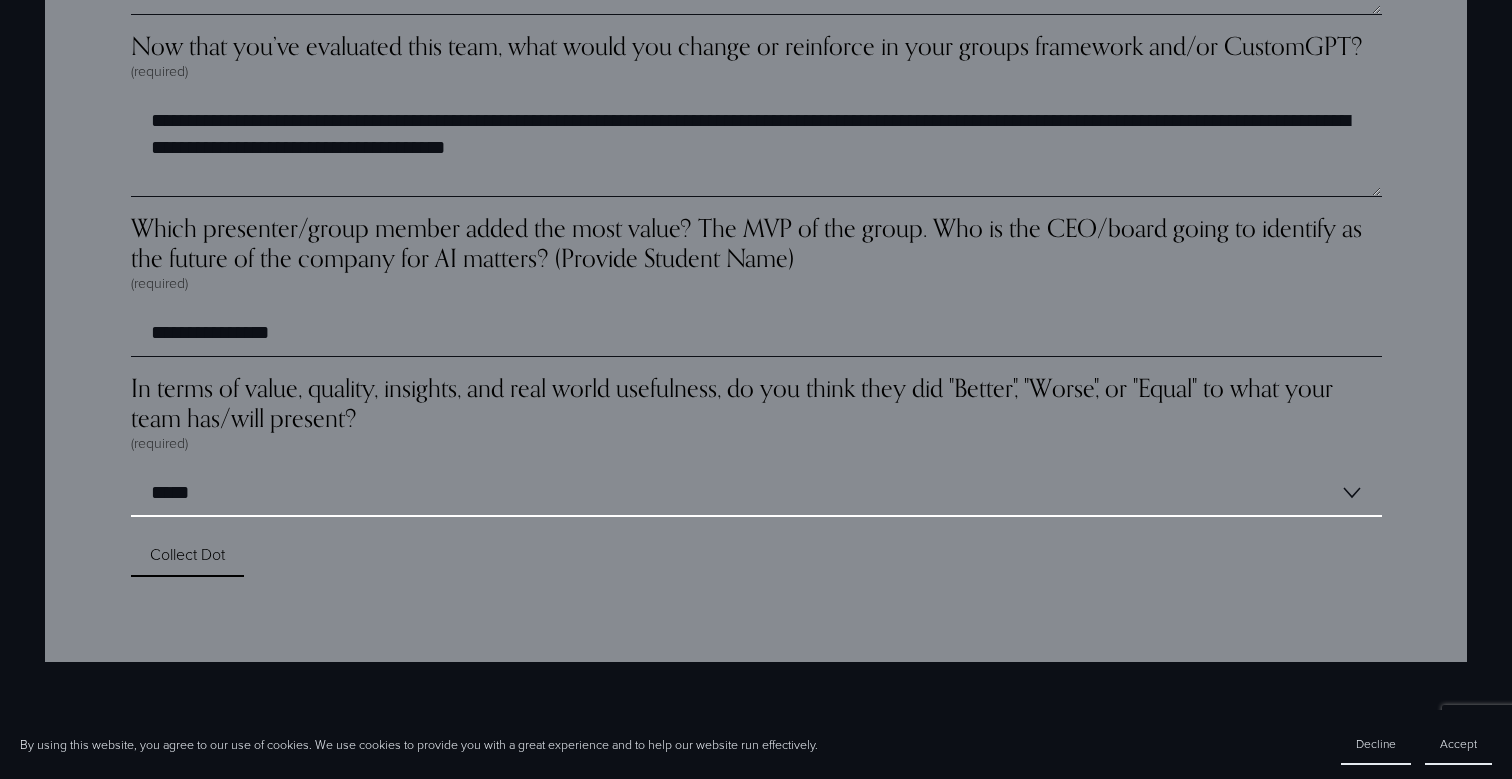 scroll, scrollTop: 5930, scrollLeft: 0, axis: vertical 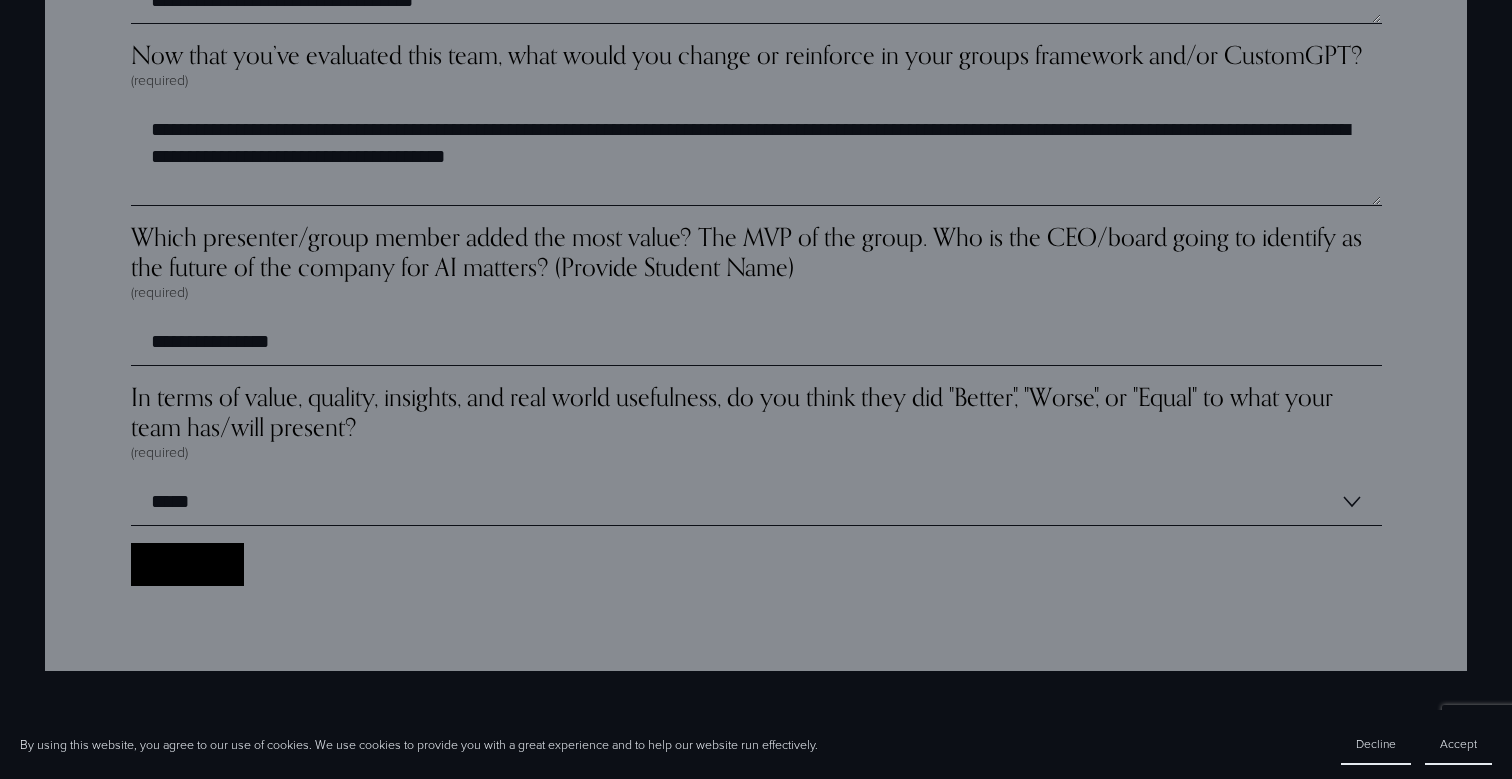 click on "Collect Dot Collect Dot" at bounding box center (187, 564) 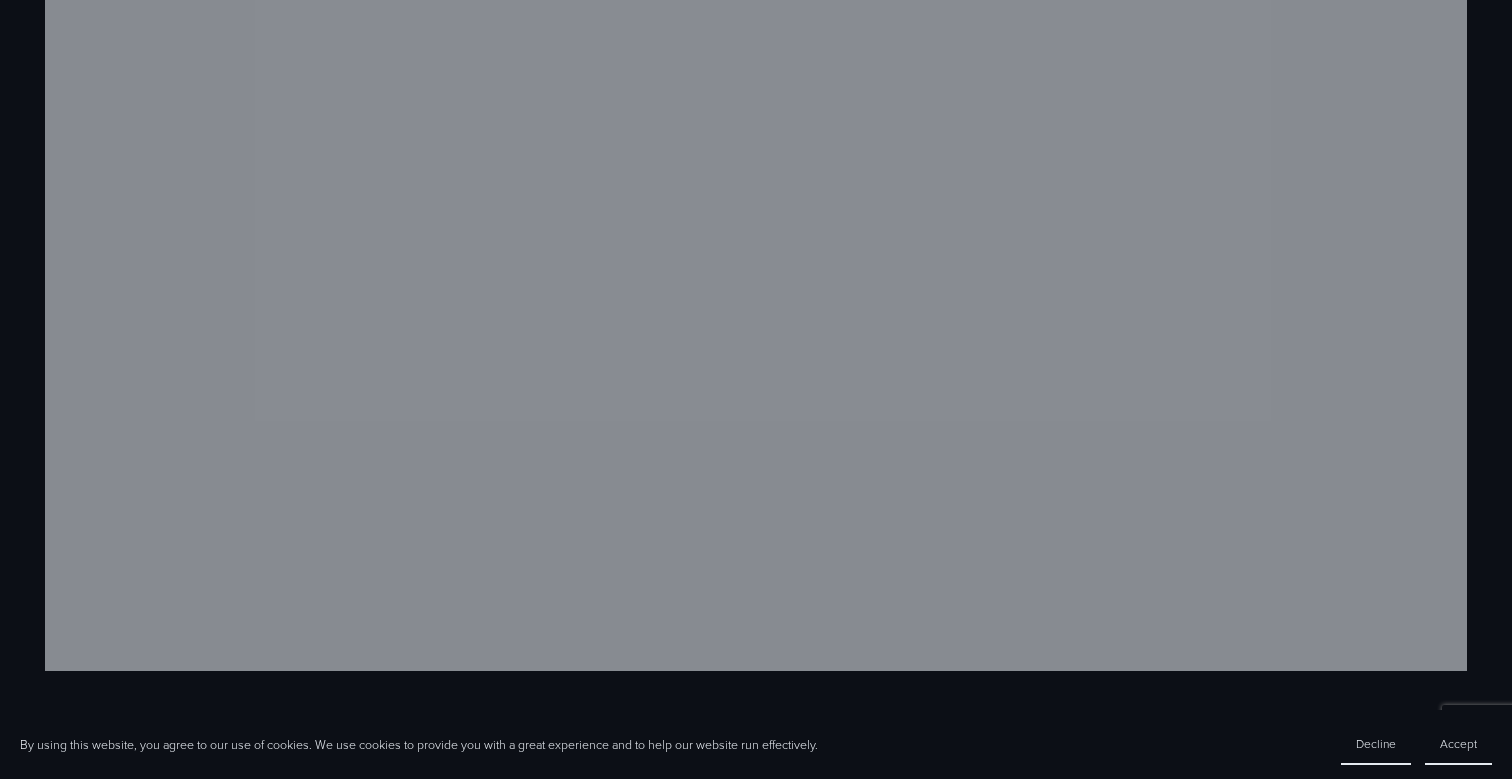 scroll, scrollTop: 1131, scrollLeft: 0, axis: vertical 